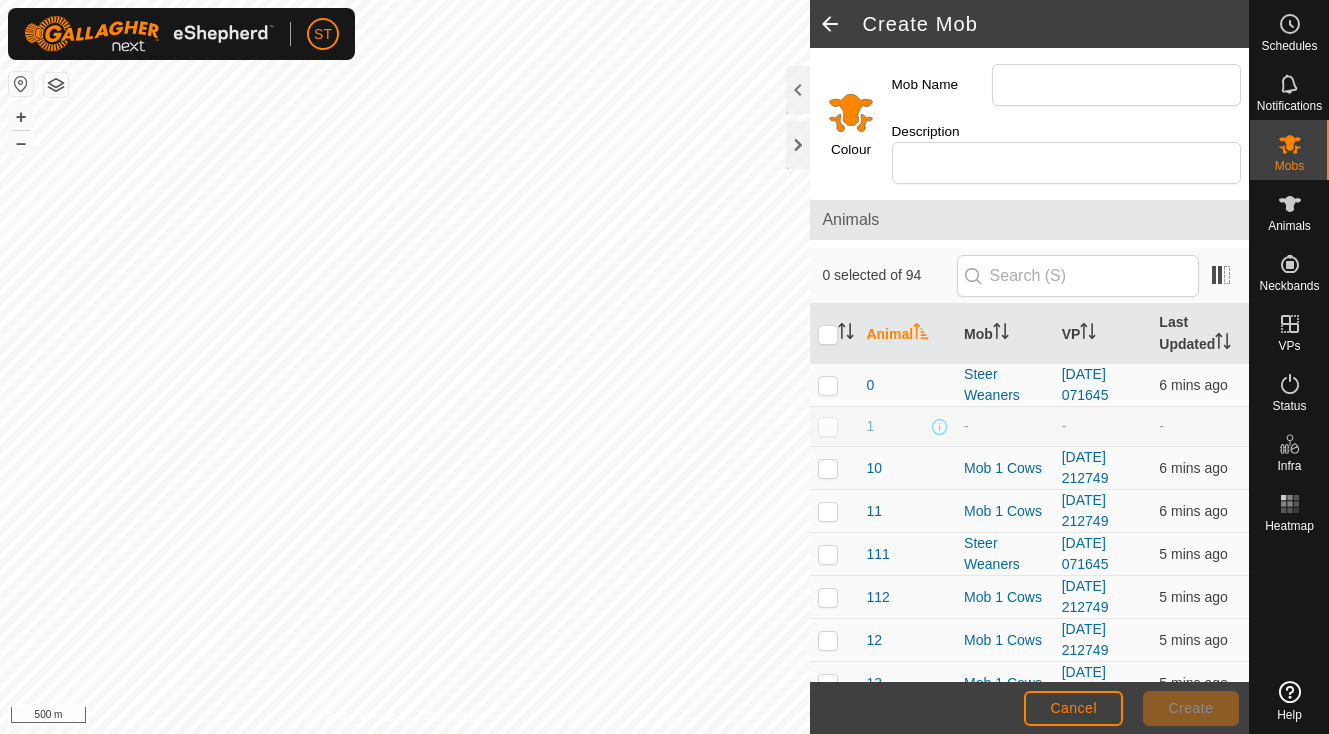 scroll, scrollTop: 0, scrollLeft: 0, axis: both 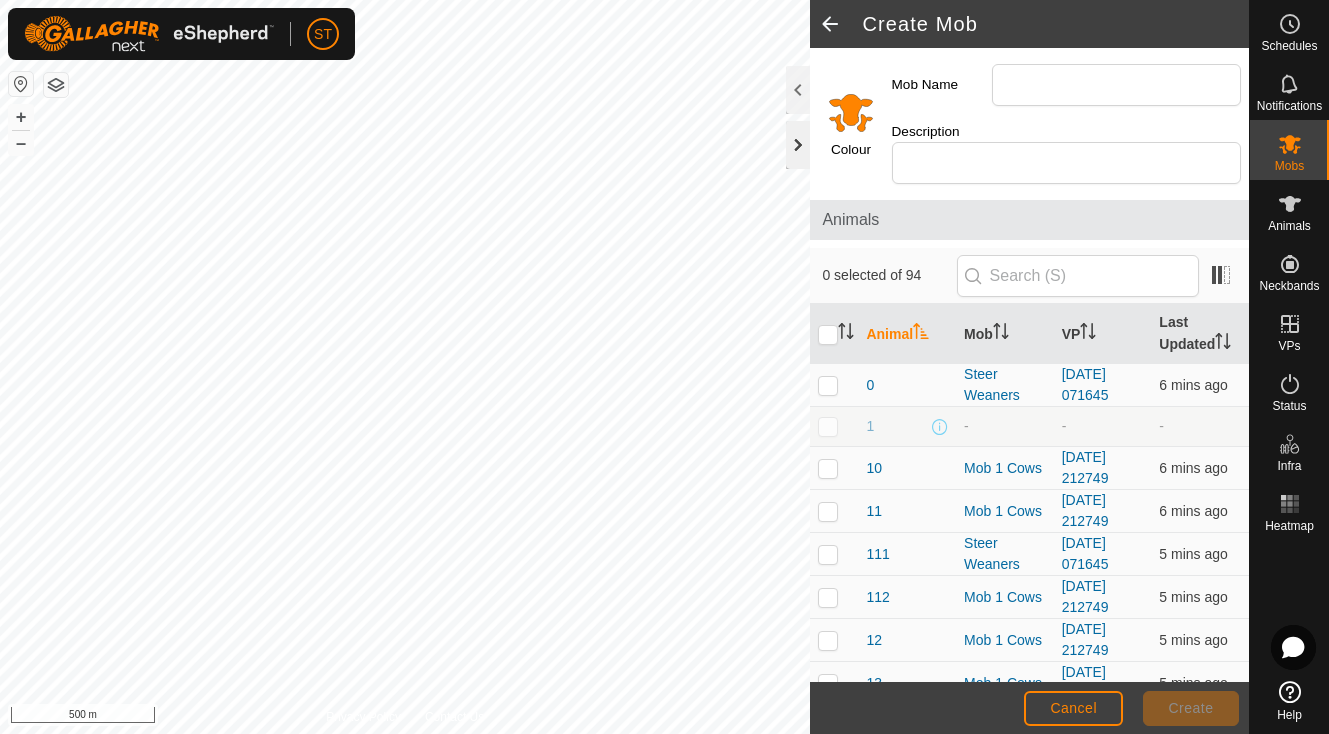 click 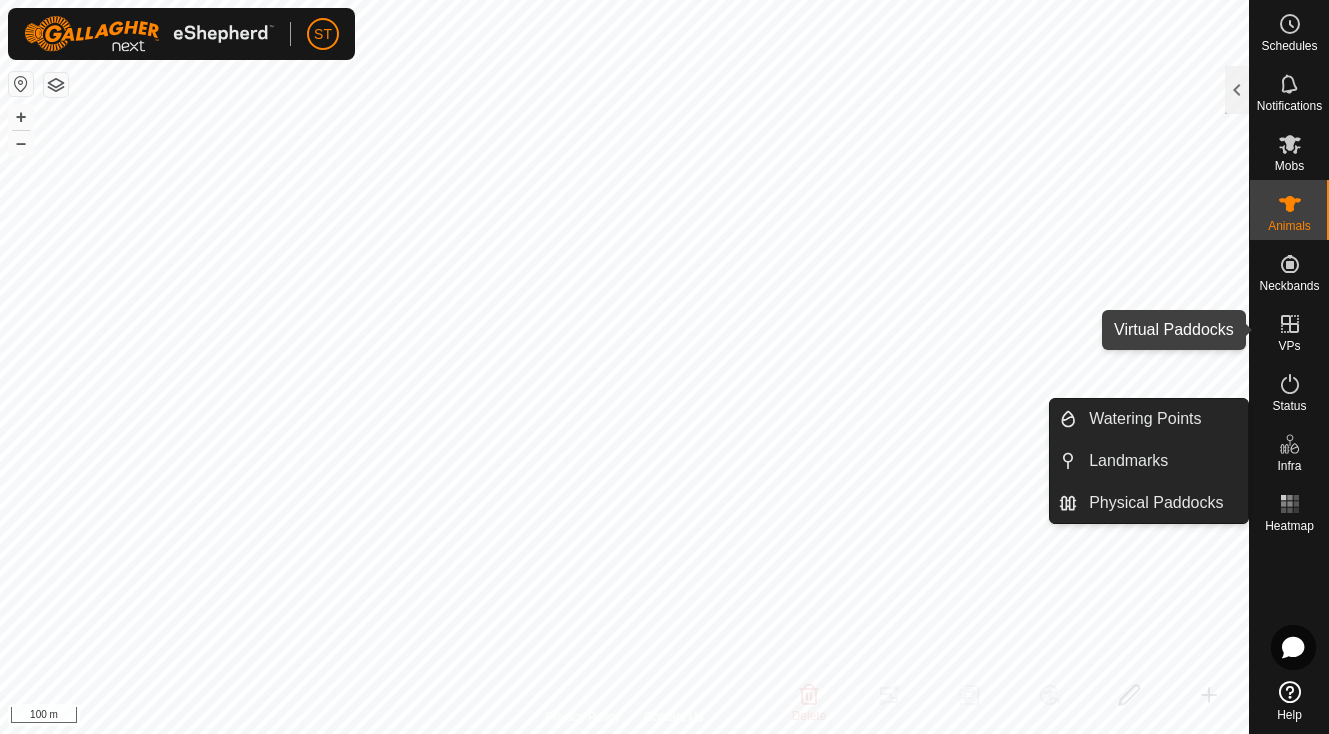 click 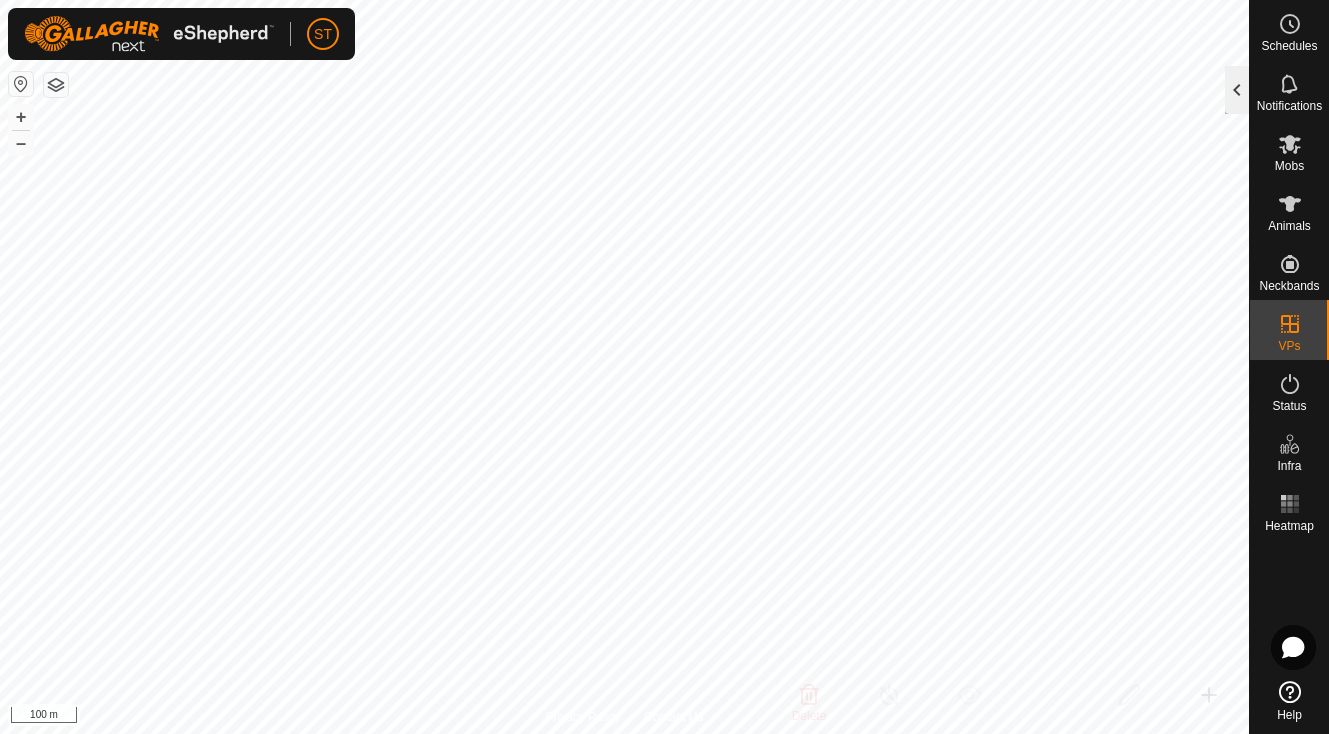 click 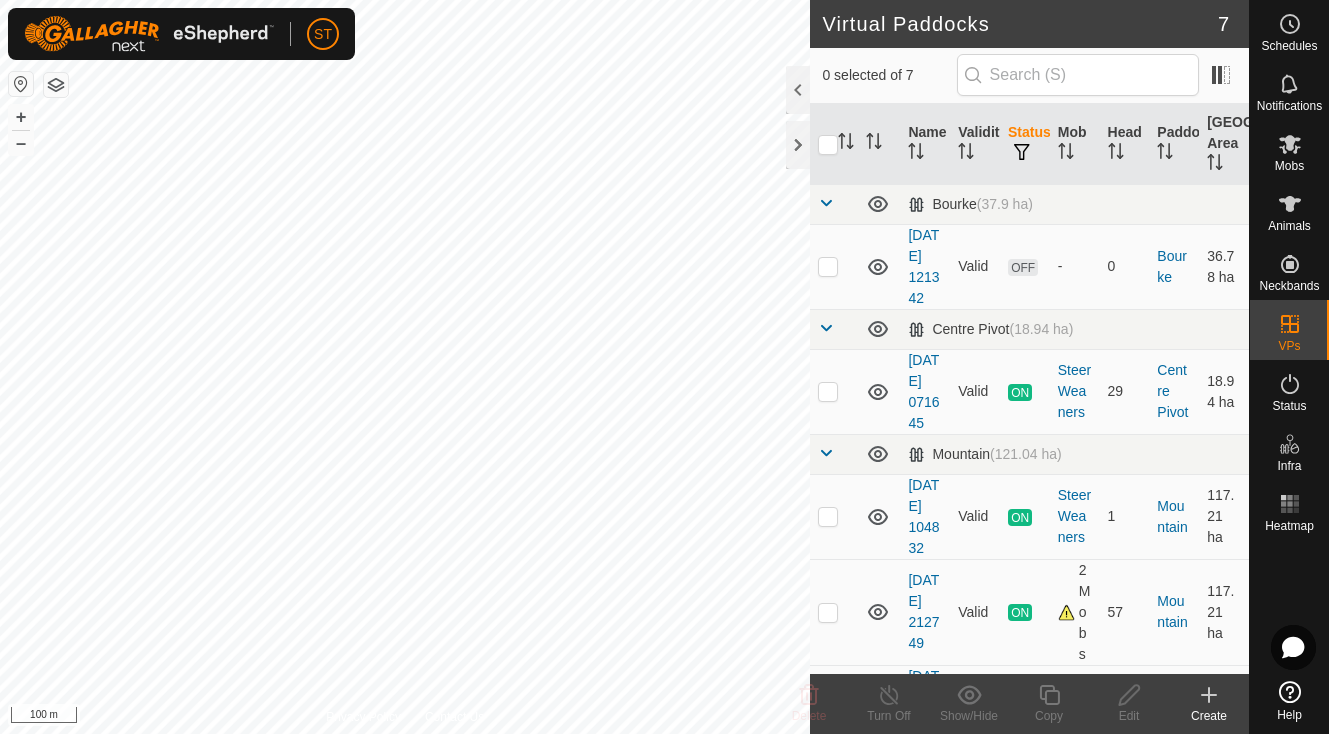 click 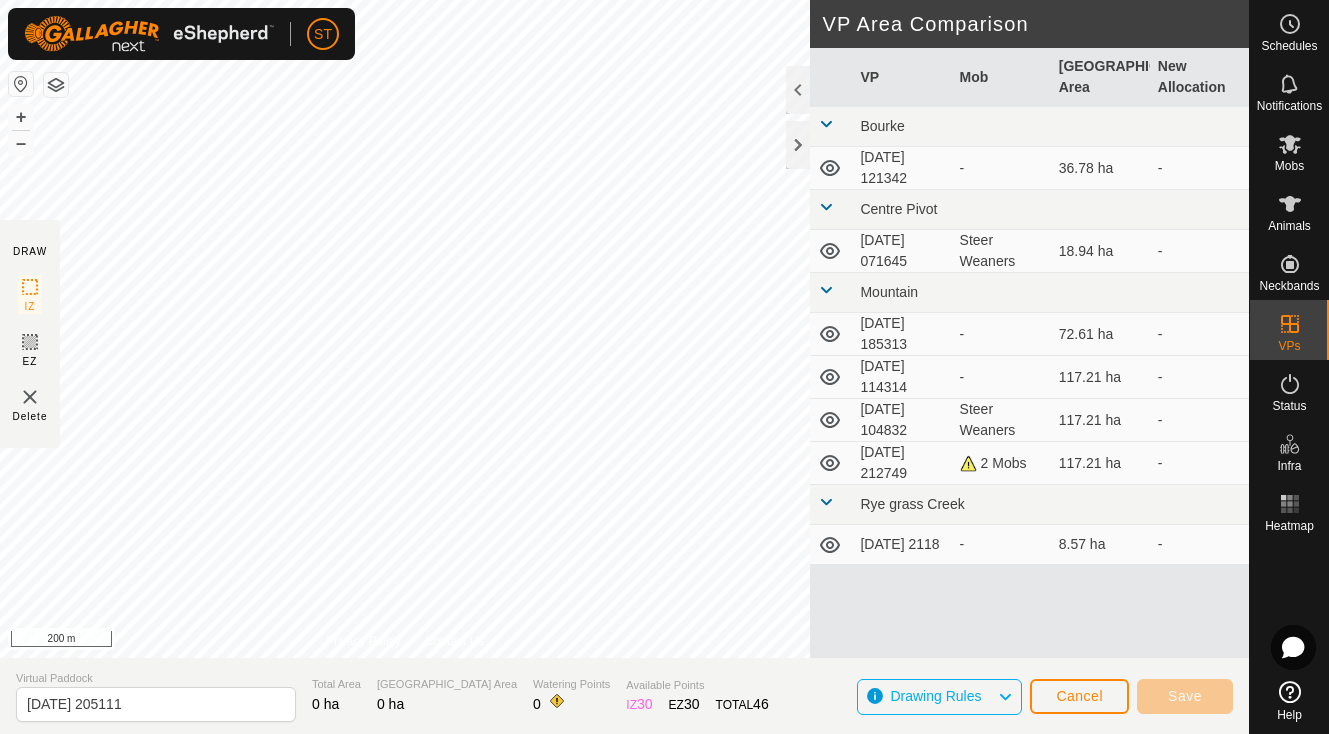 click on "Cancel" 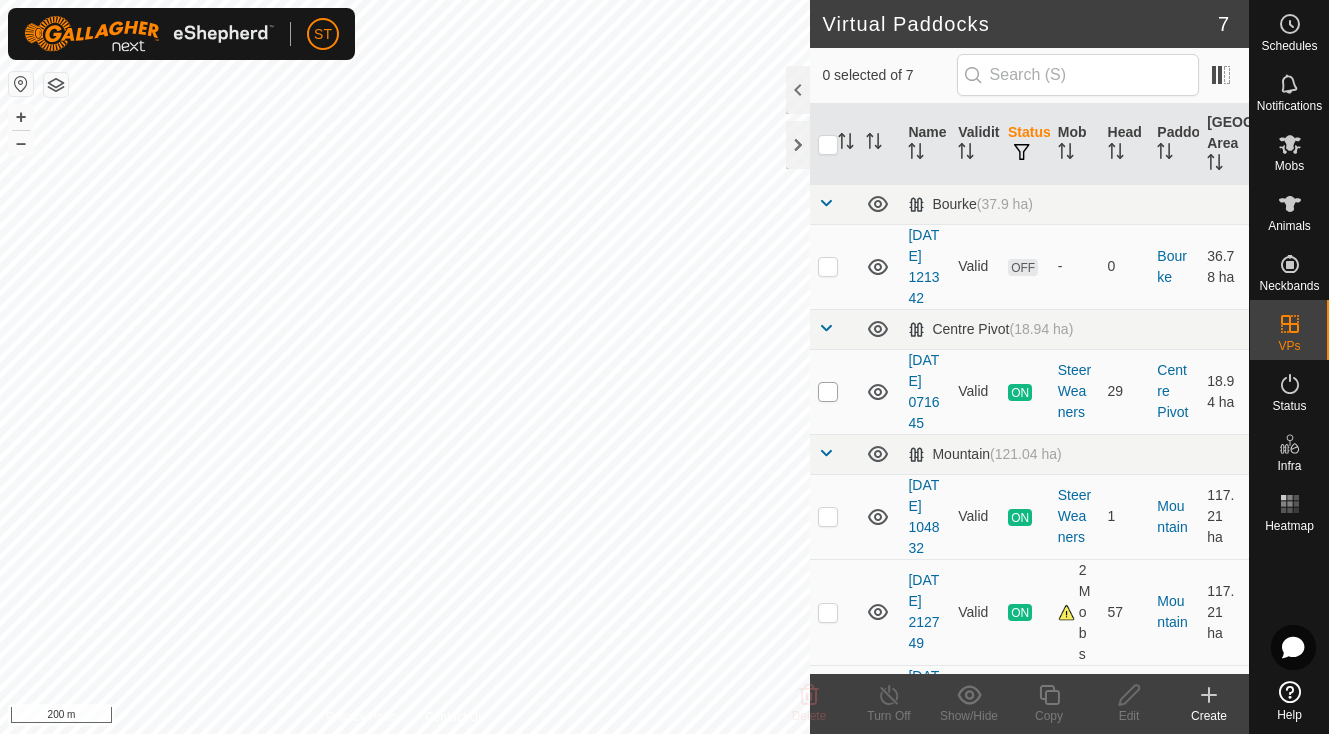 click at bounding box center (828, 392) 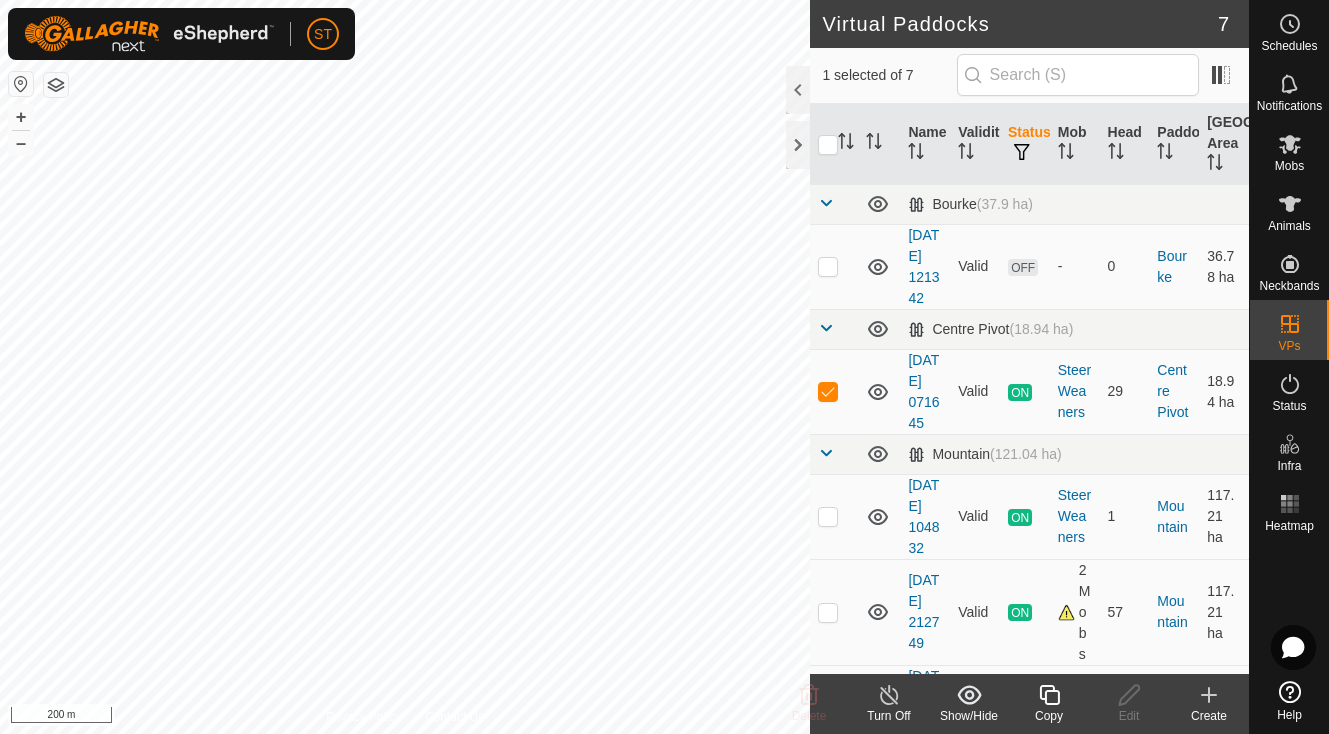 click 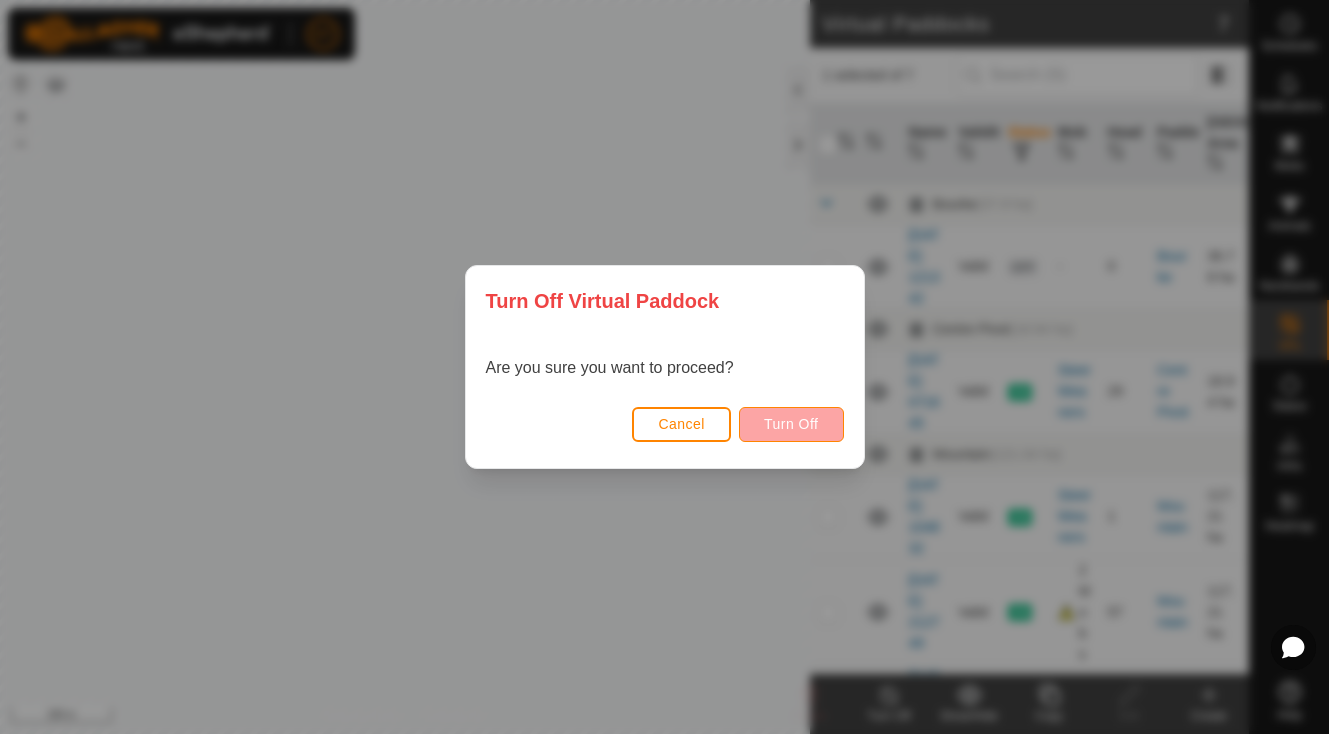 click on "Turn Off" at bounding box center [791, 424] 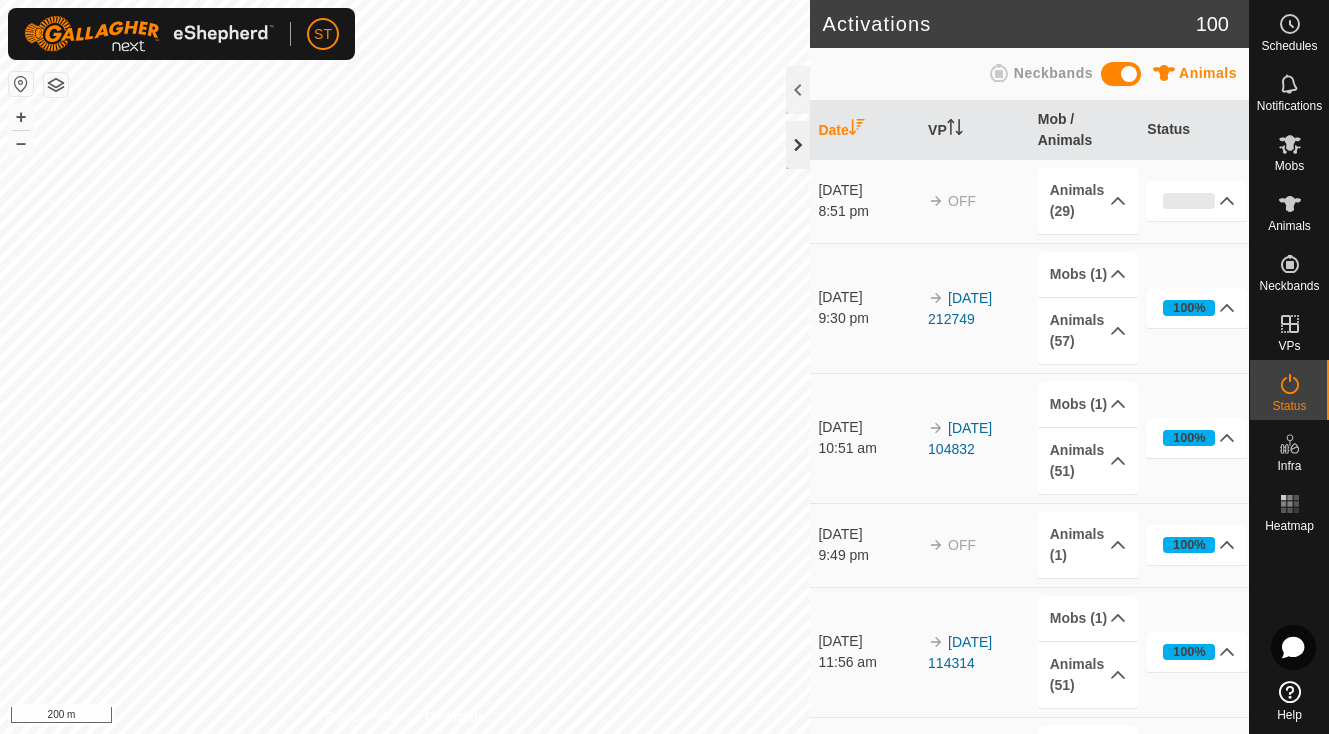 click 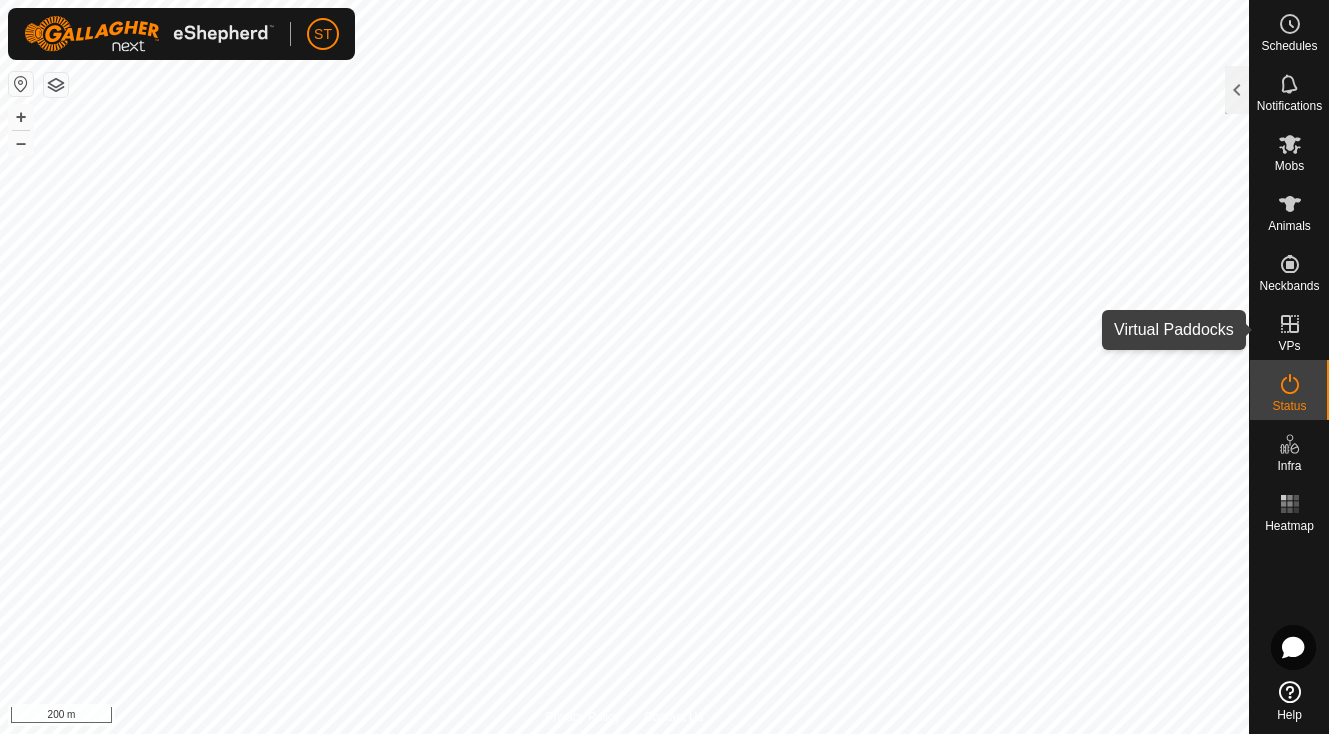 click 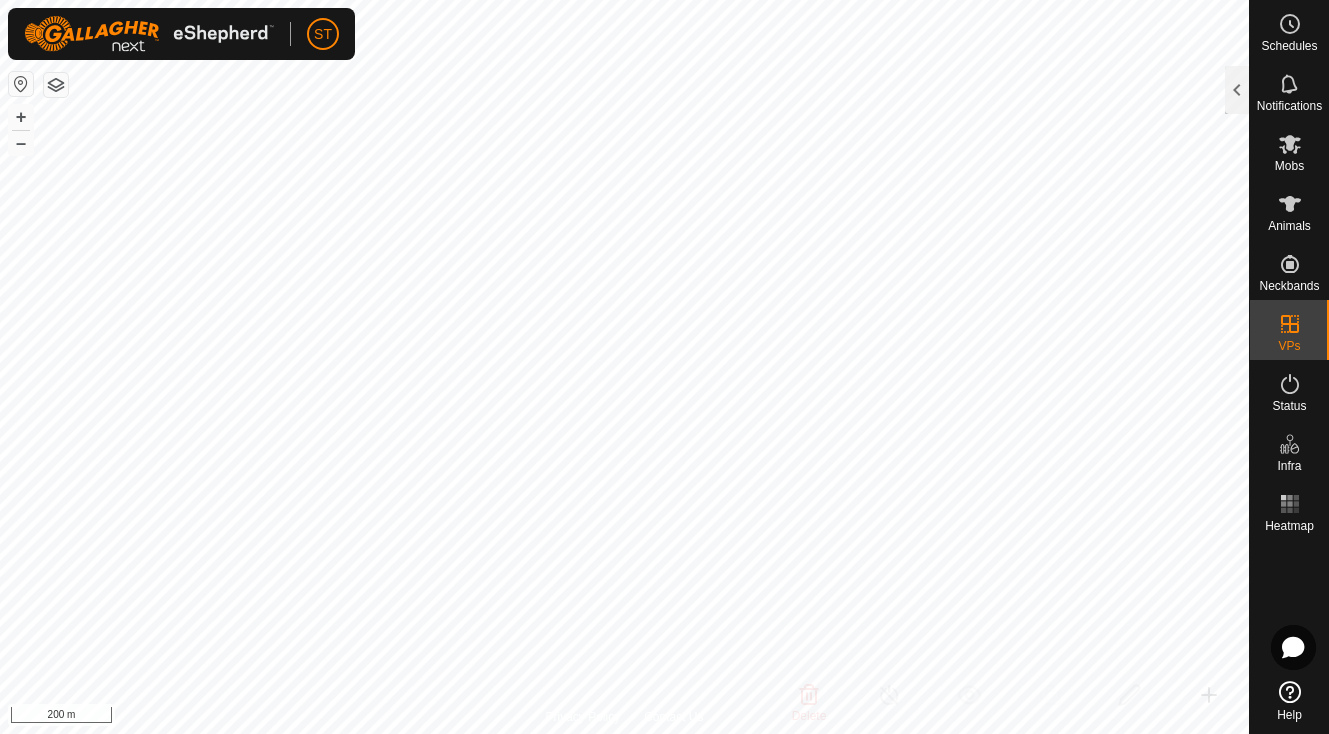 click 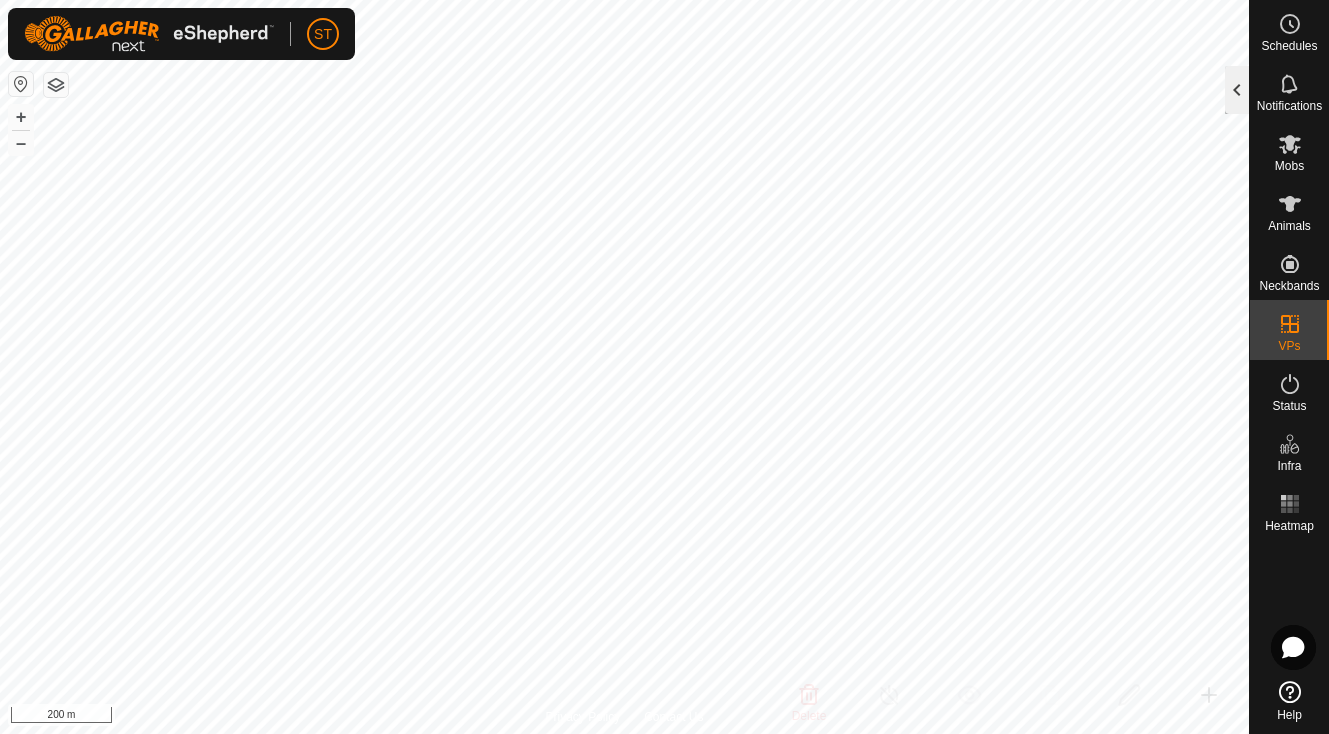 click 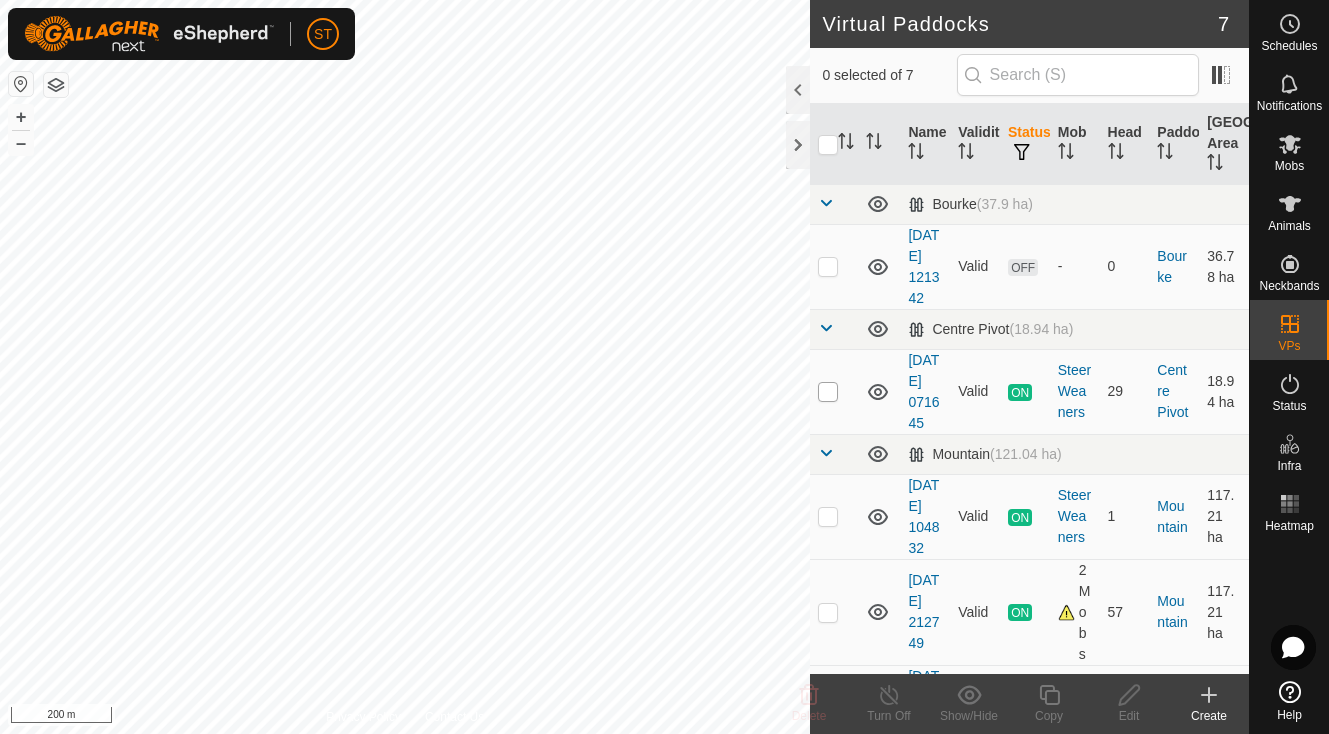 click at bounding box center [828, 392] 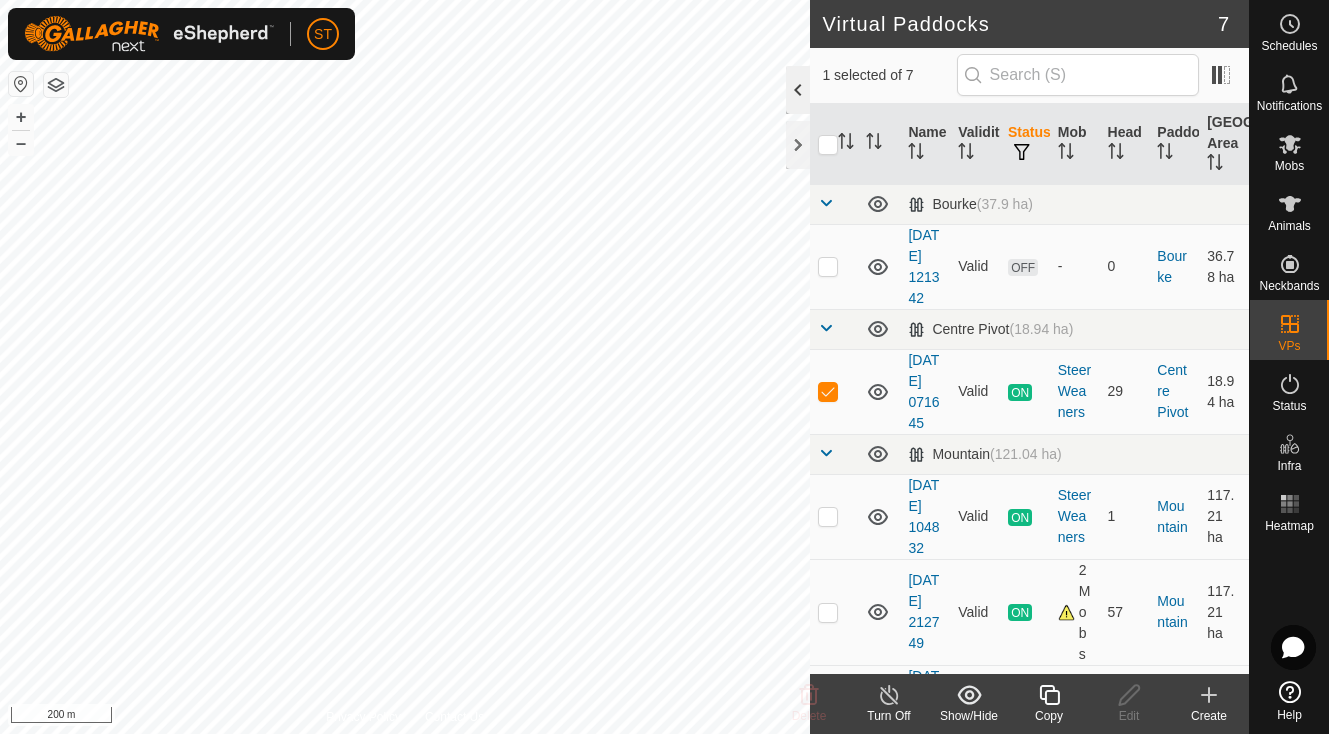 click 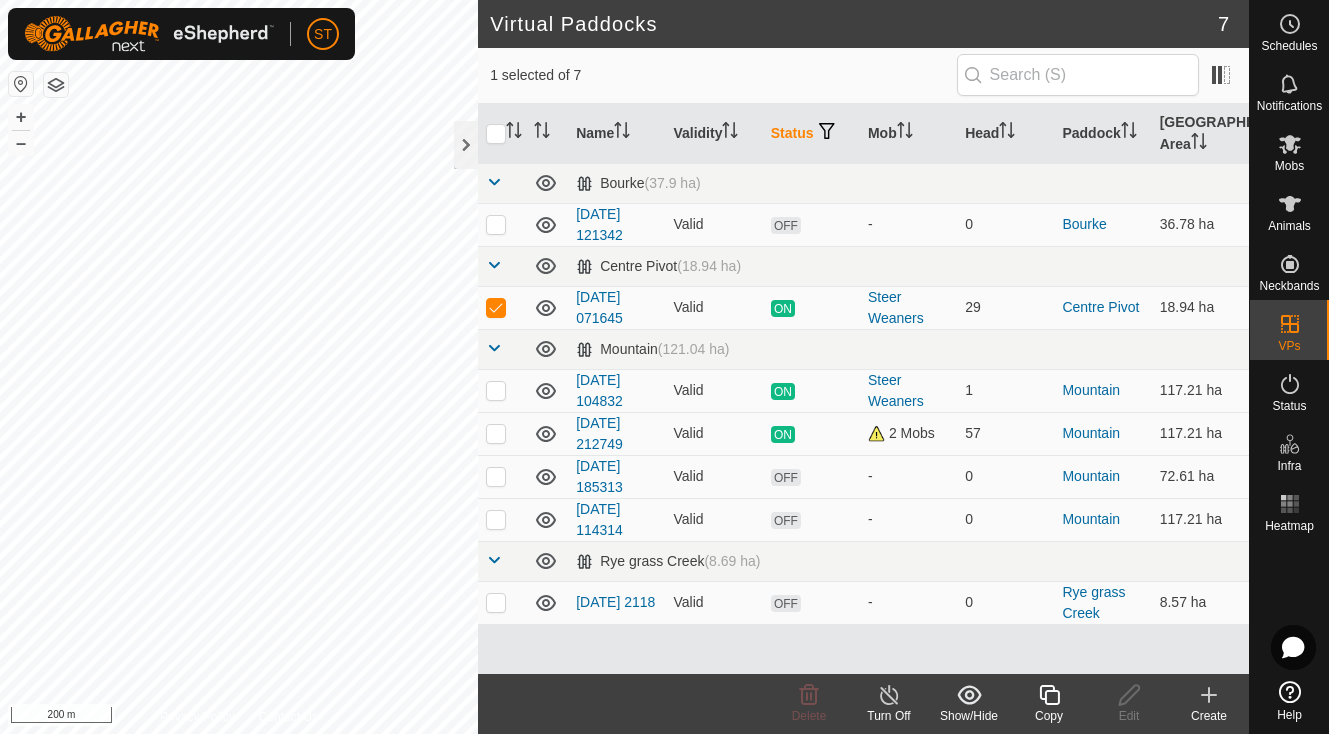 click 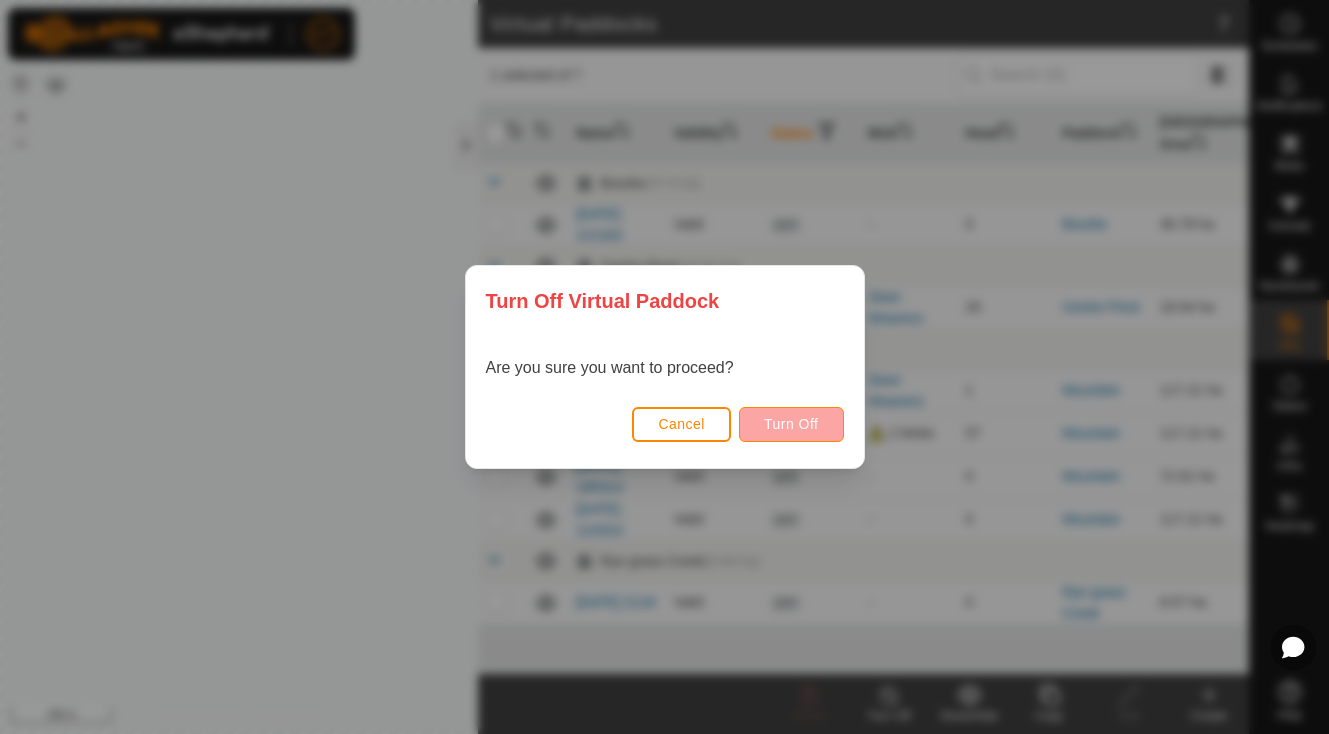 click on "Turn Off" at bounding box center (791, 424) 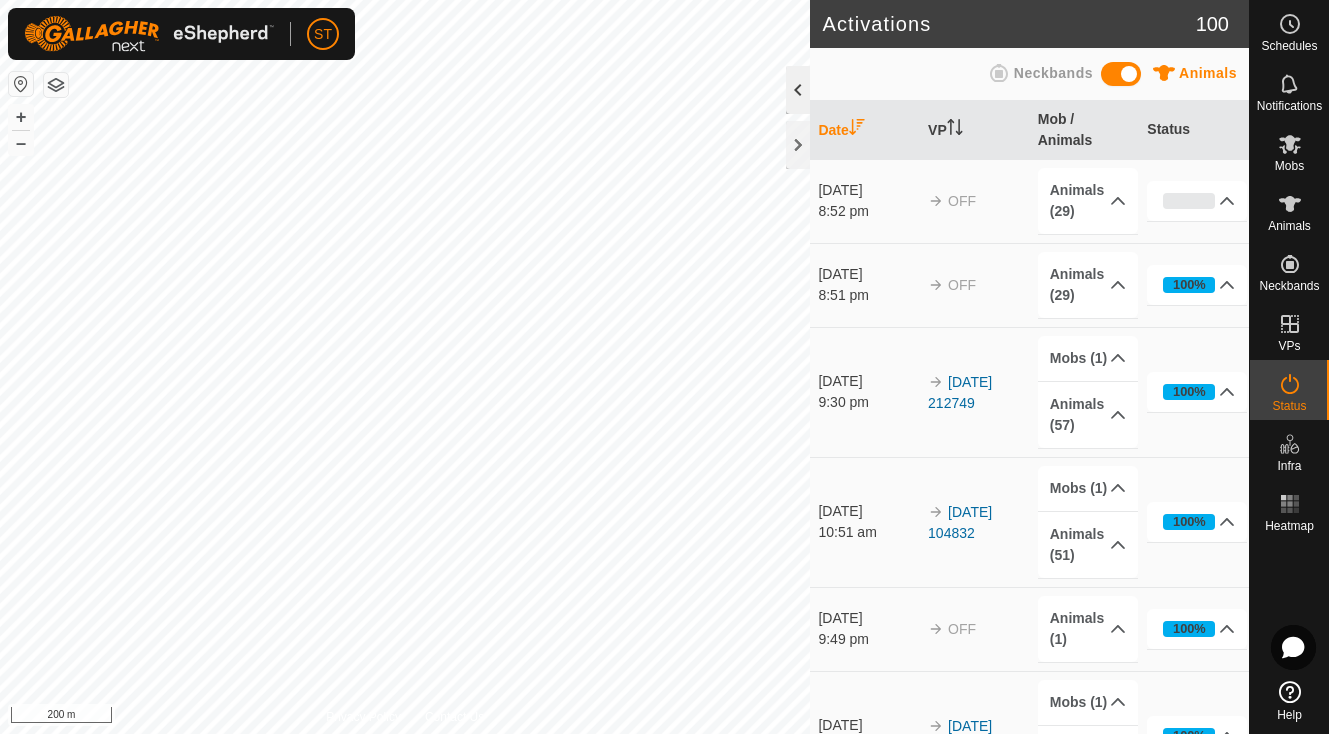 click 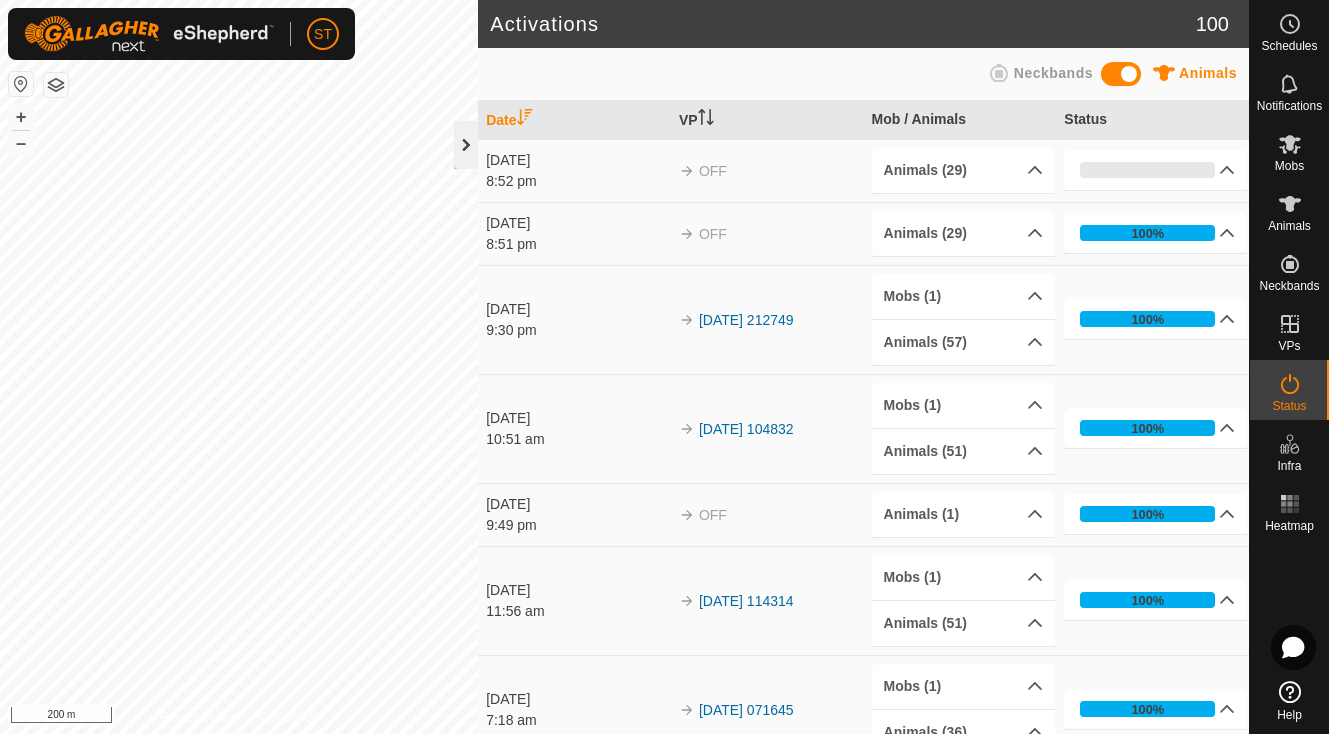 click 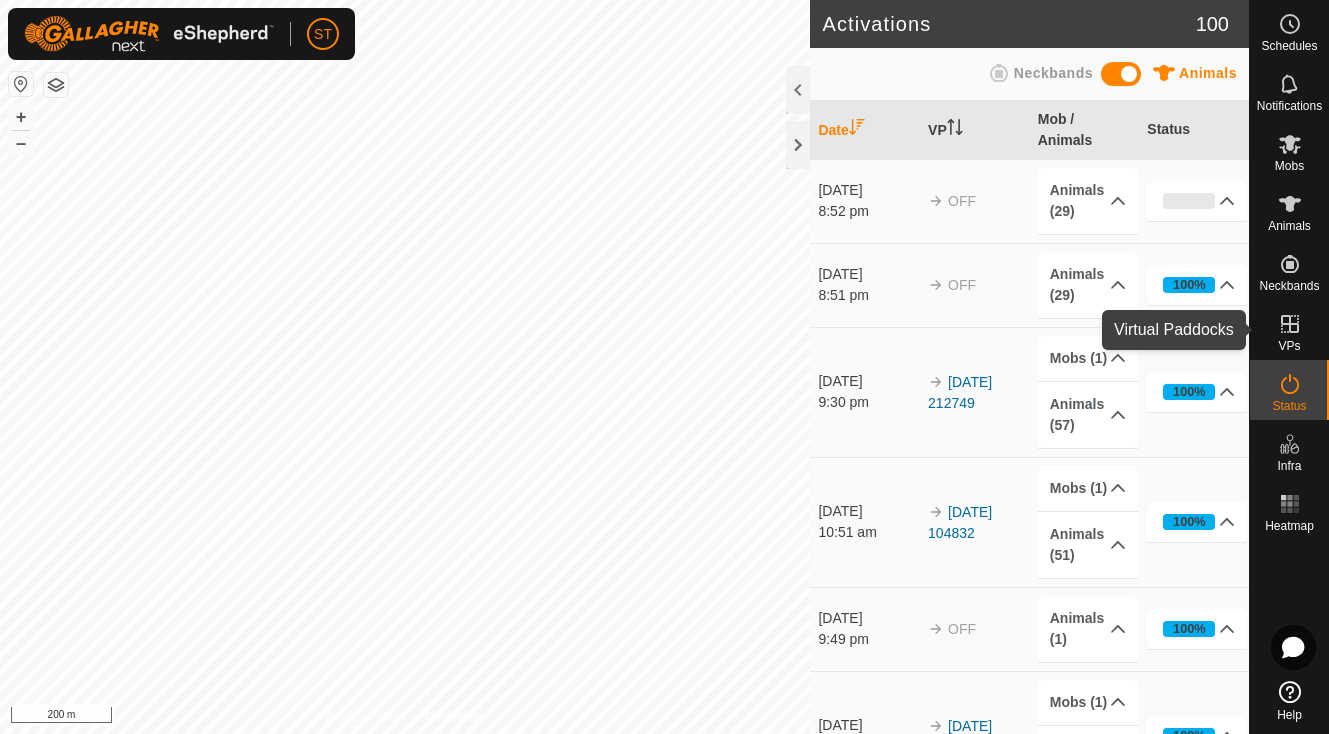click 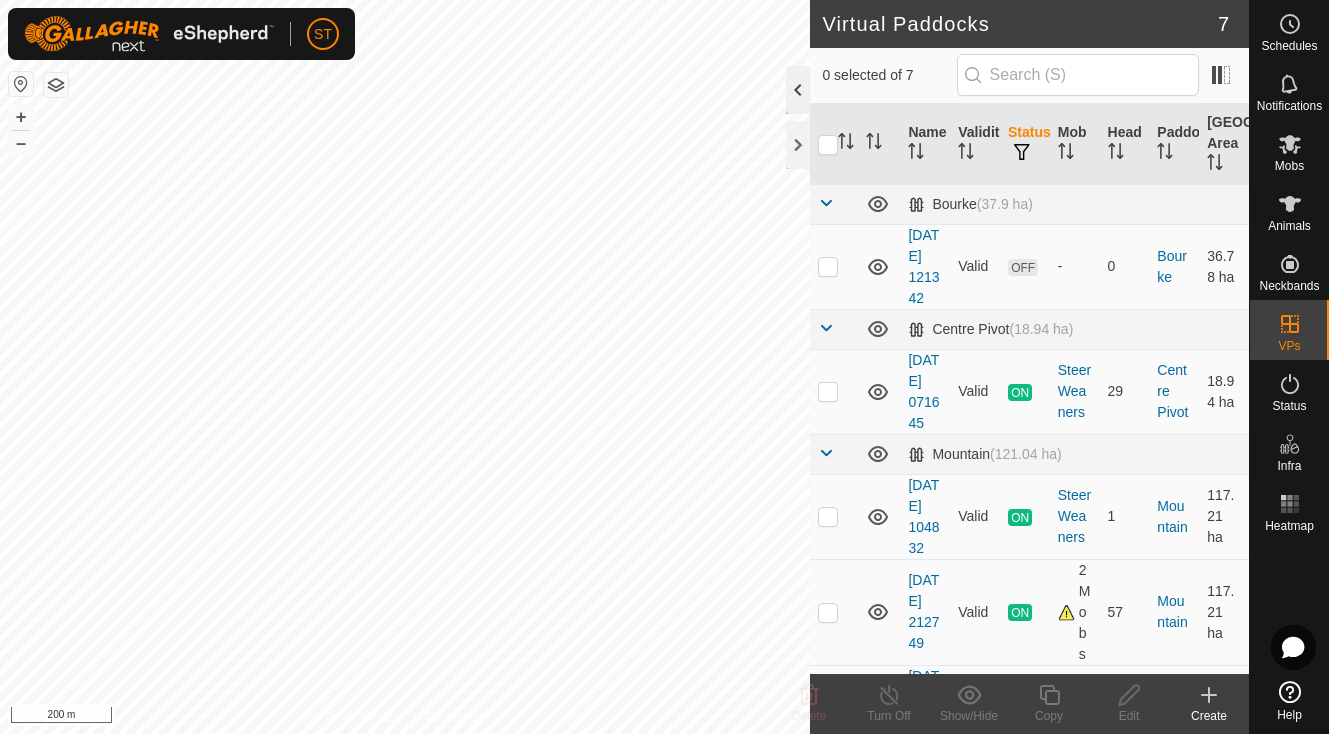 click 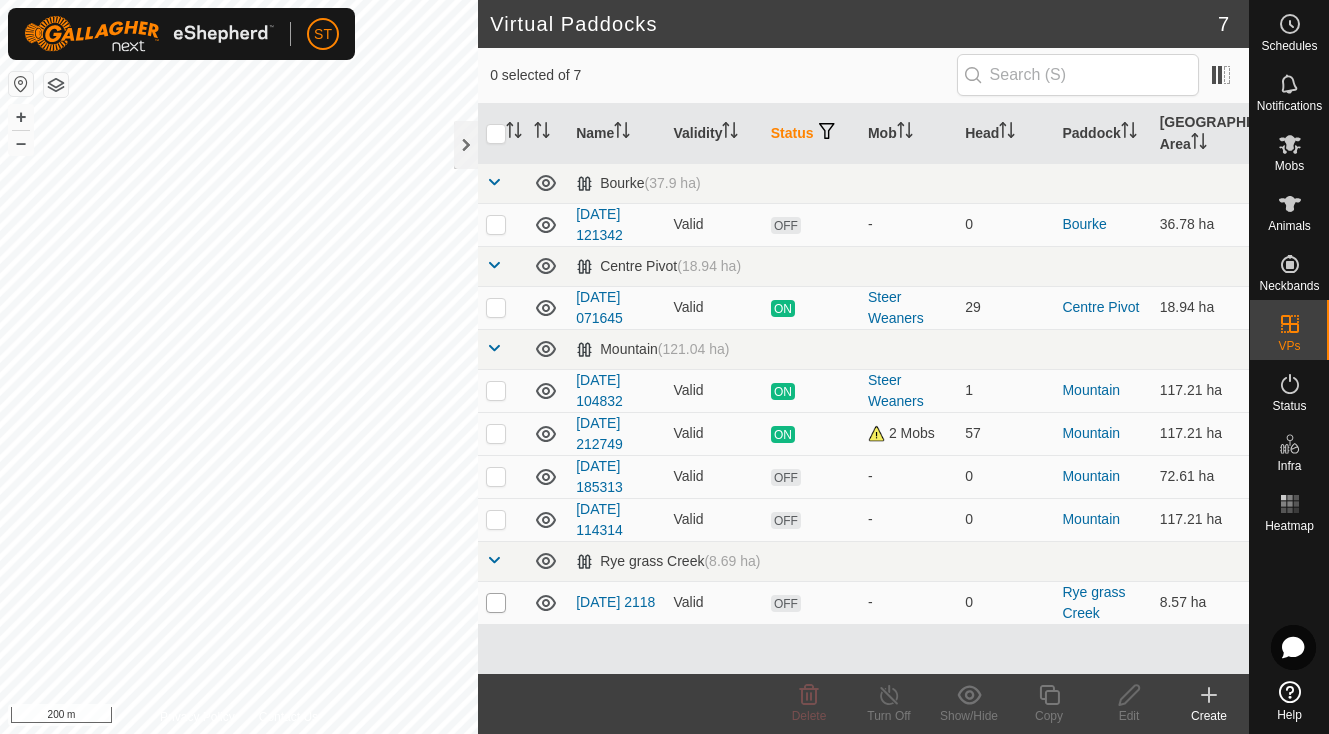 click at bounding box center [496, 603] 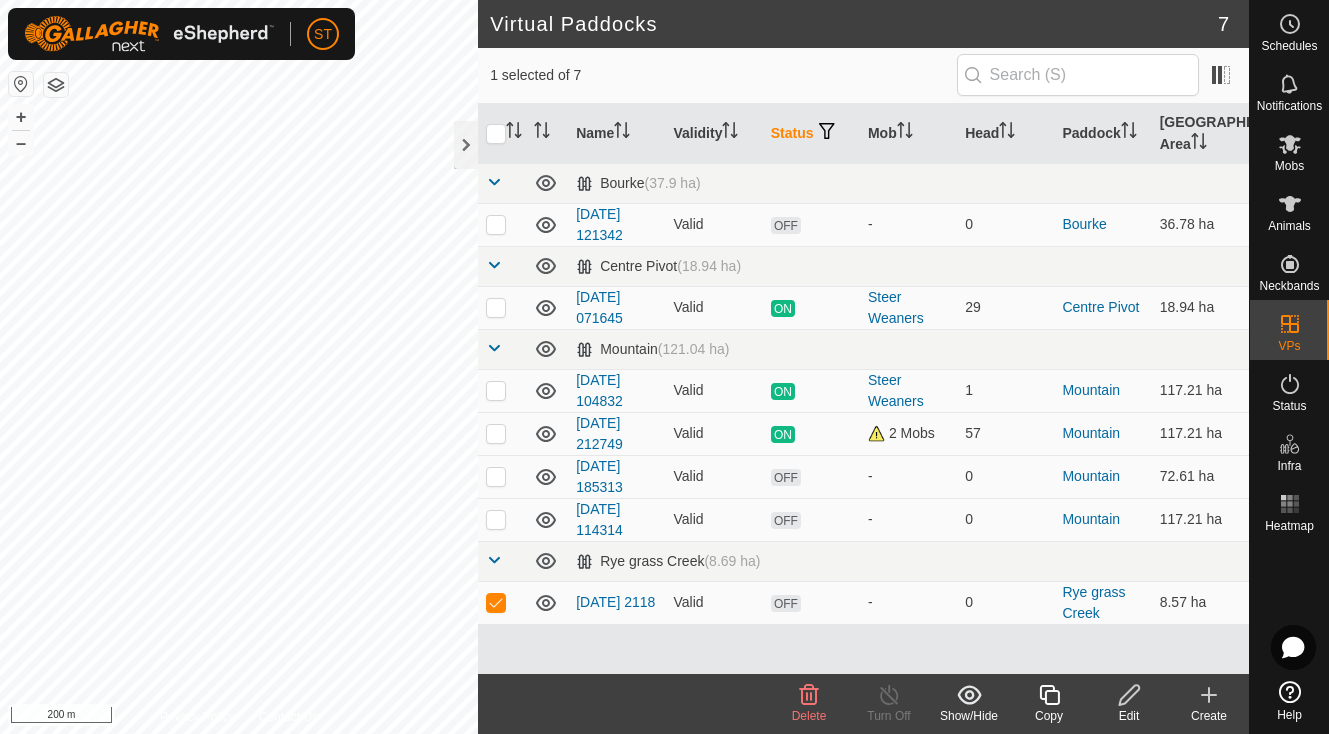 click 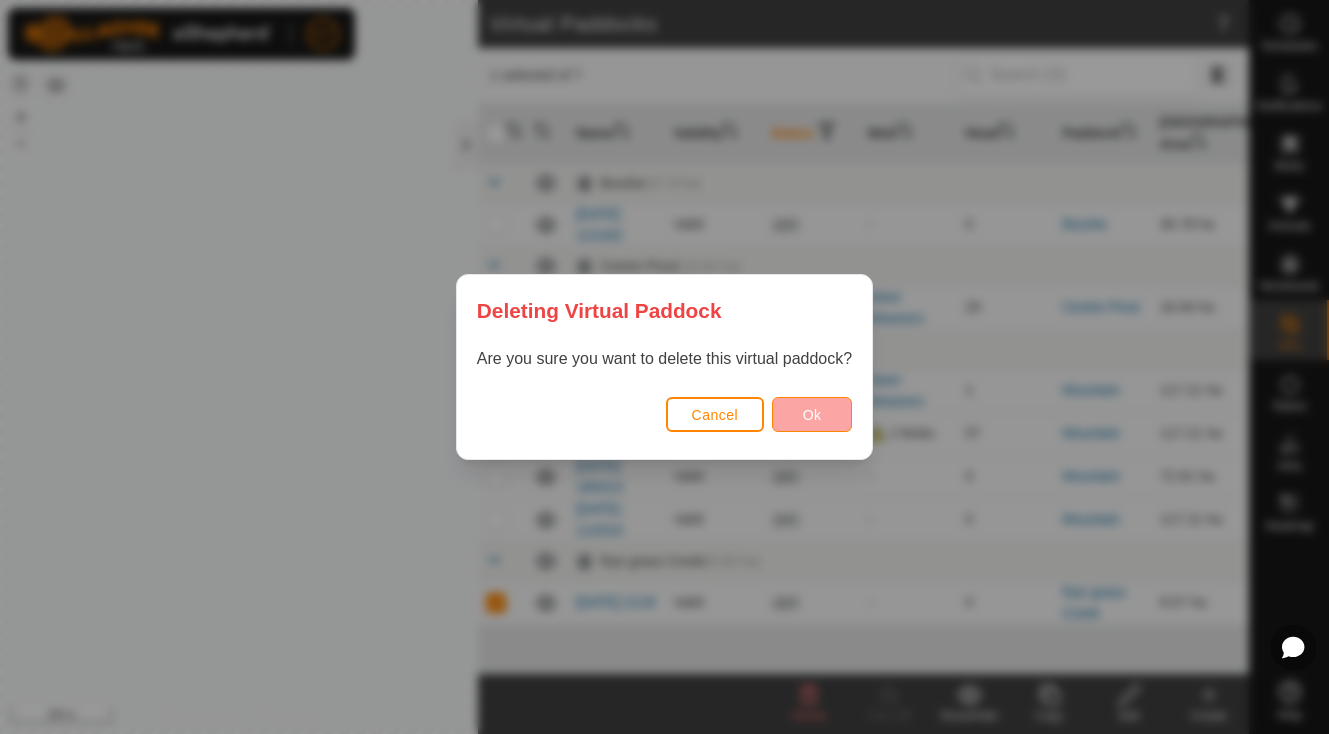 click on "Ok" at bounding box center [812, 415] 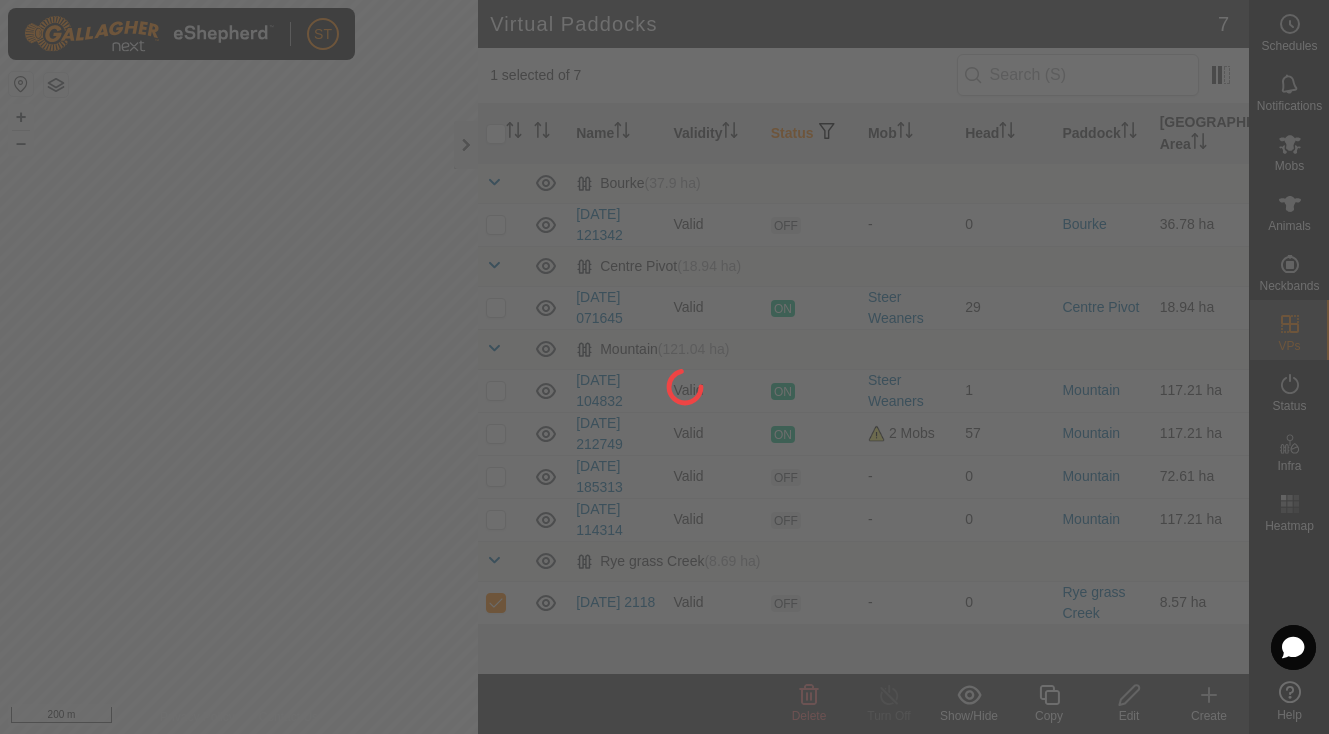 checkbox on "false" 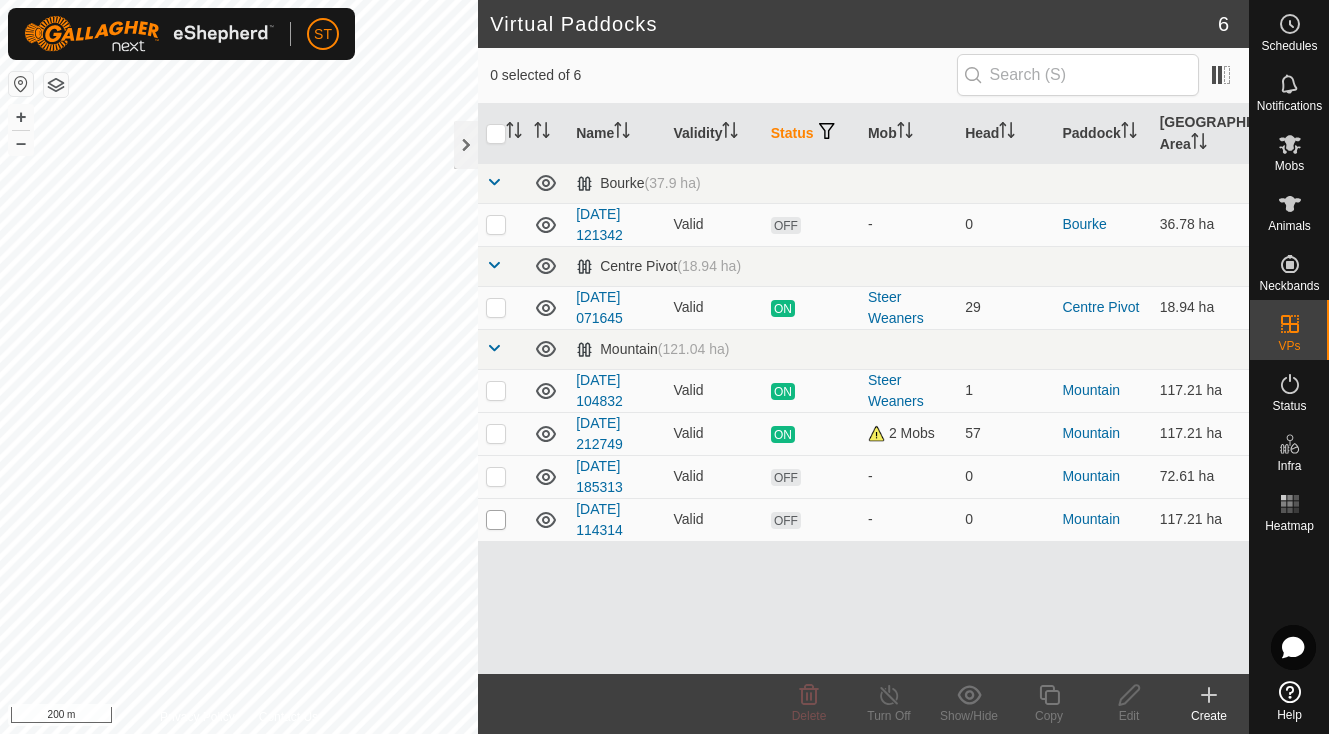 click at bounding box center (496, 520) 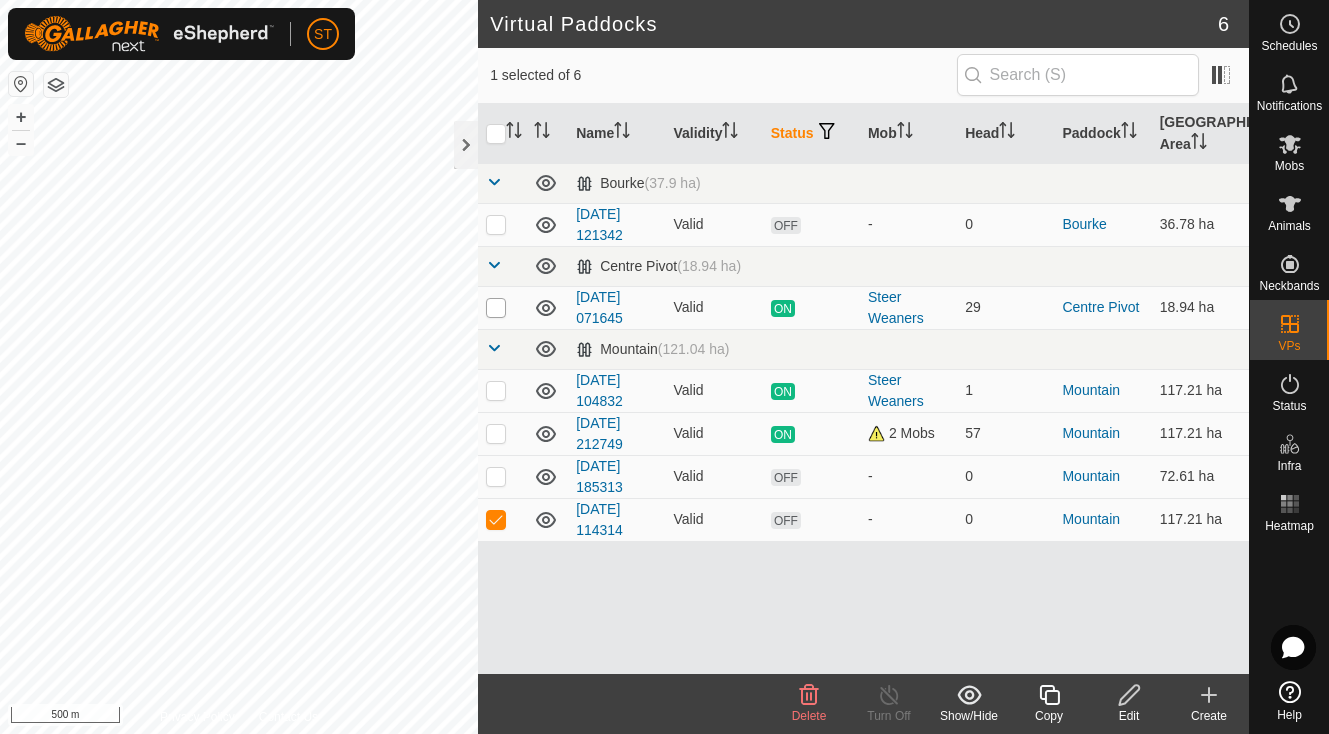 click at bounding box center [496, 308] 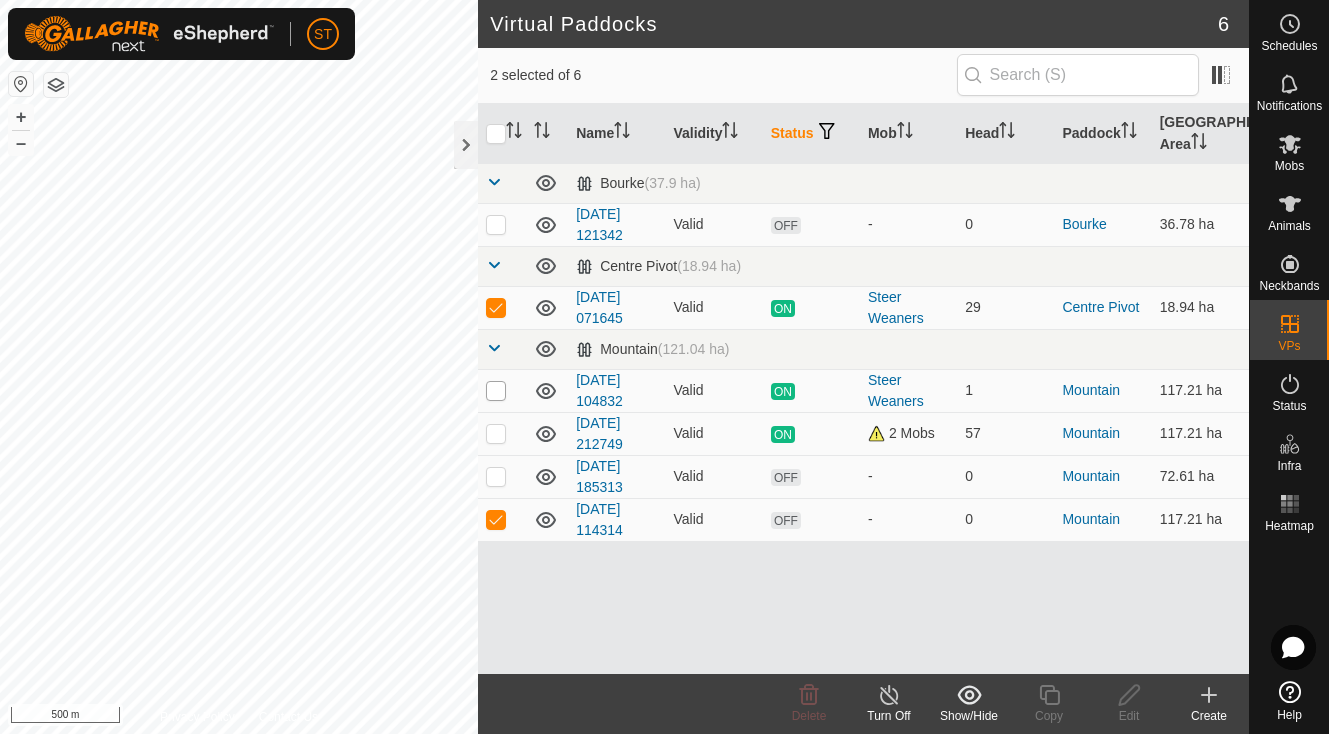 click at bounding box center (496, 391) 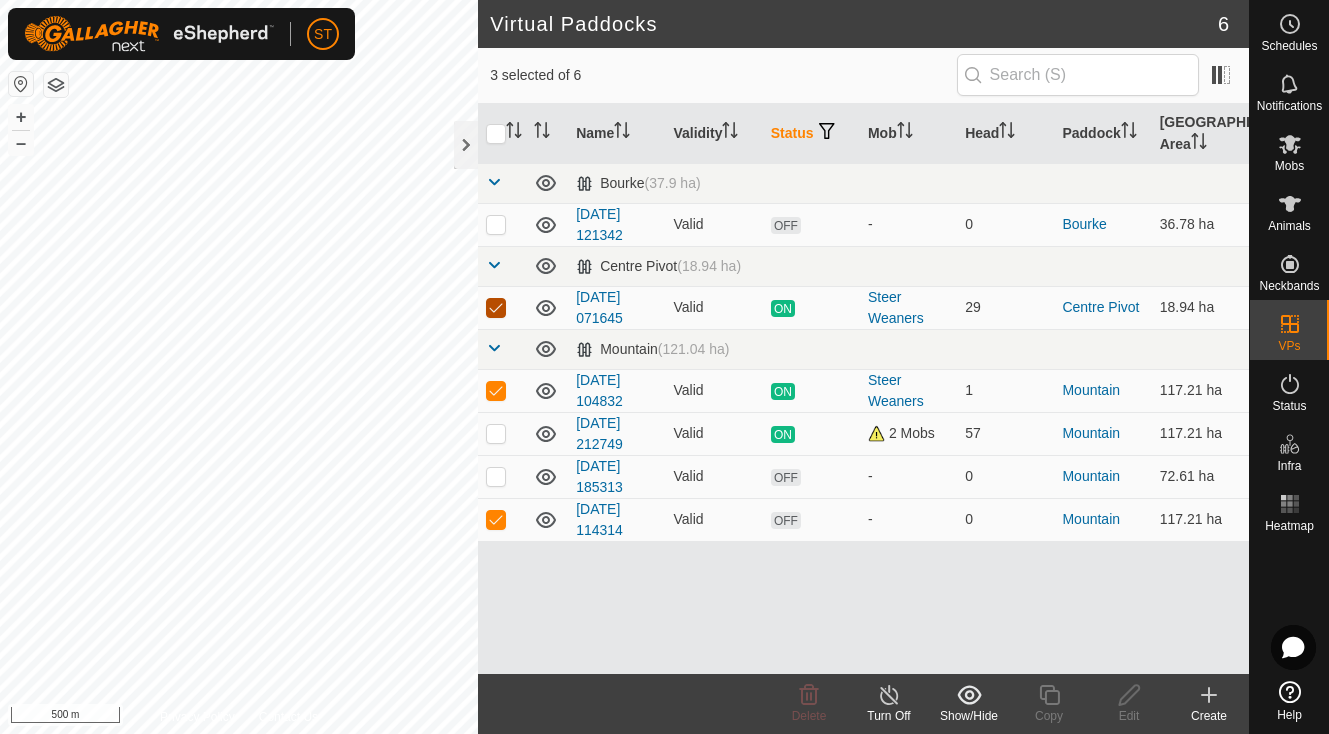 click at bounding box center [496, 308] 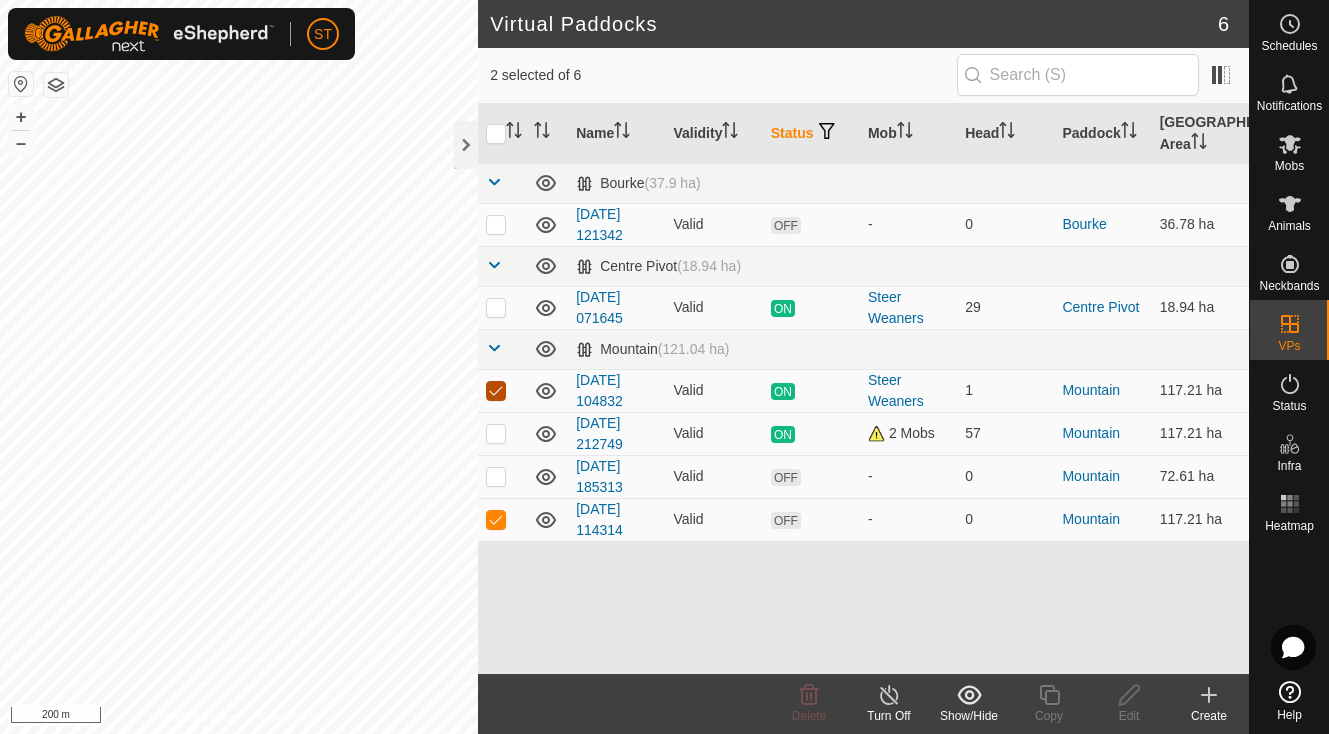 click at bounding box center (496, 391) 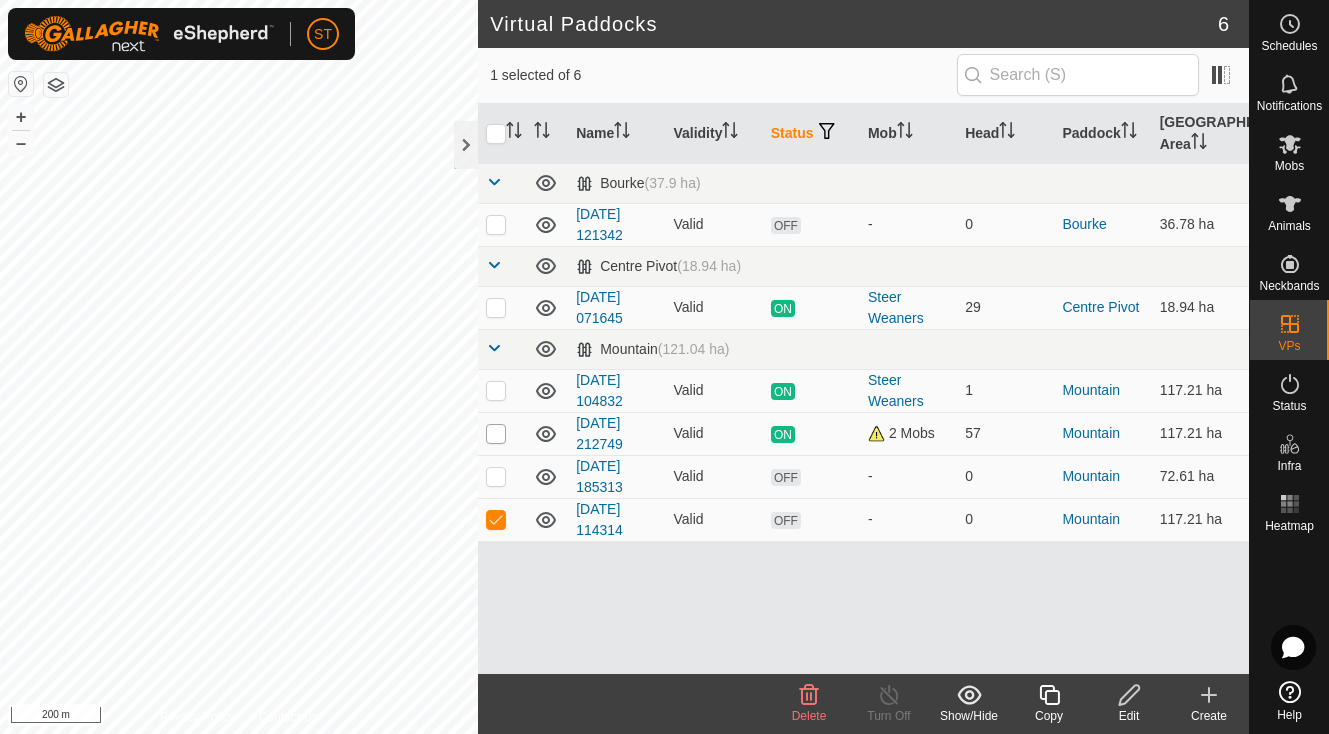 click at bounding box center (496, 434) 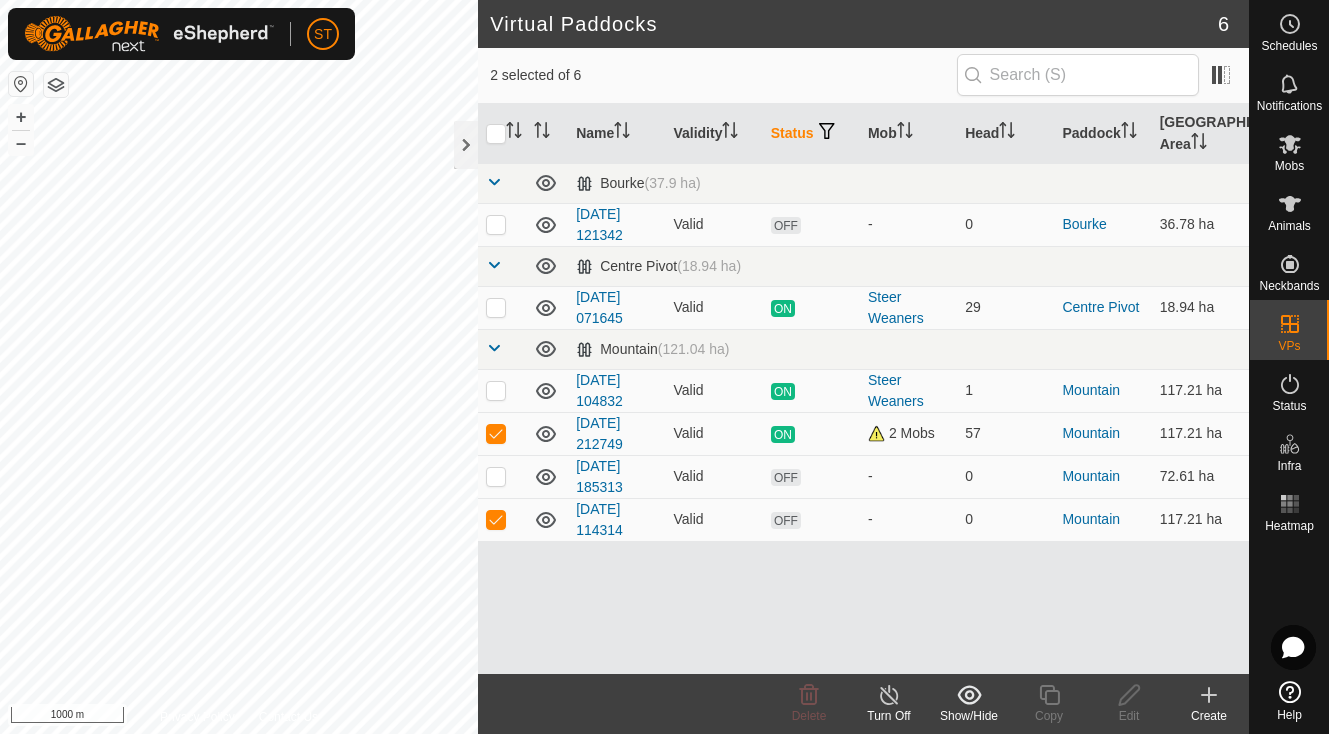 checkbox on "true" 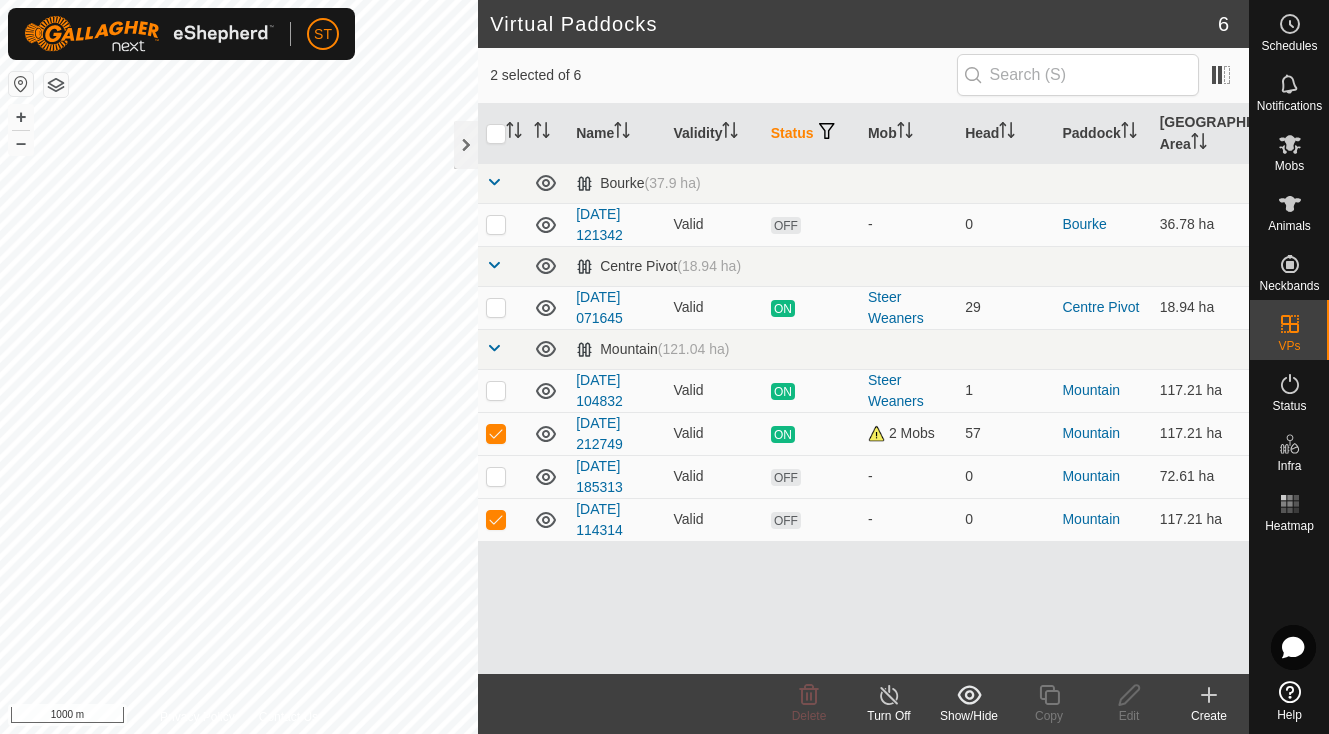 checkbox on "false" 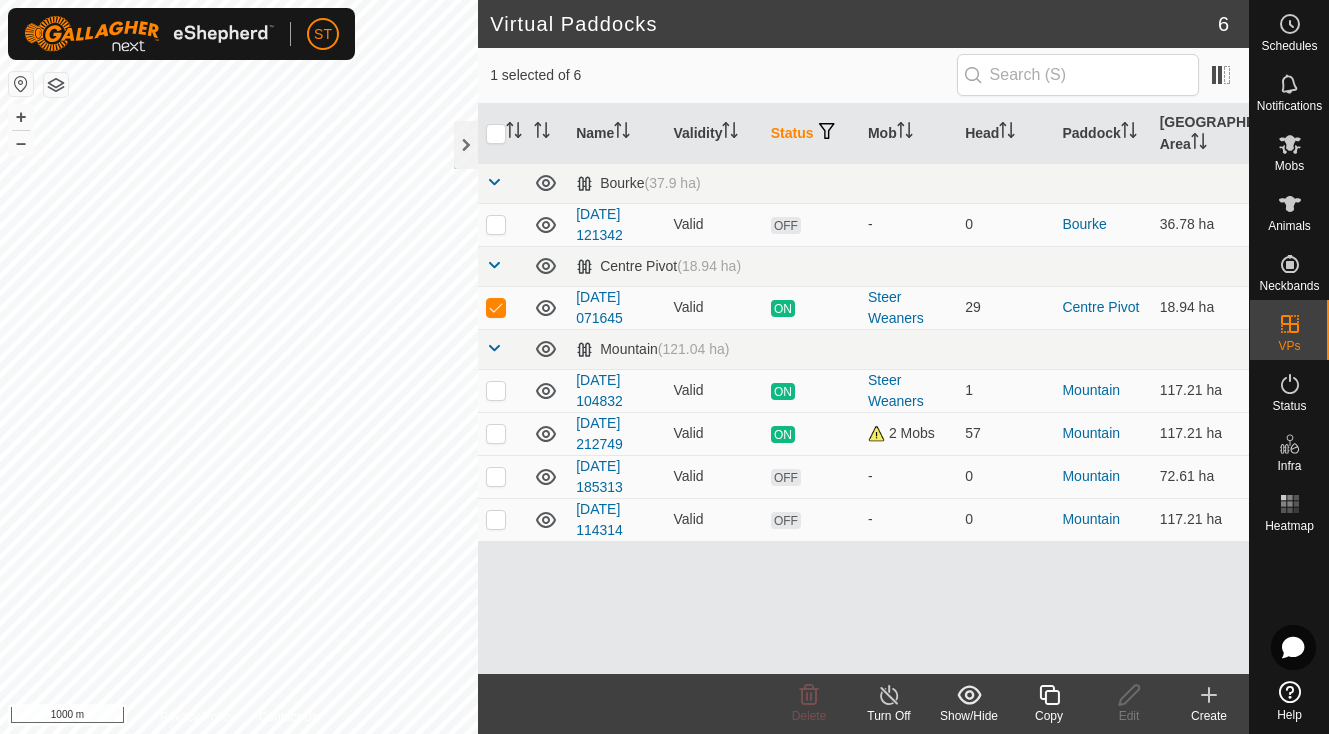 click on "ON" at bounding box center [783, 308] 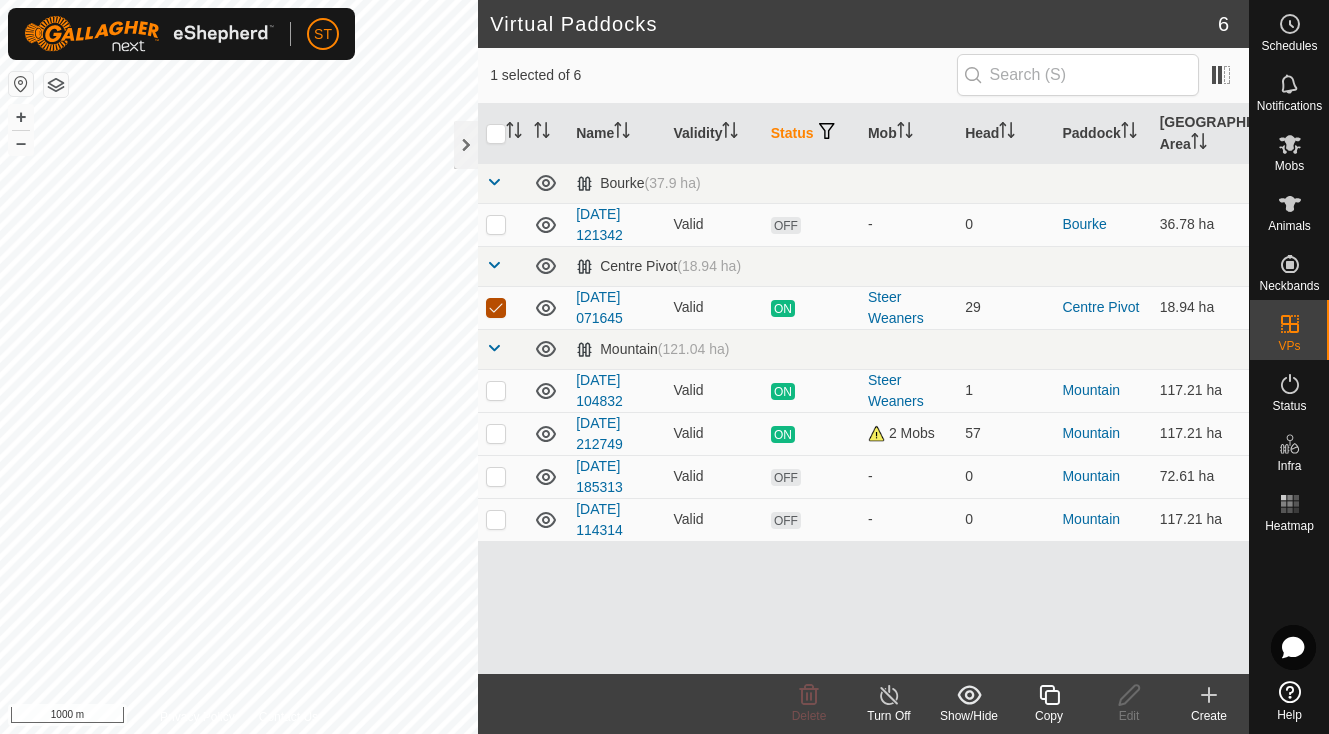 click at bounding box center [496, 308] 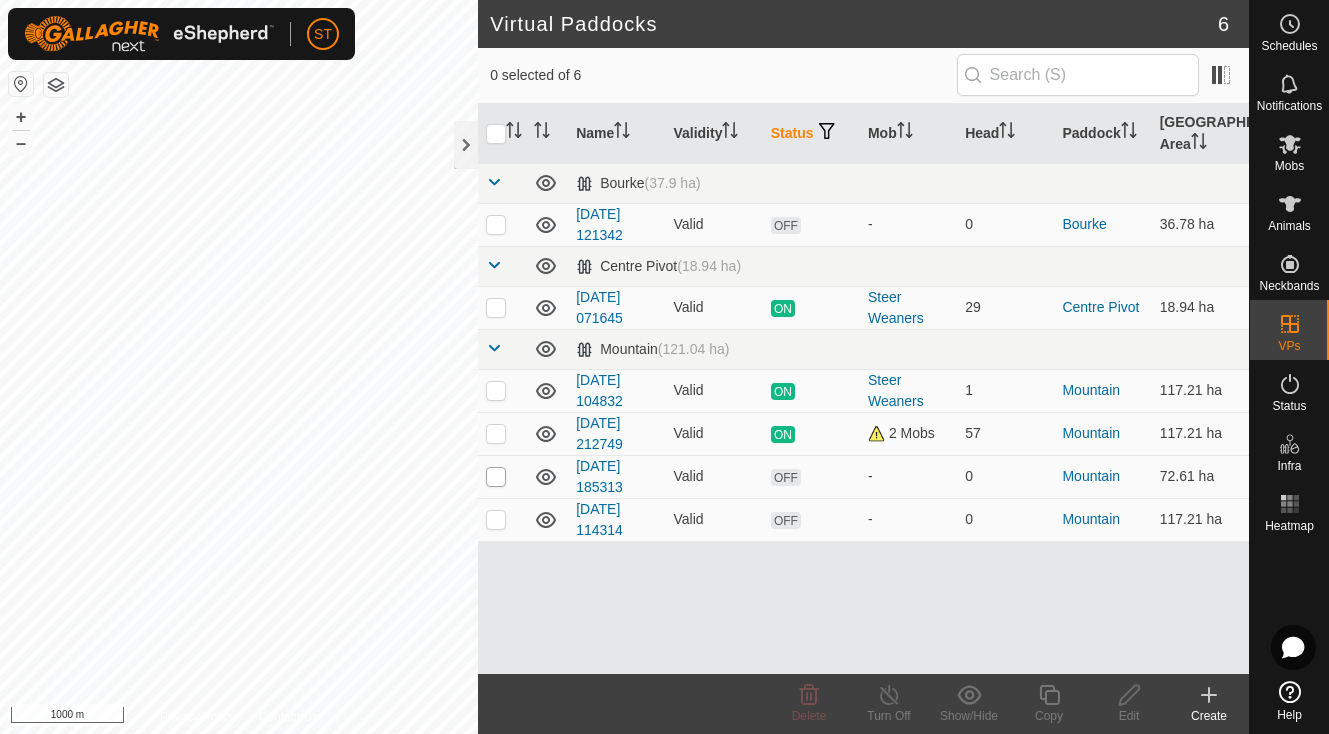click at bounding box center (496, 477) 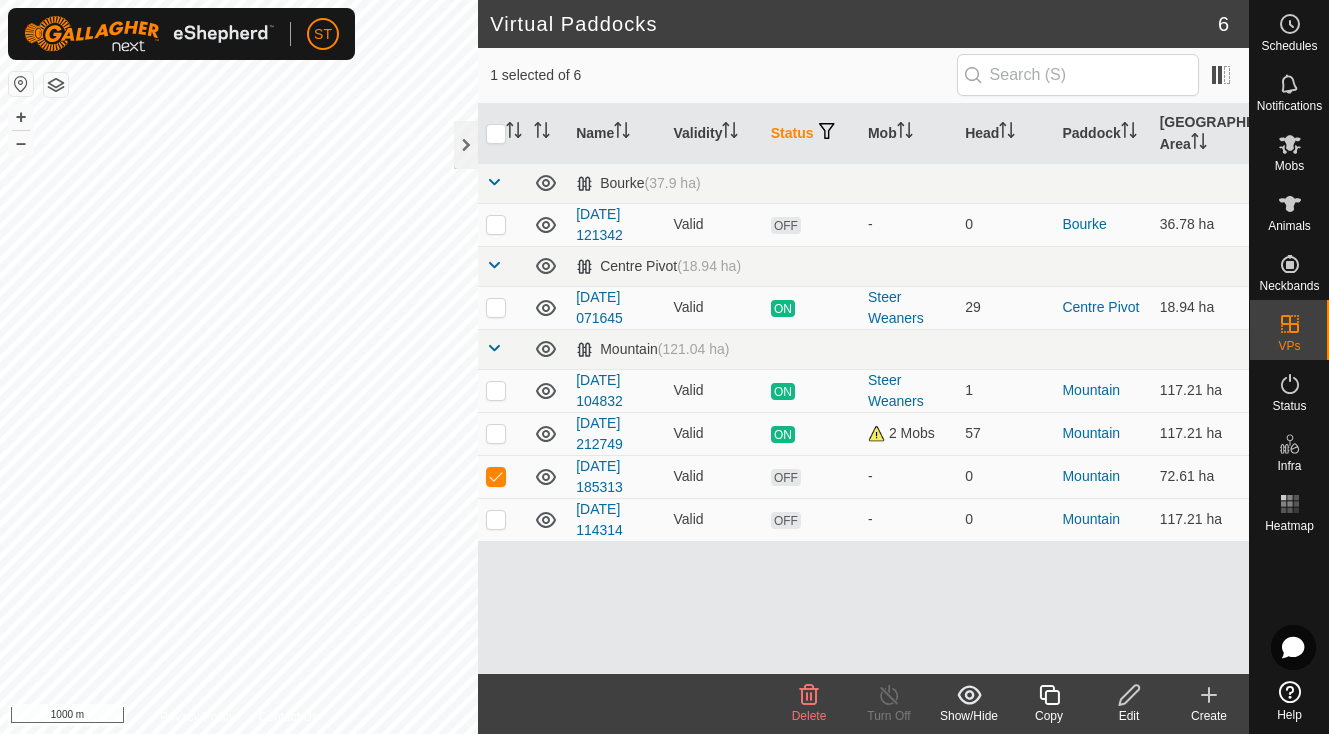 click 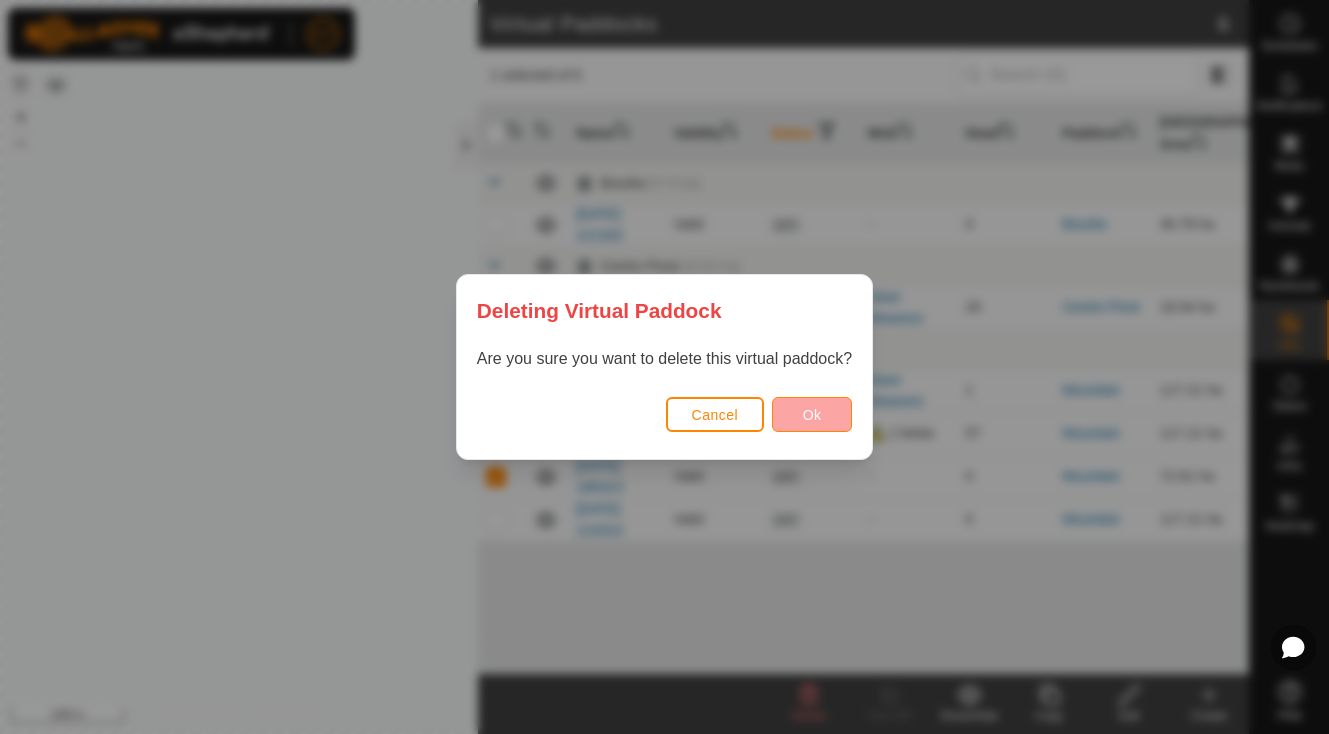 click on "Ok" at bounding box center (812, 415) 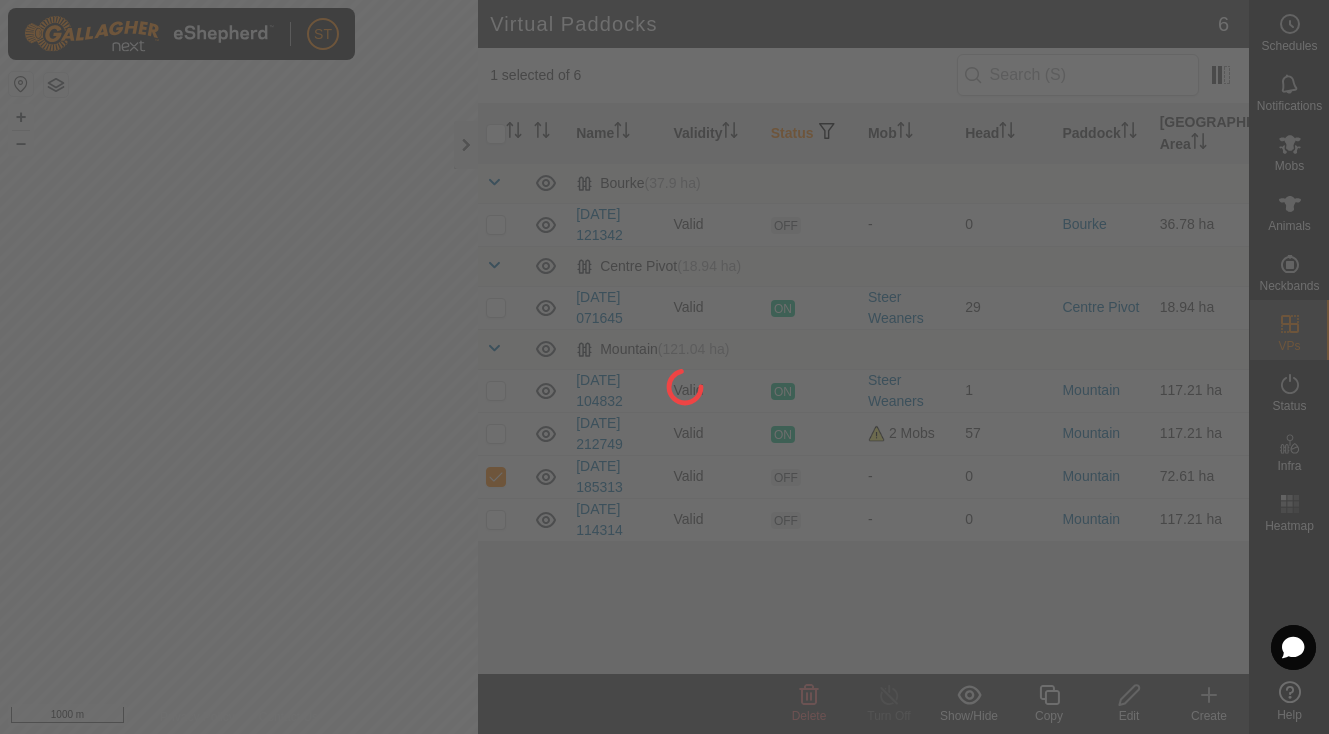 checkbox on "false" 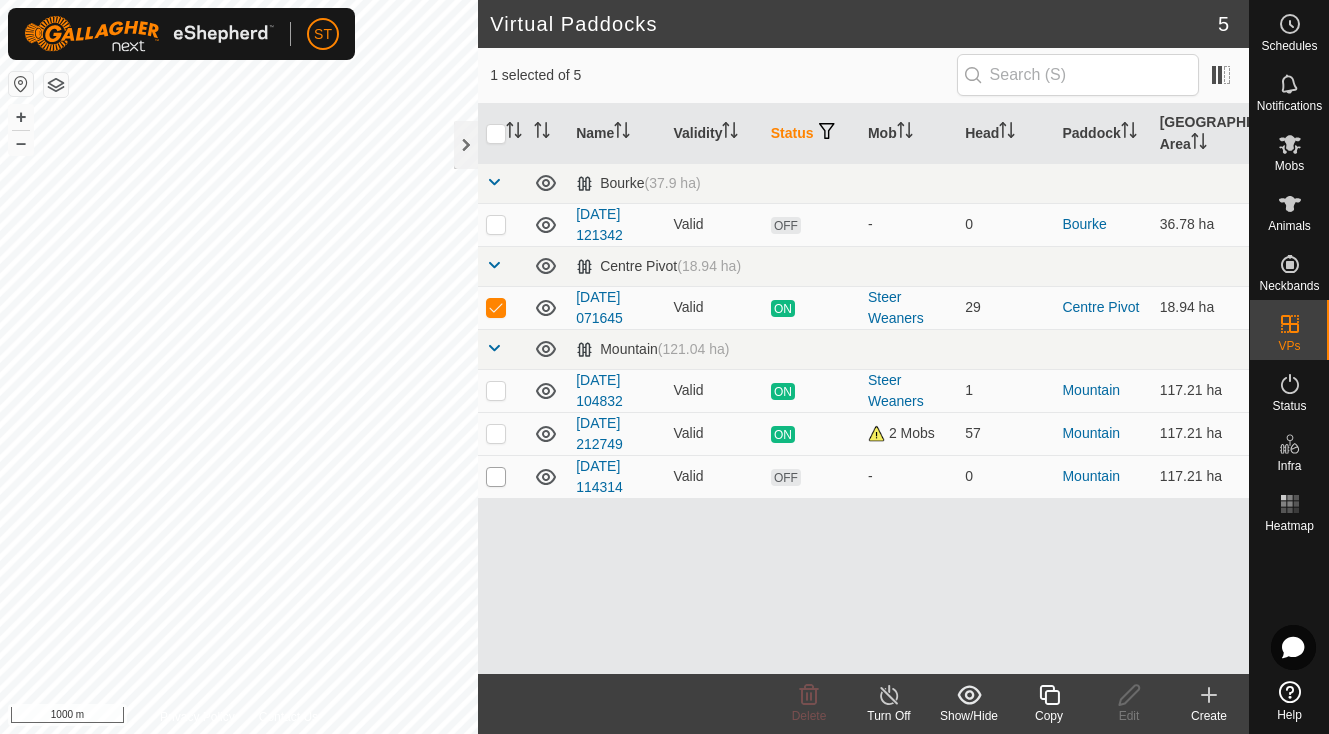 click at bounding box center [496, 477] 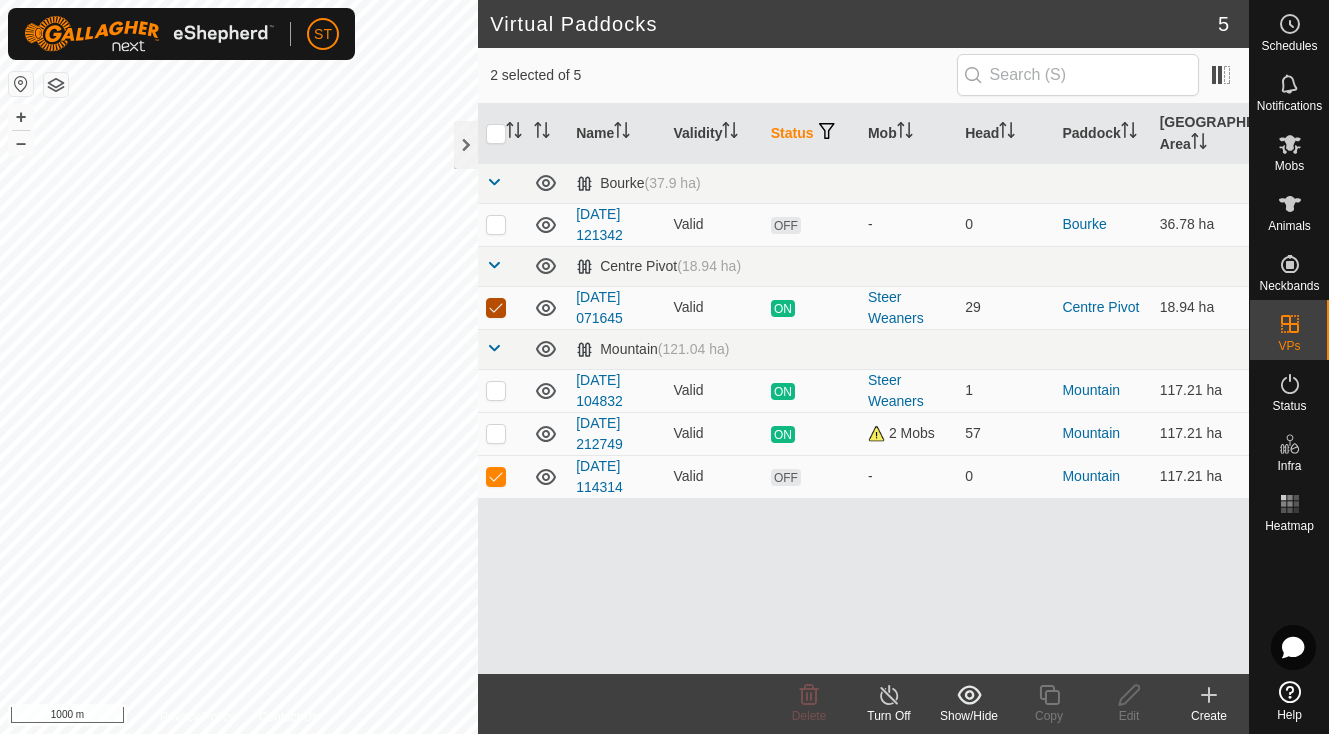 click at bounding box center (496, 308) 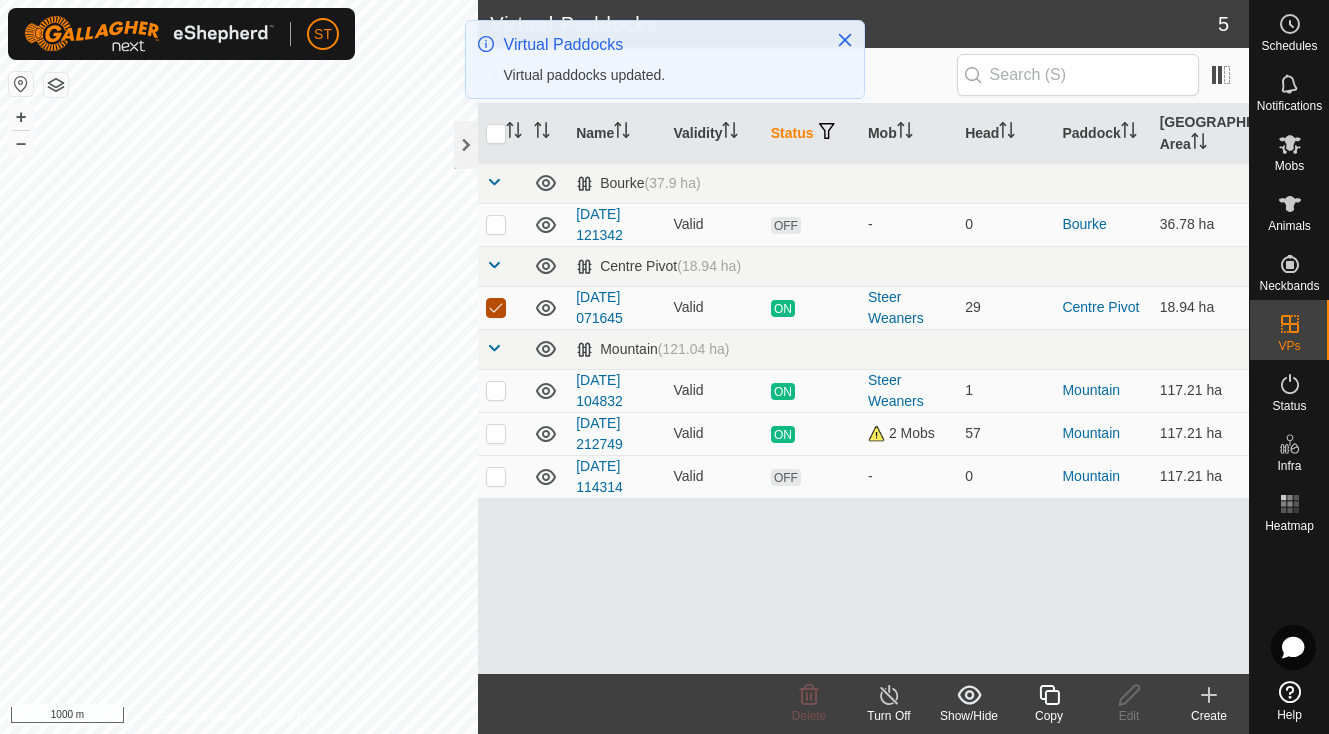 click at bounding box center [496, 308] 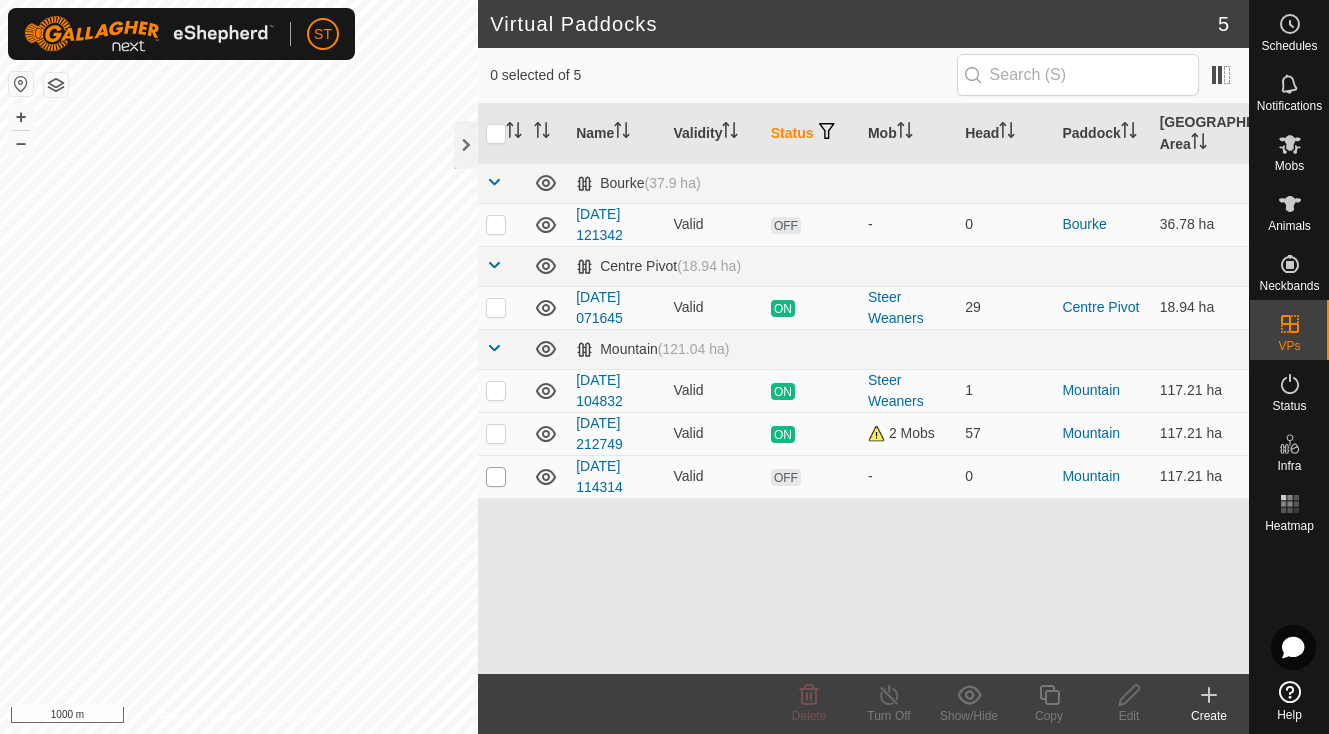 click at bounding box center (496, 477) 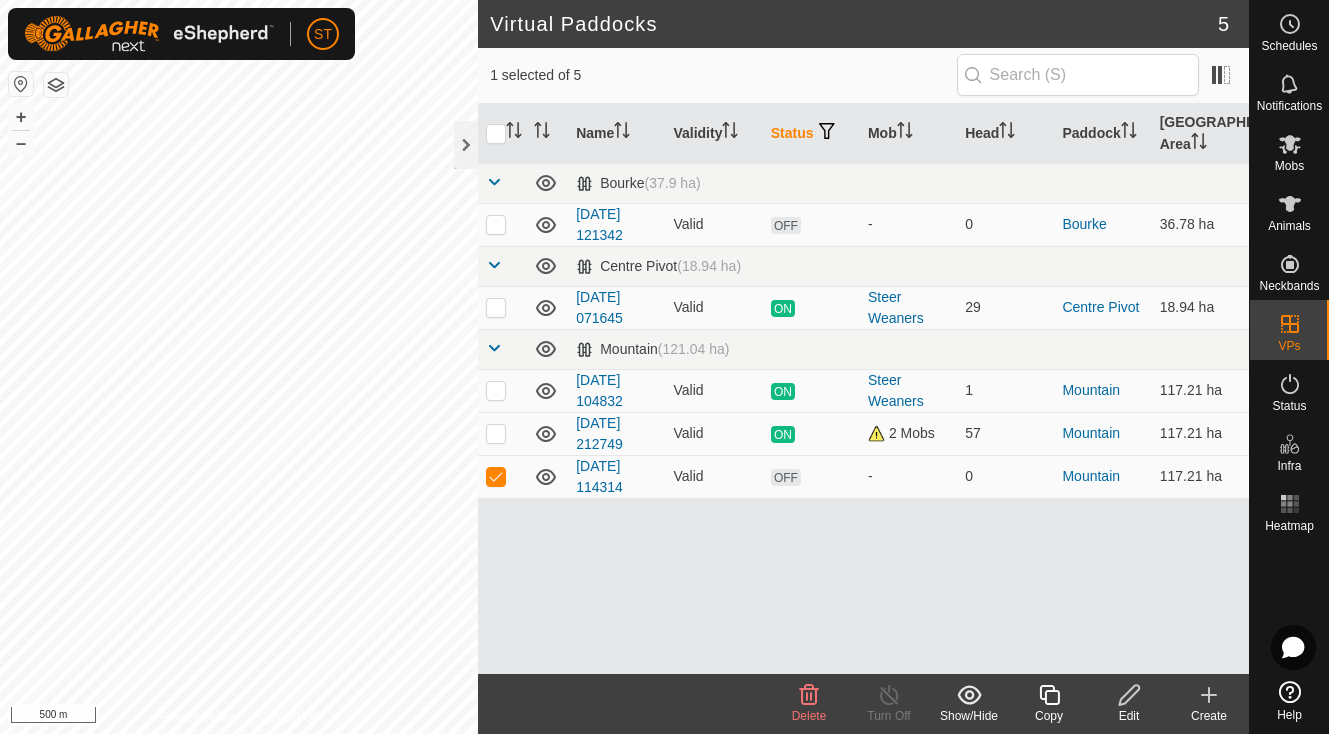 click 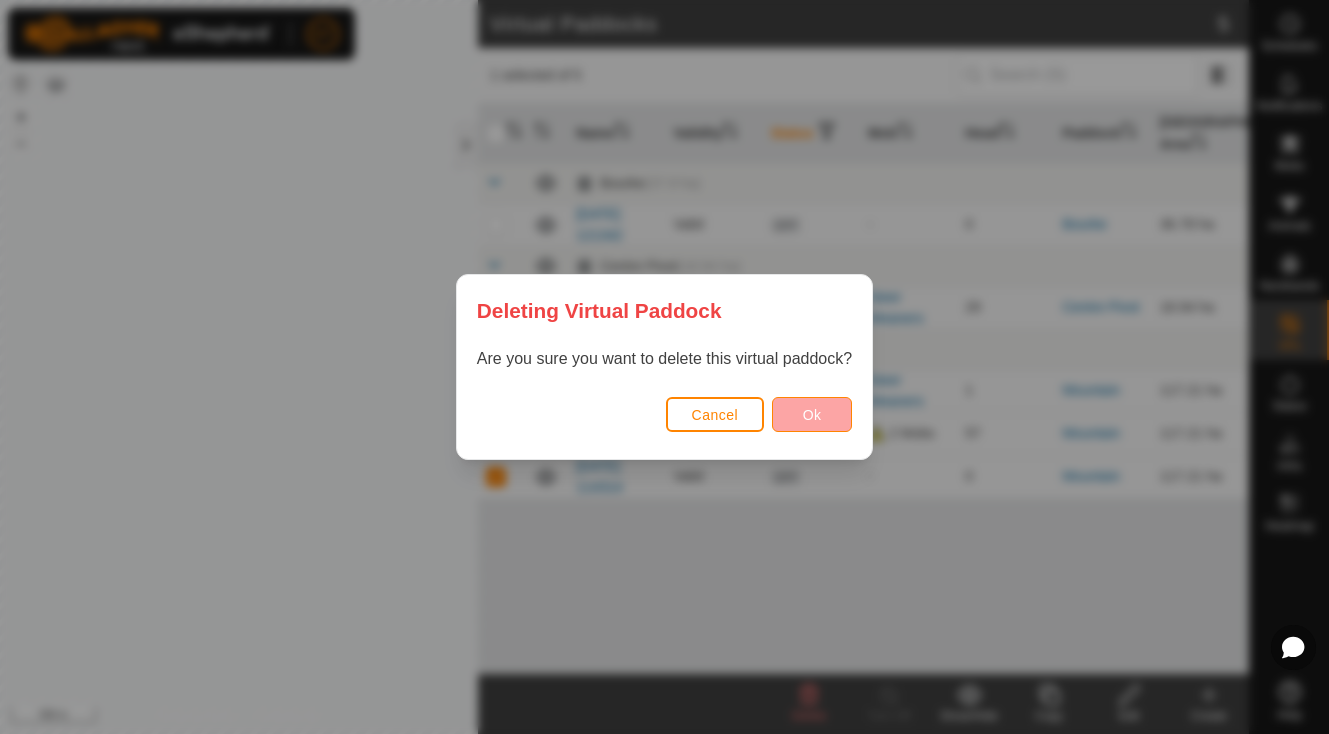 click on "Ok" at bounding box center [812, 415] 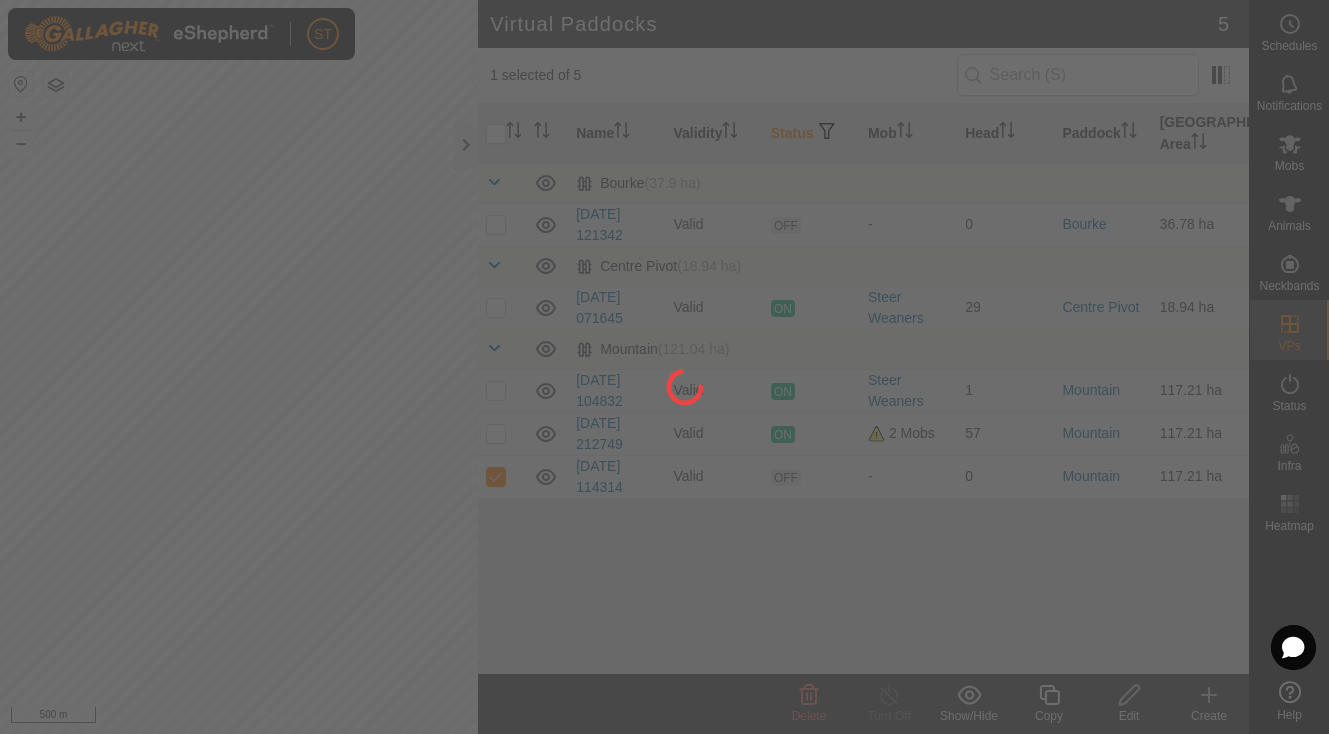 checkbox on "false" 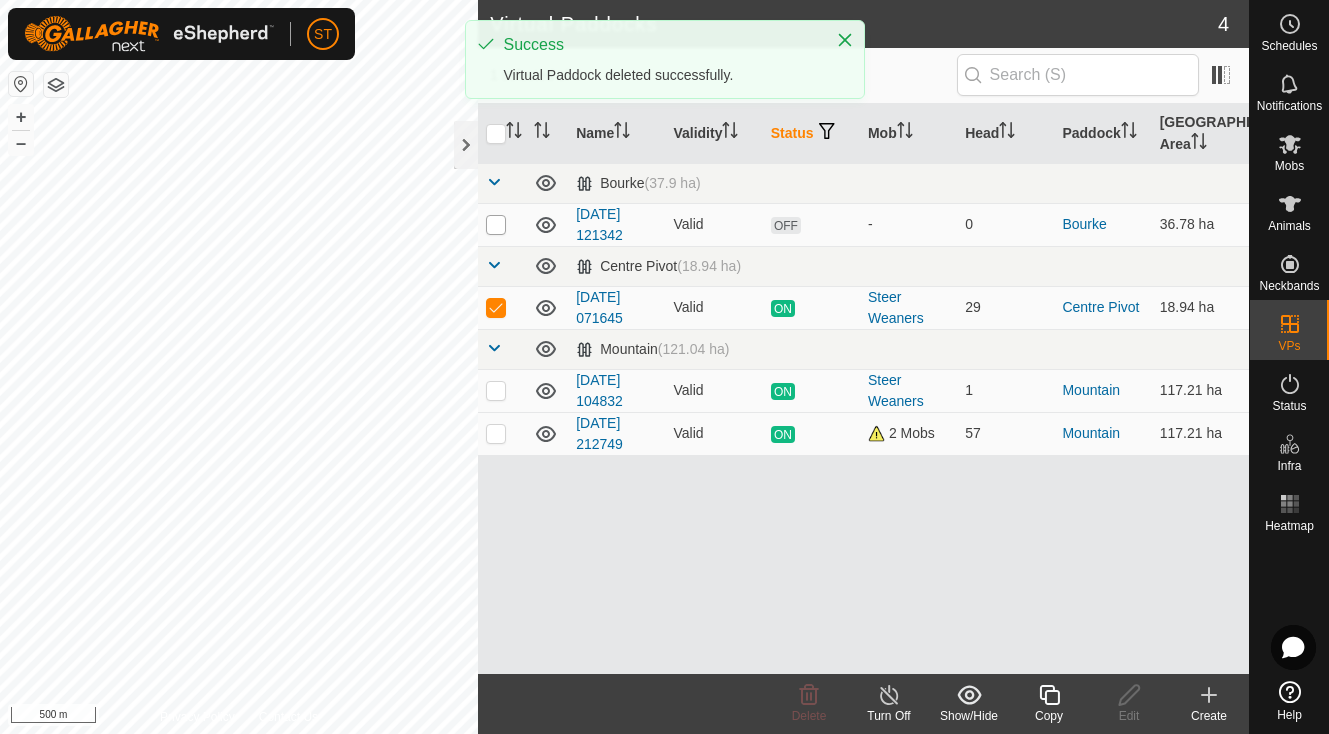 click at bounding box center (496, 225) 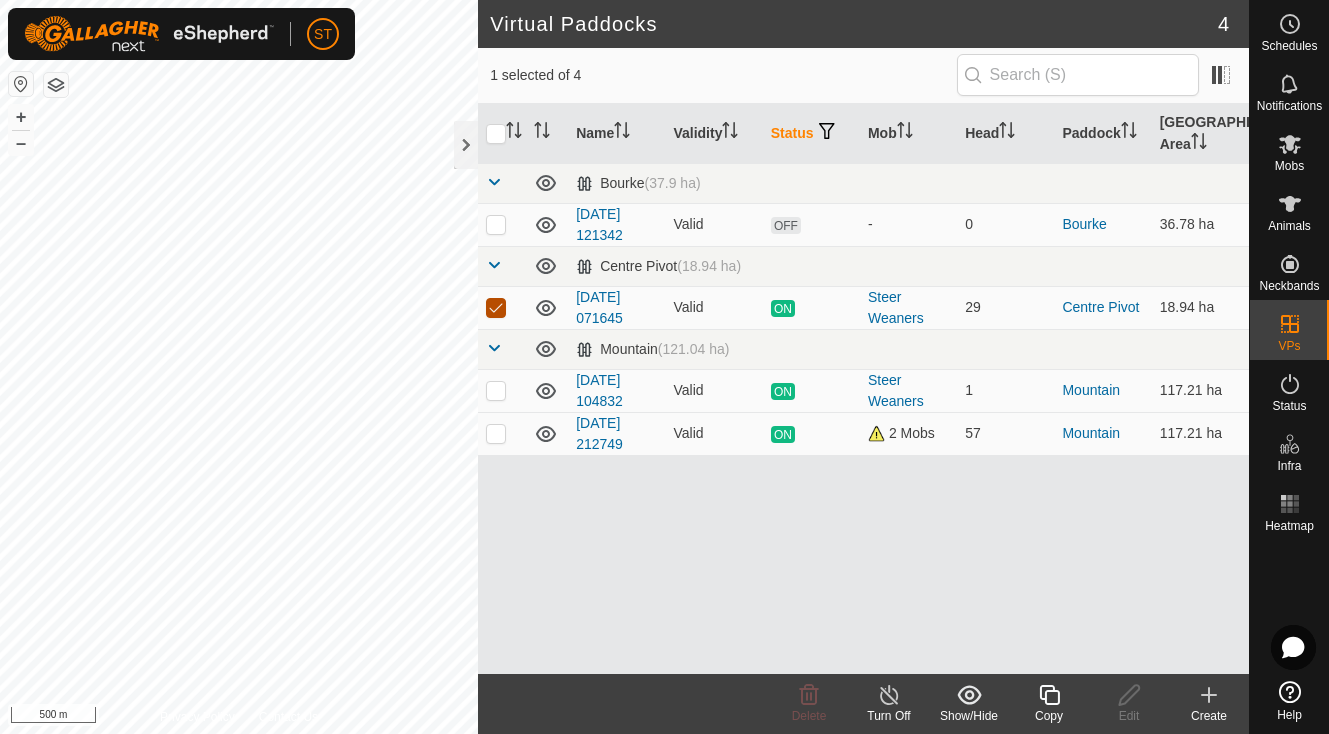 click at bounding box center [496, 308] 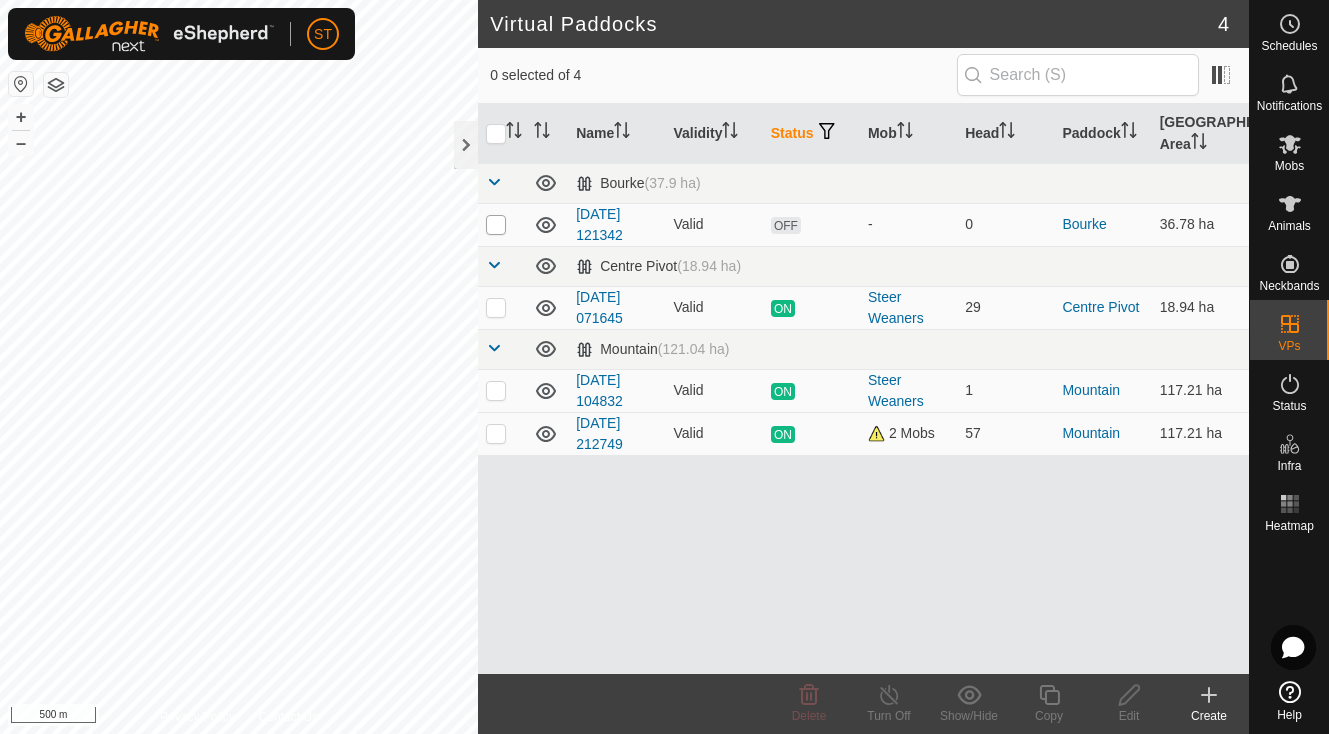 click at bounding box center (496, 225) 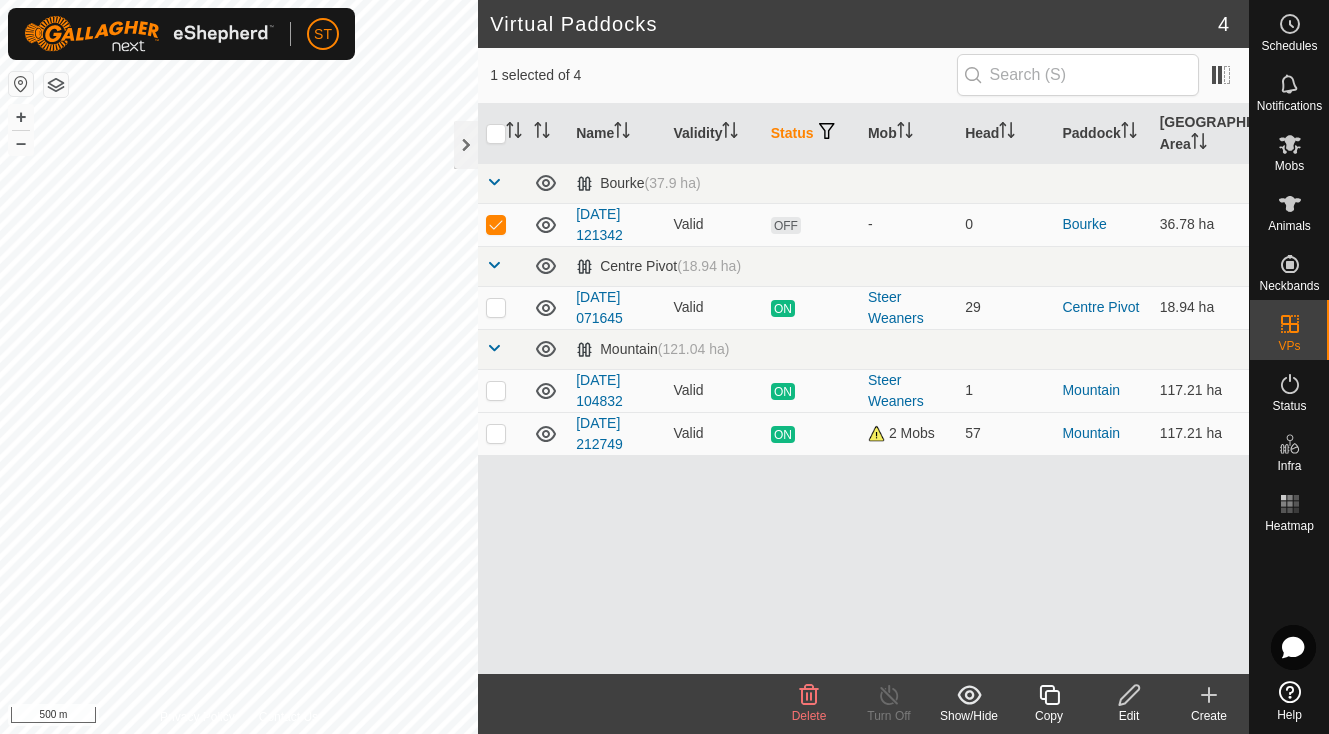 click 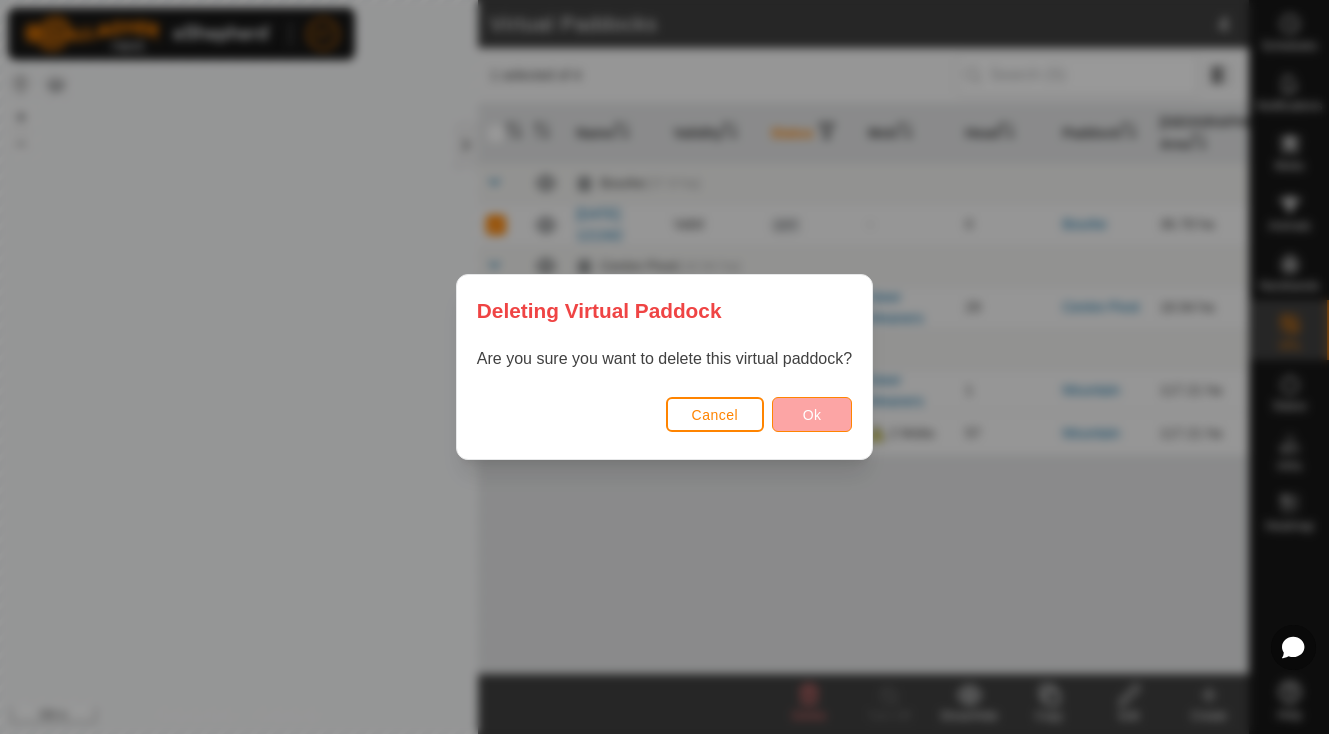 click on "Ok" at bounding box center [812, 414] 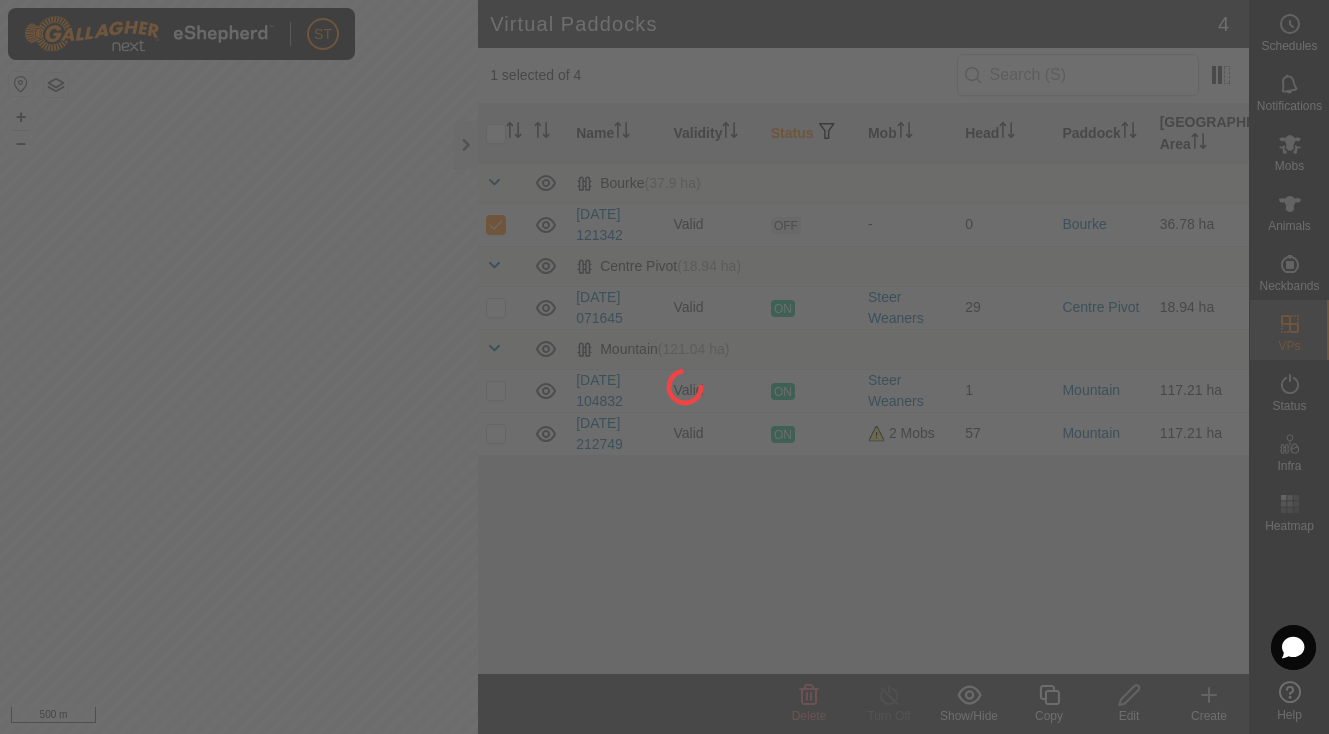 checkbox on "false" 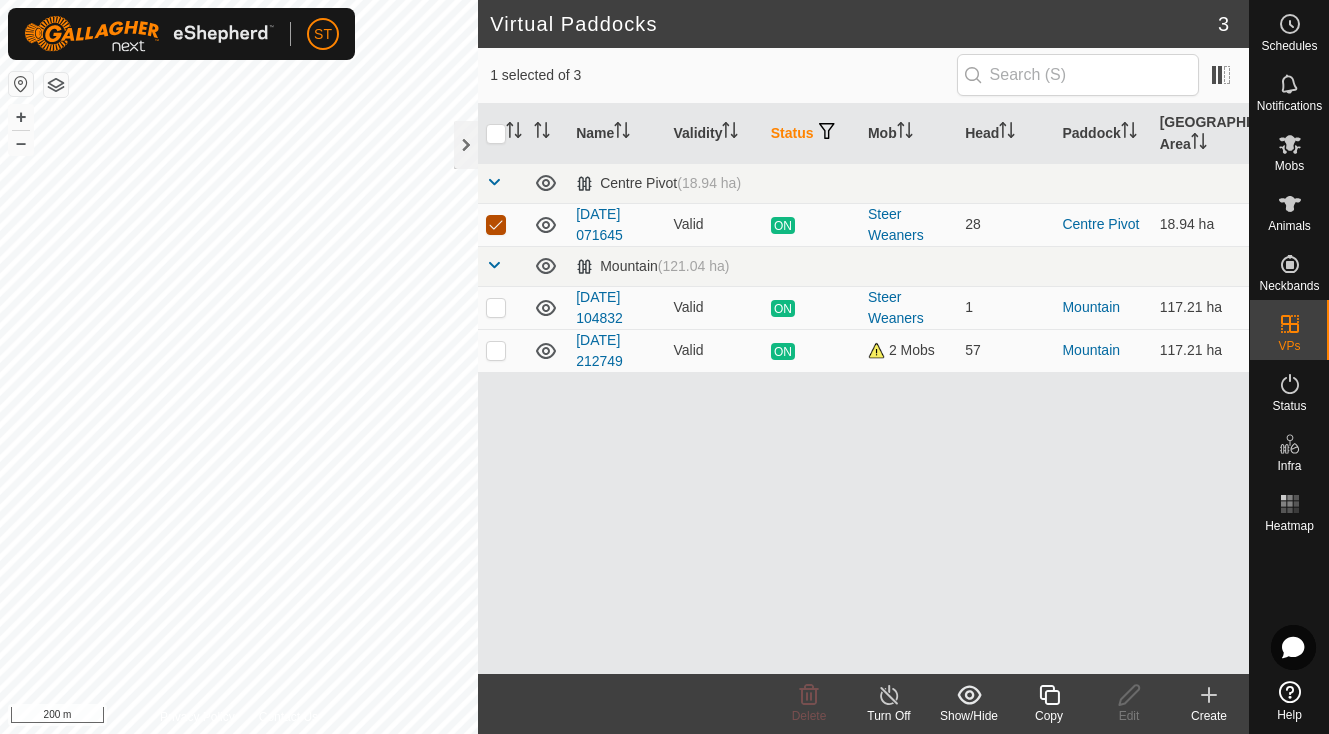 click at bounding box center (496, 225) 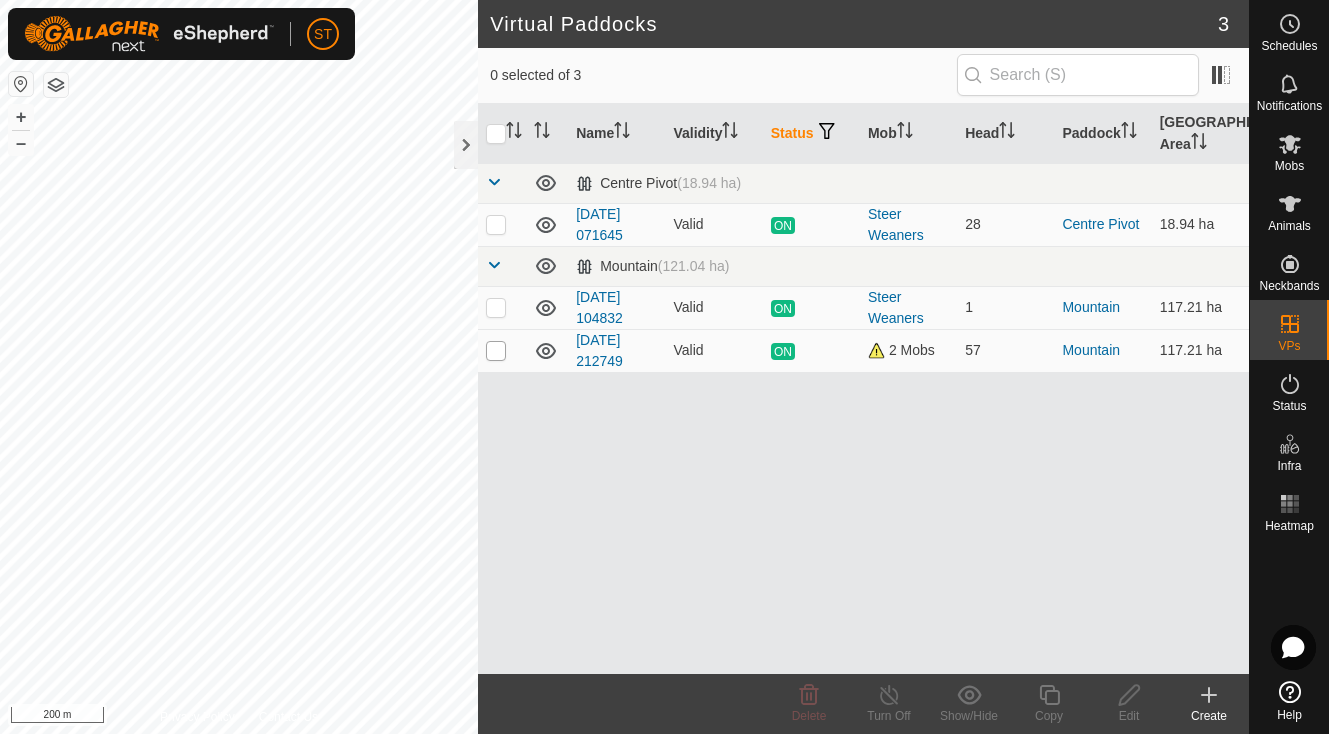click at bounding box center (496, 351) 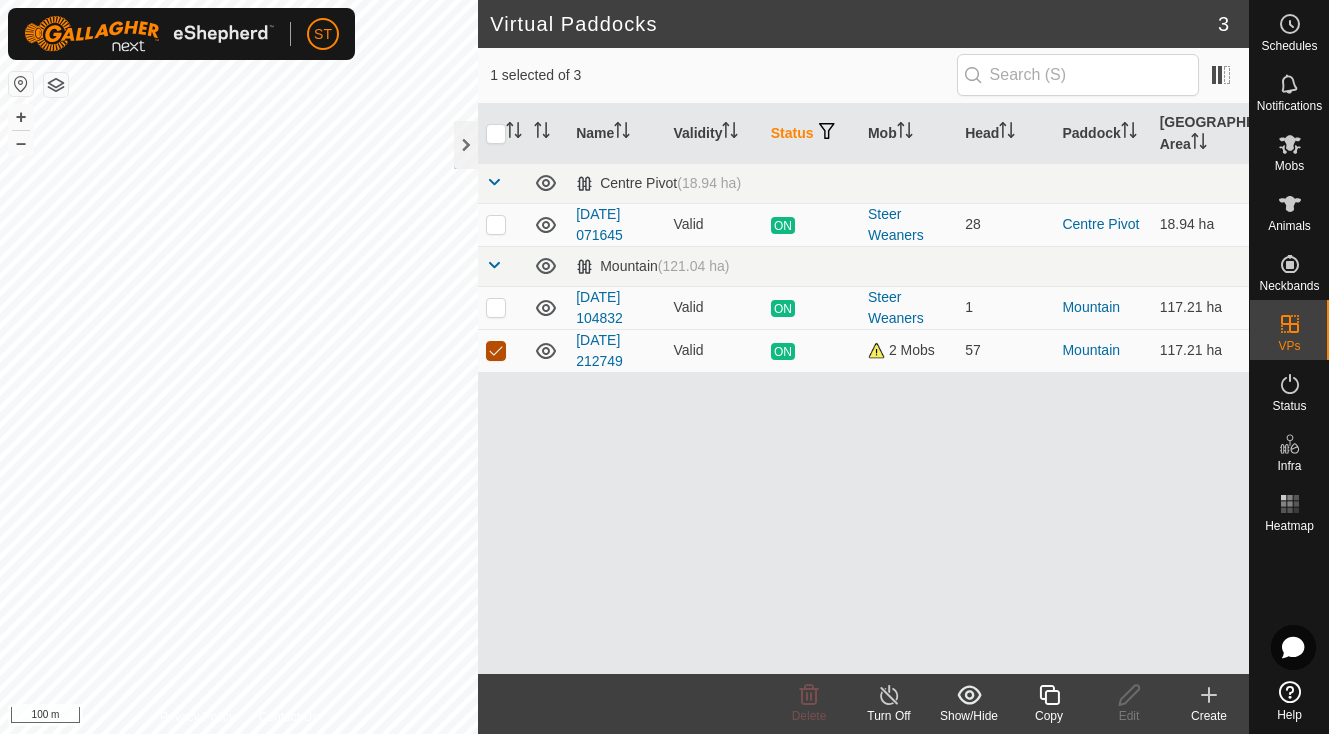 checkbox on "true" 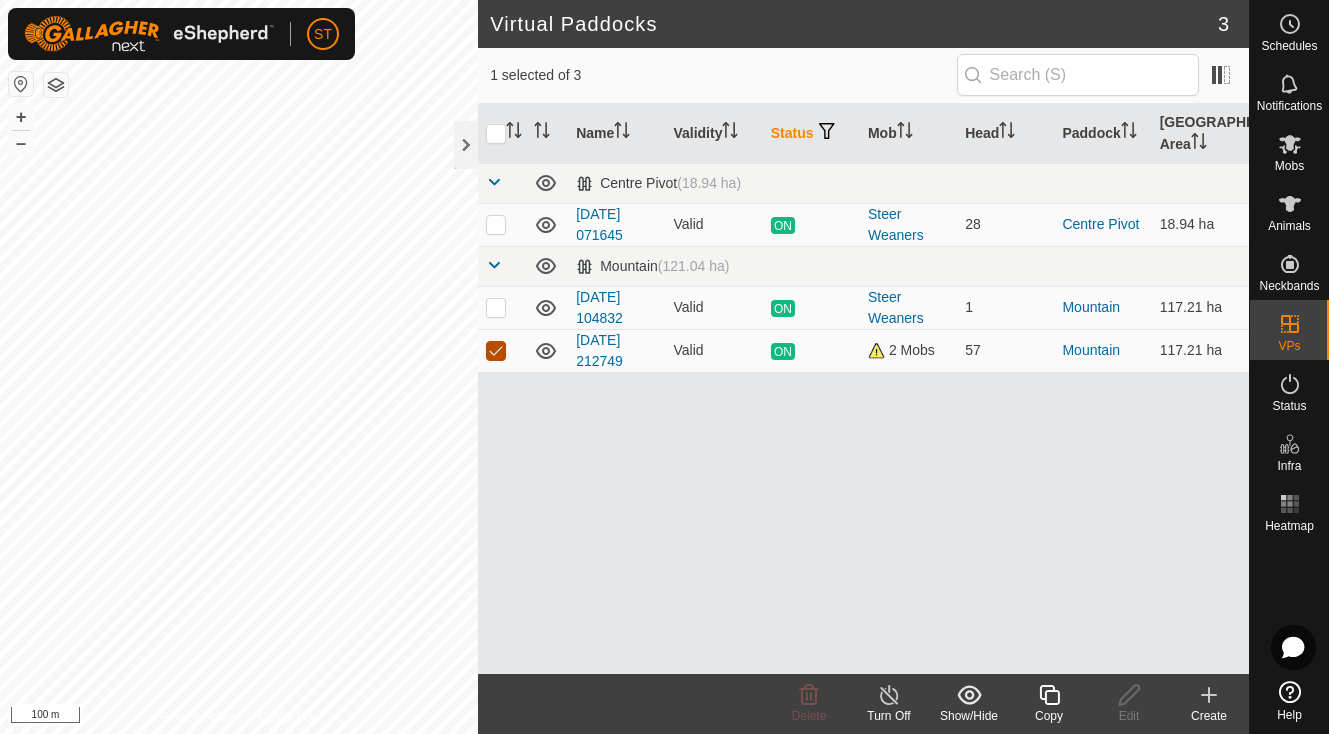 checkbox on "false" 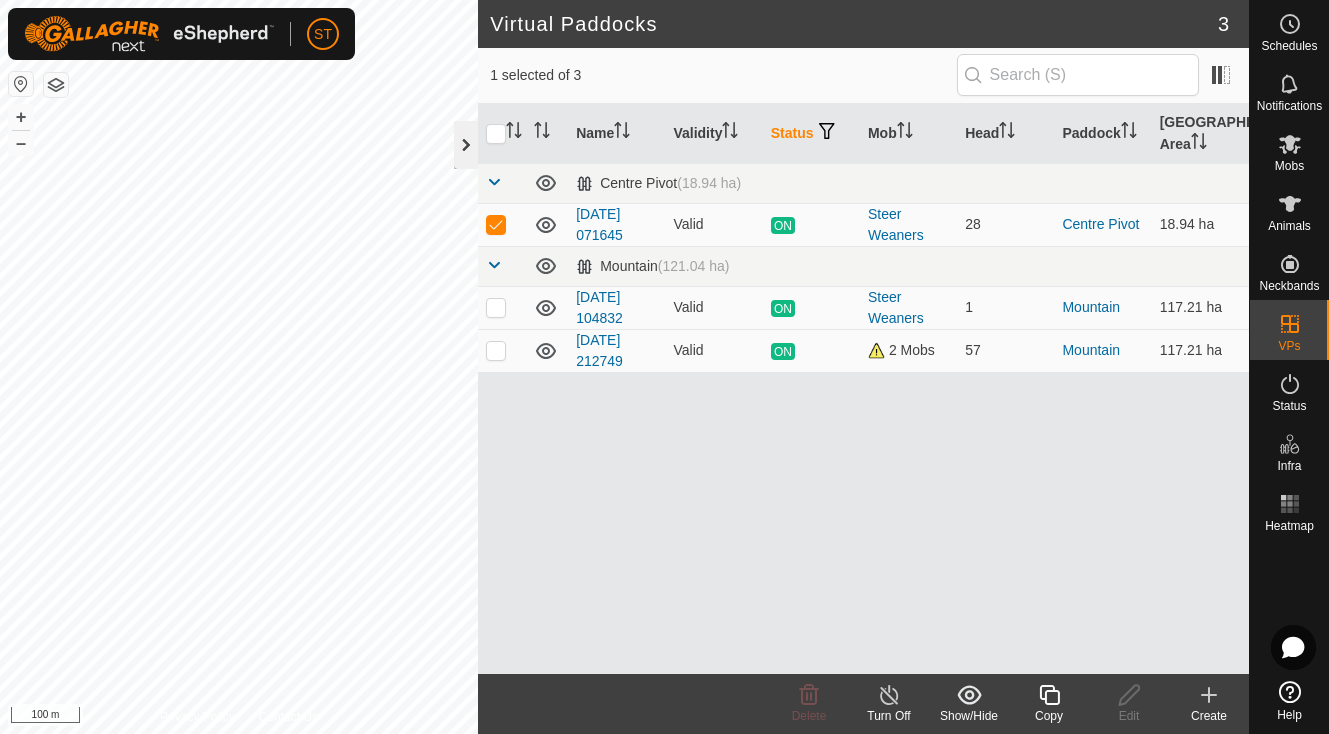 click 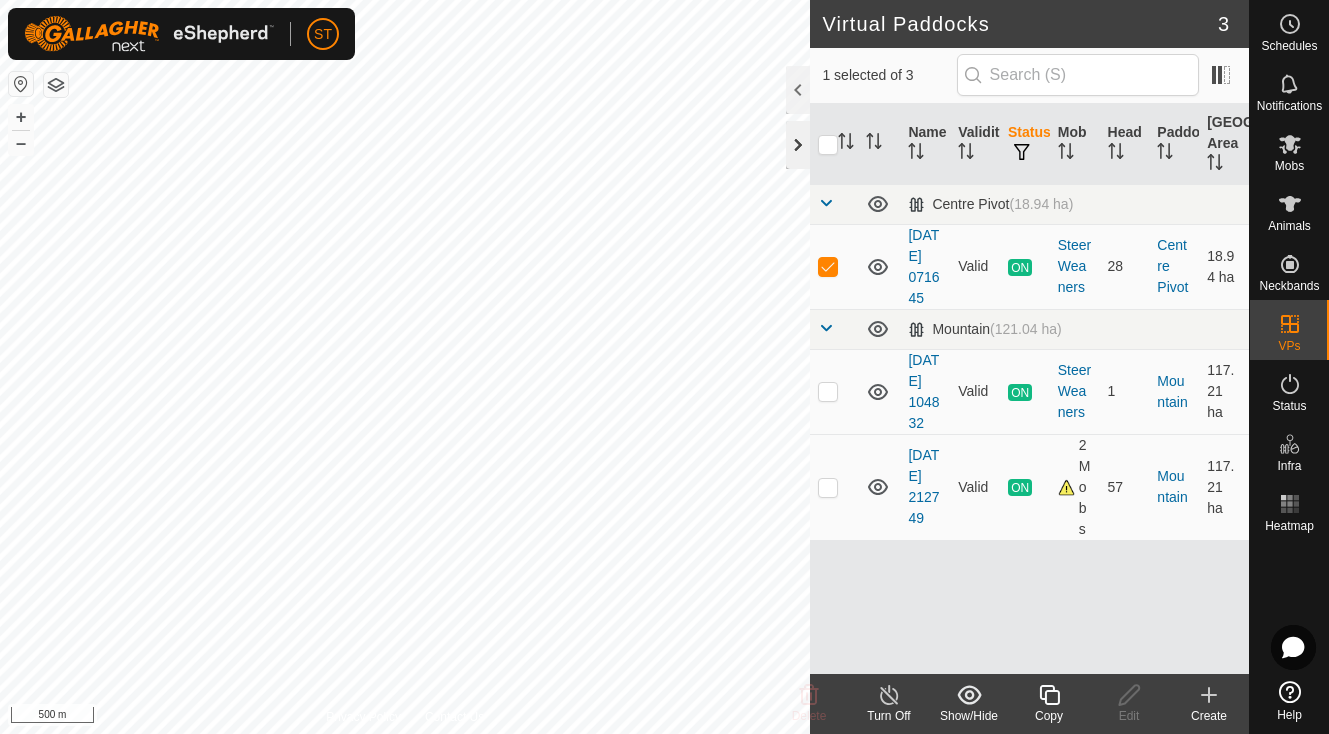 checkbox on "false" 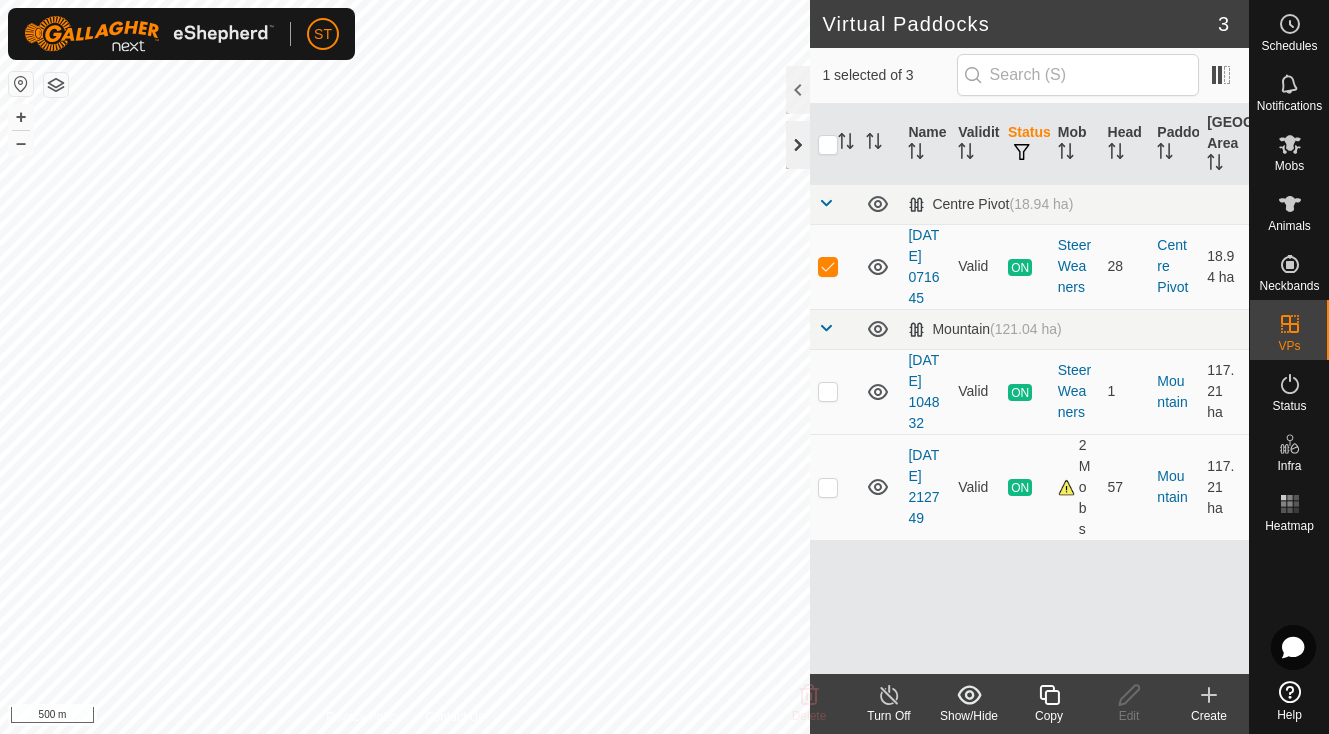 checkbox on "true" 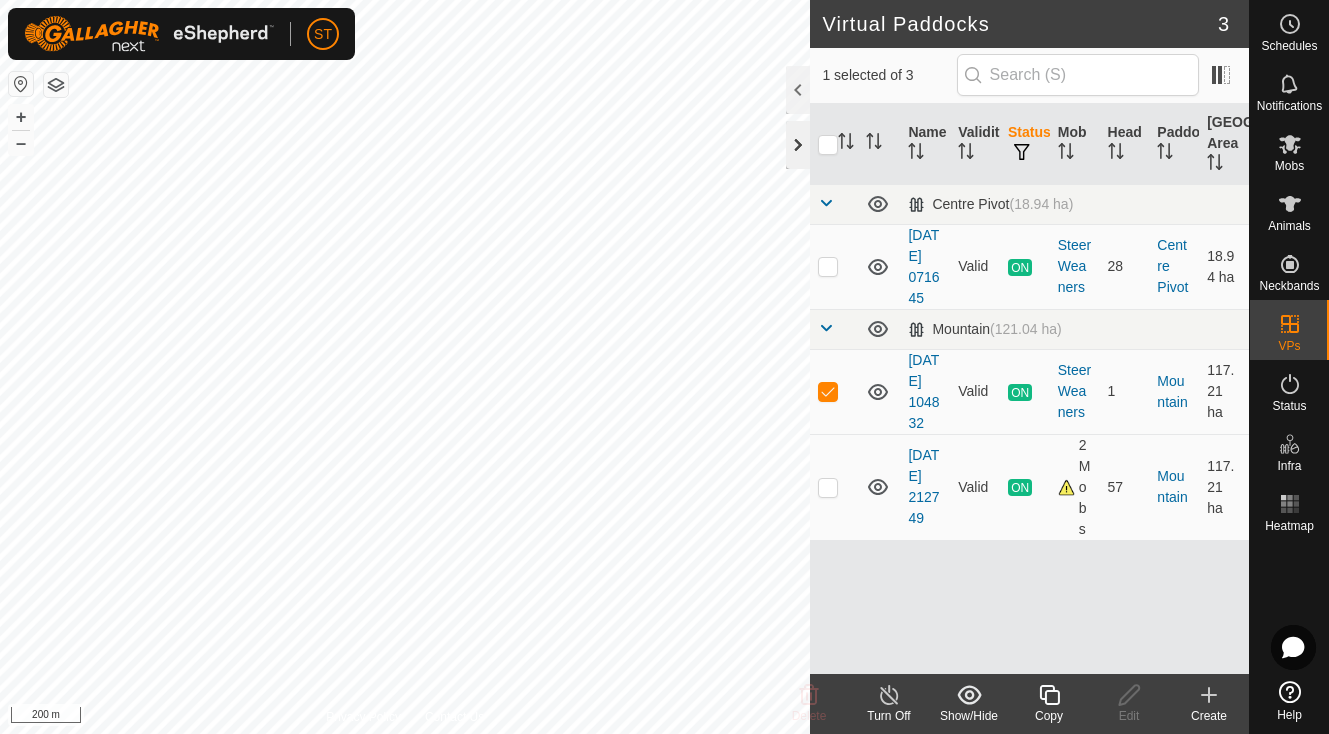 checkbox on "true" 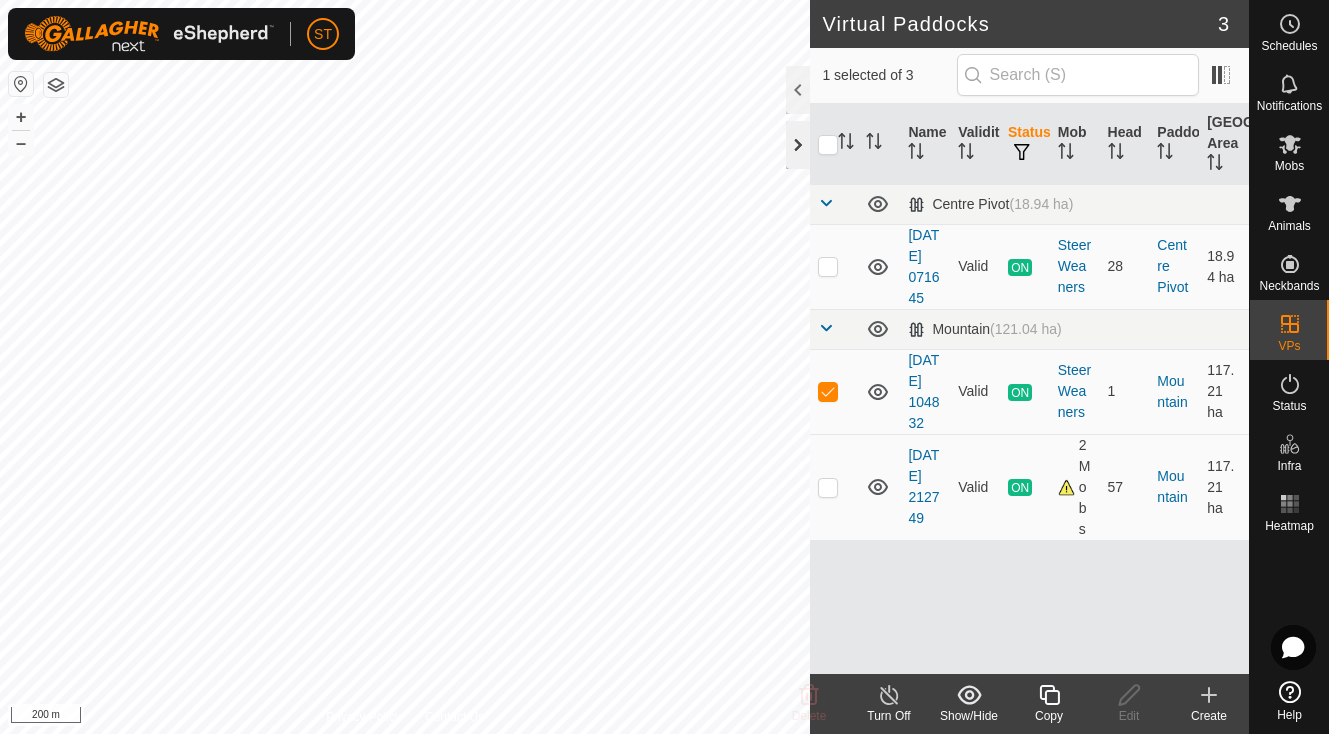 checkbox on "false" 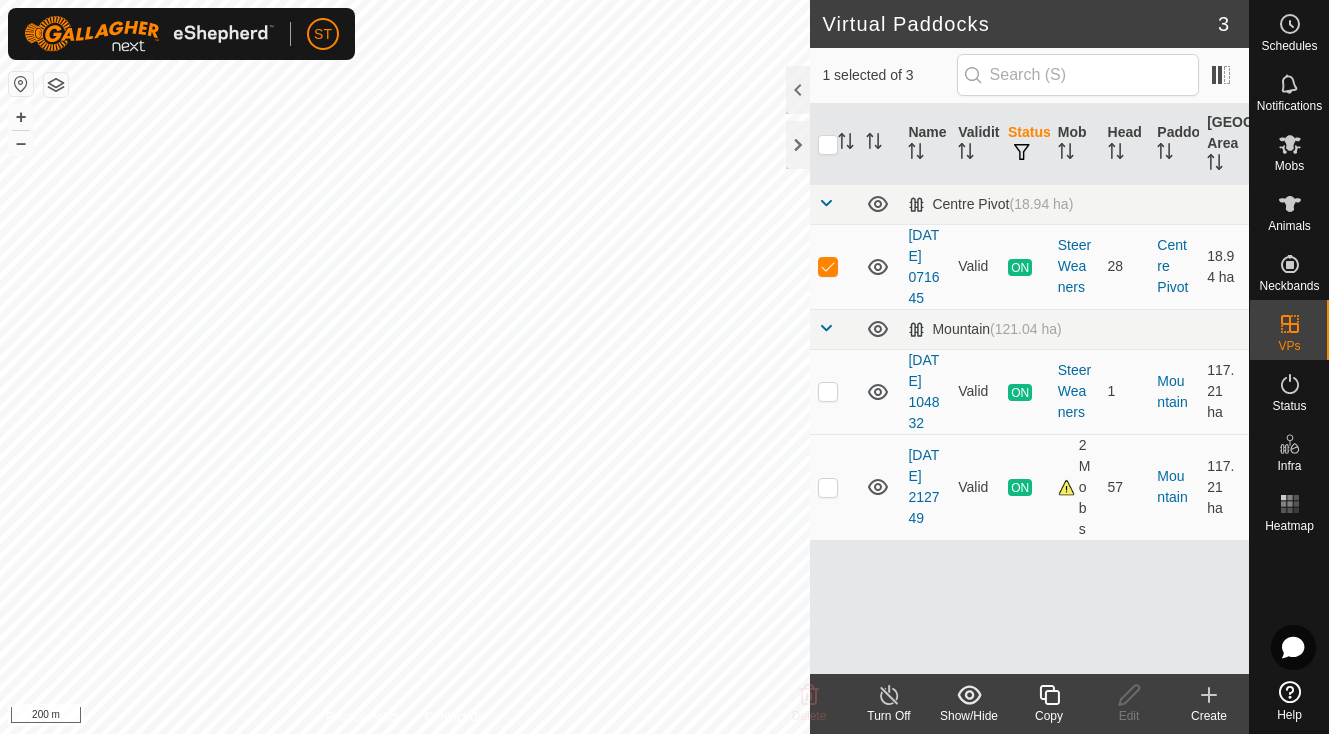 click 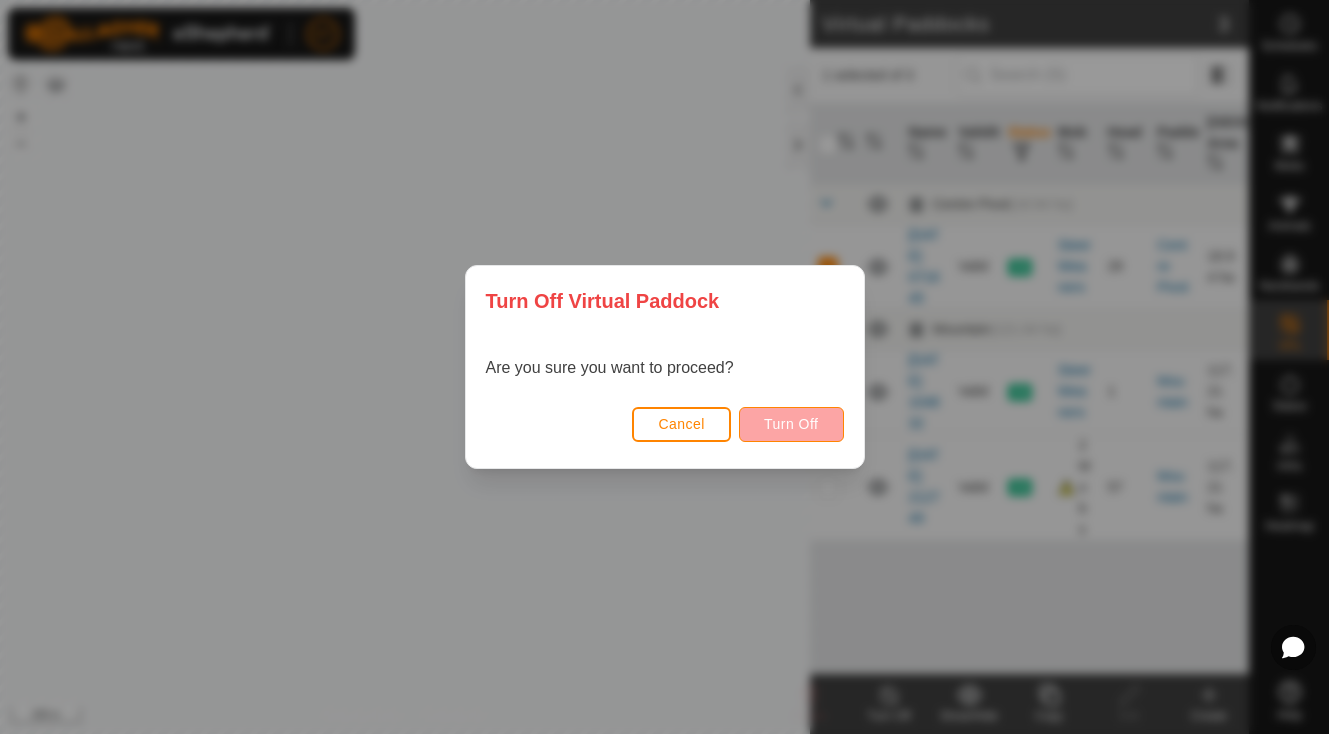 click on "Turn Off" at bounding box center [791, 424] 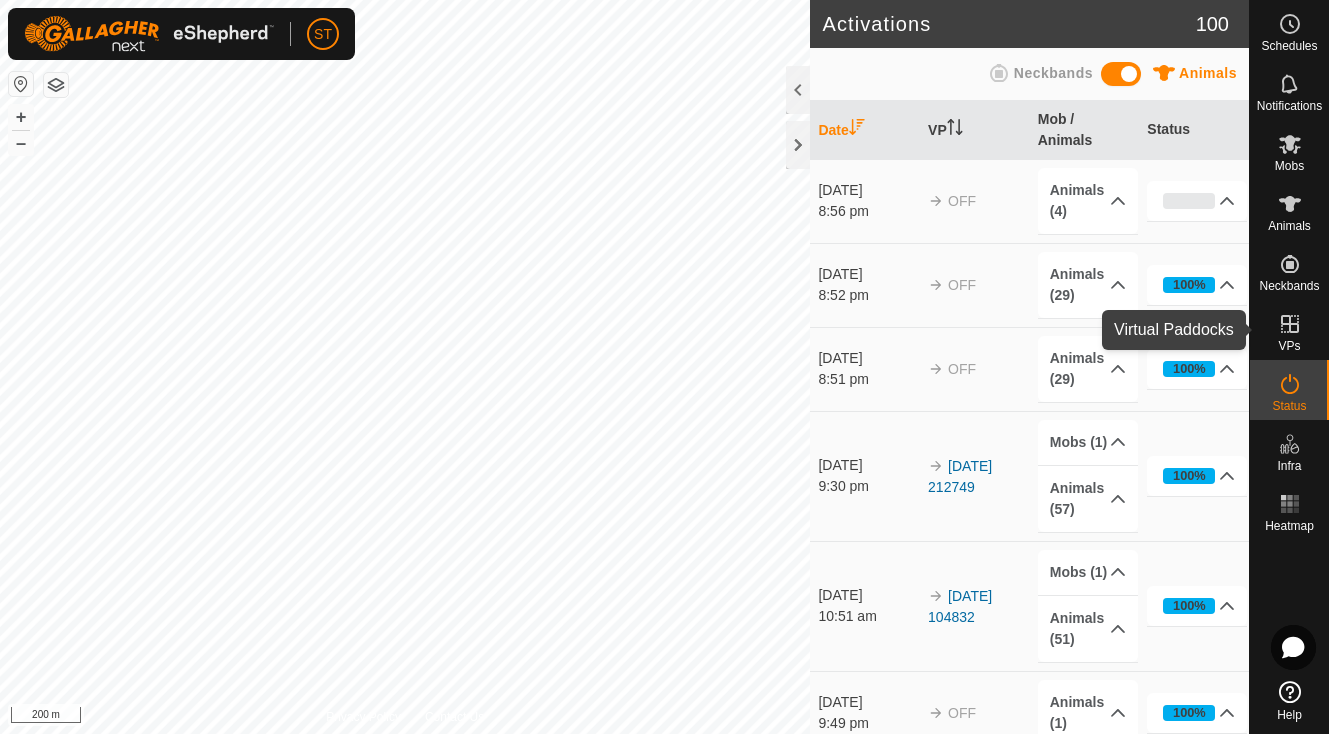 click 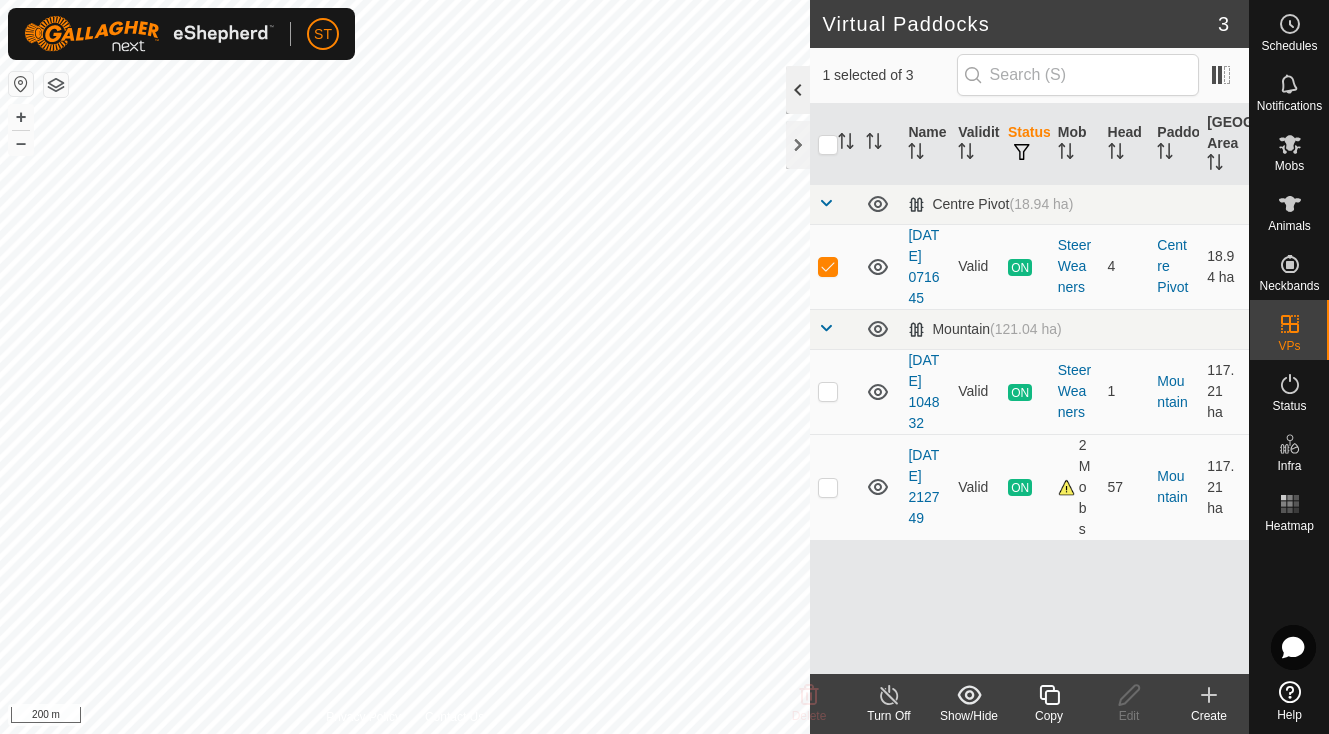 click 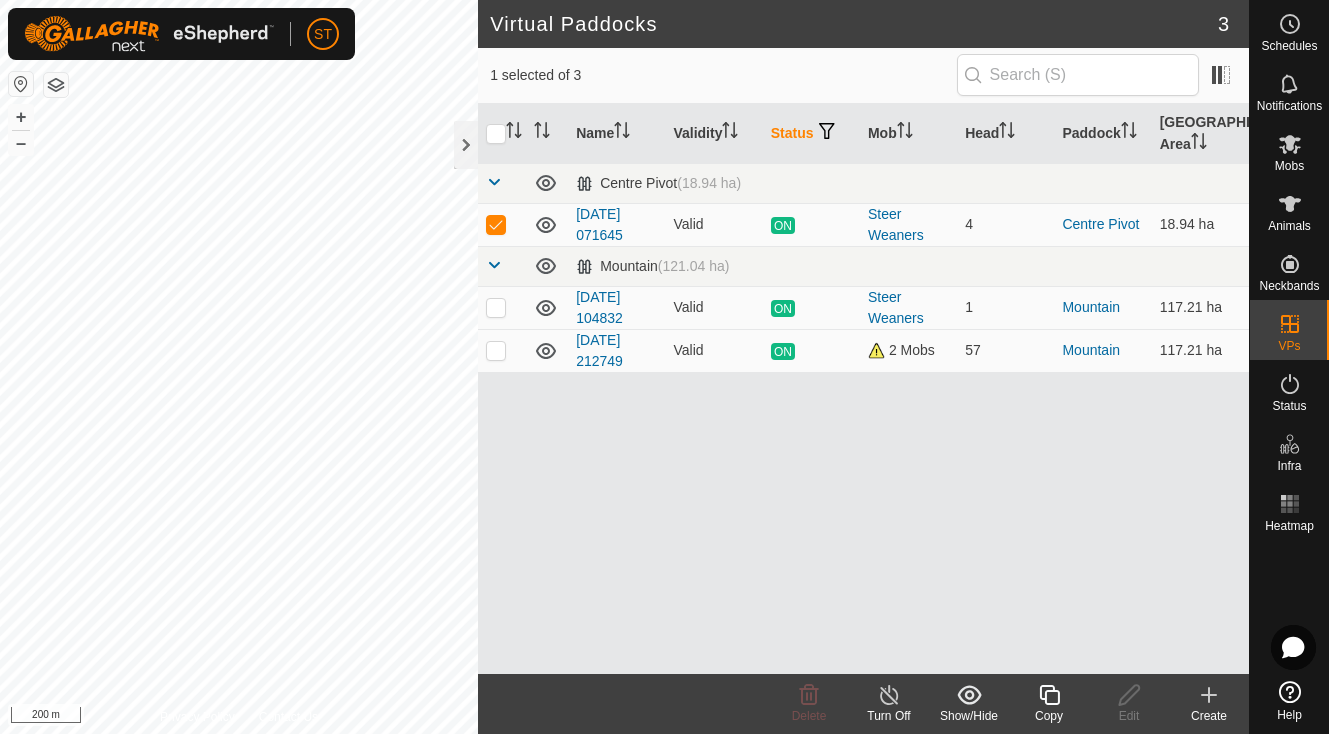 click 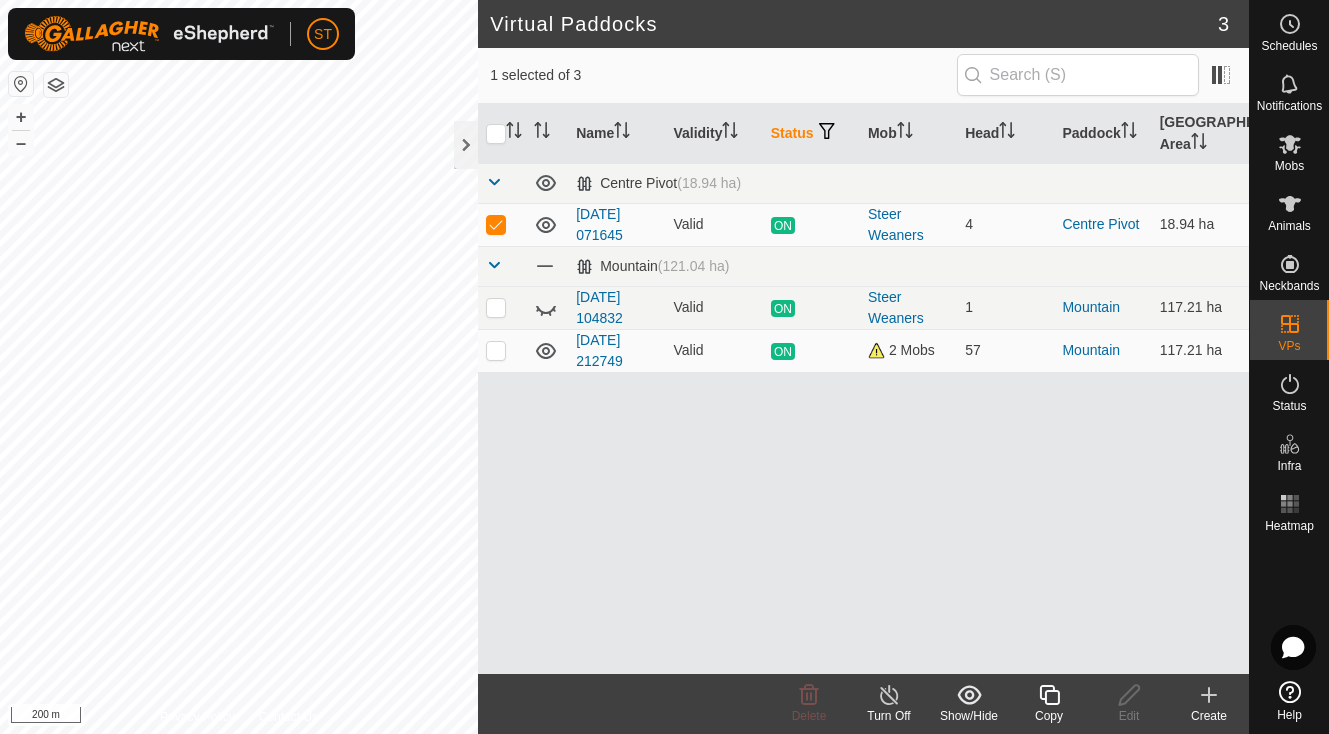 click 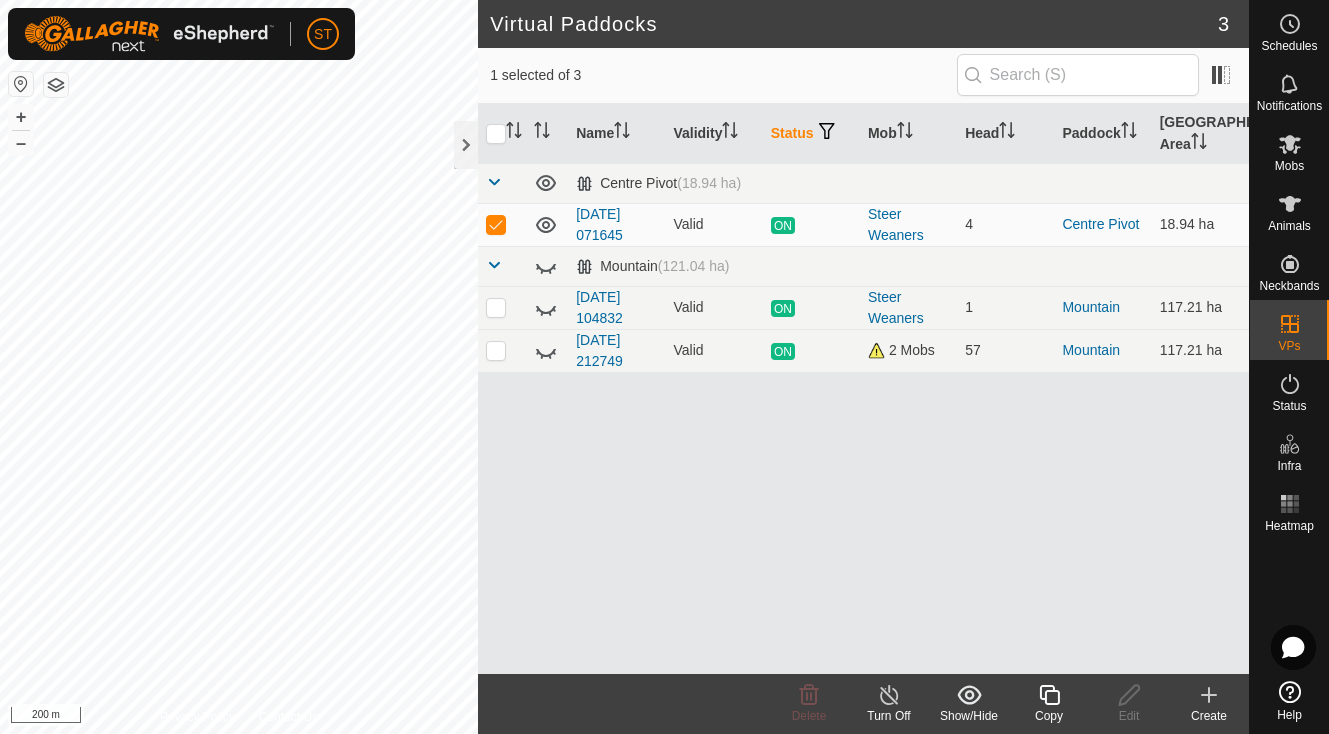 click 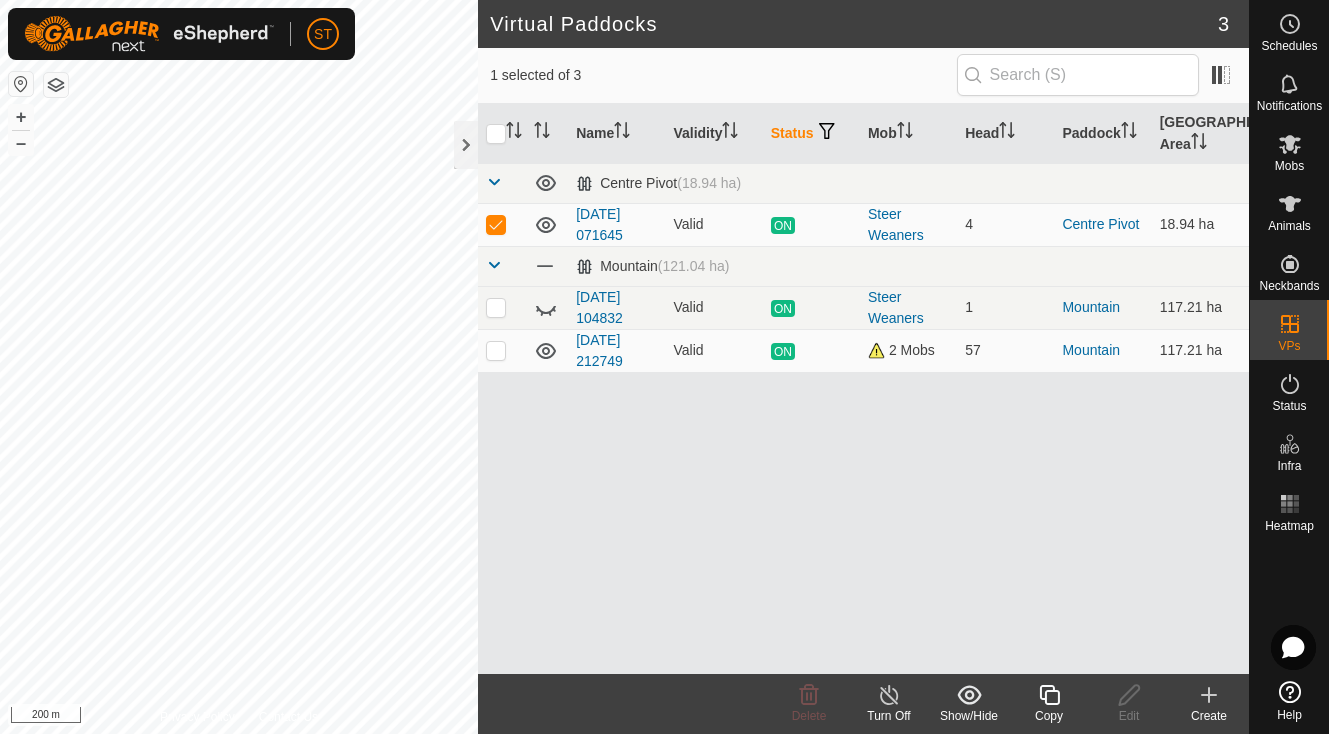 click 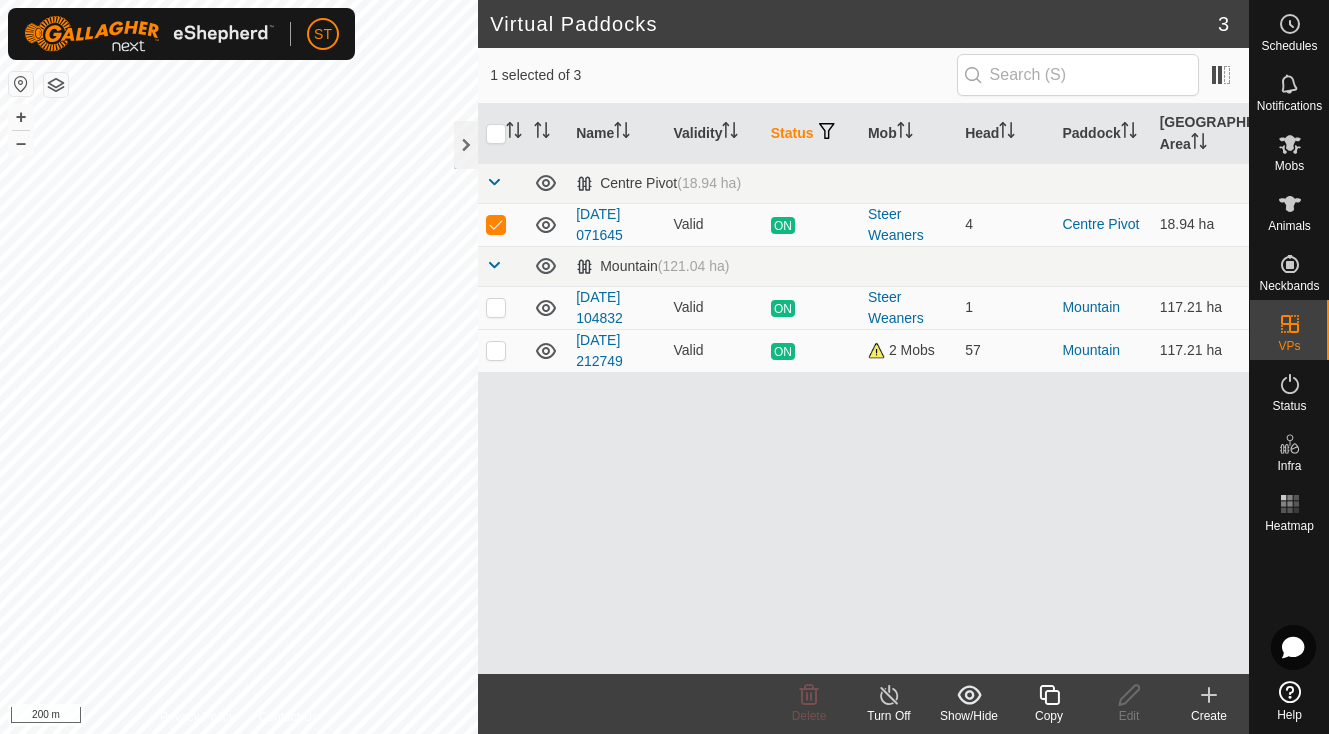 click 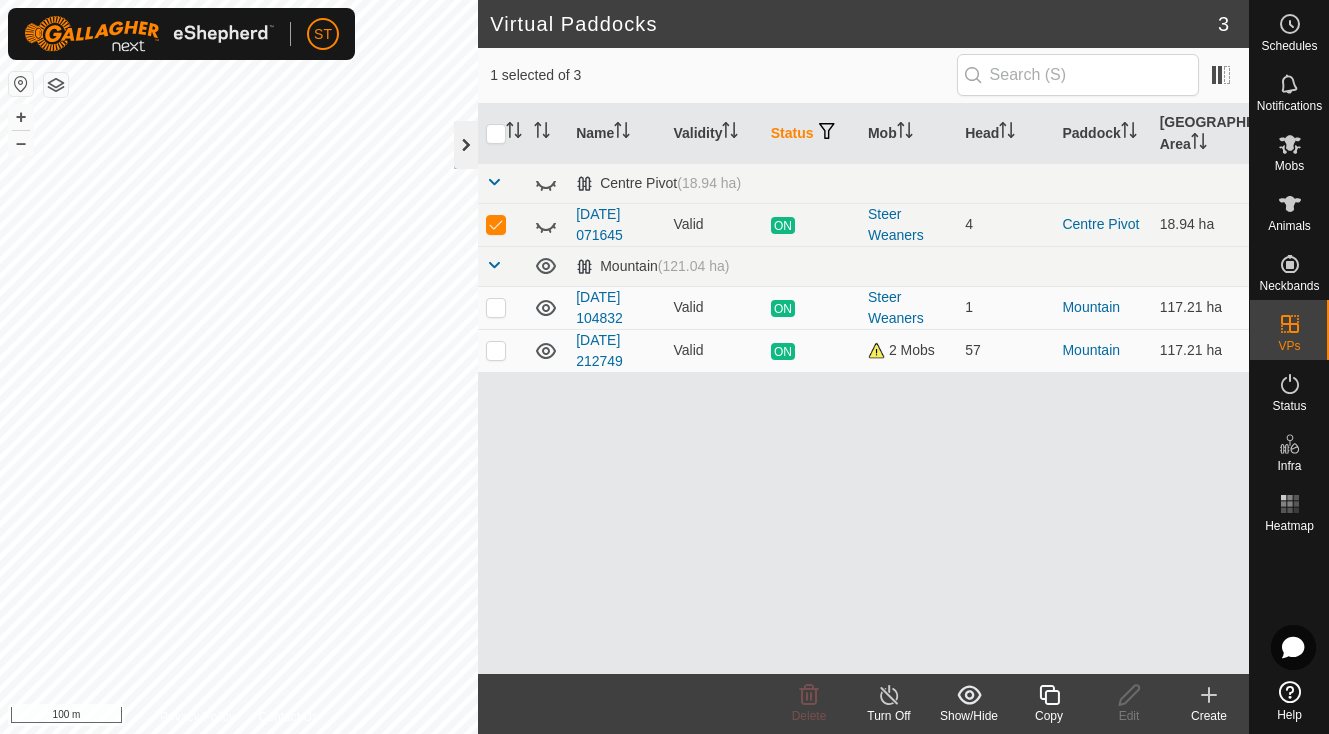 click 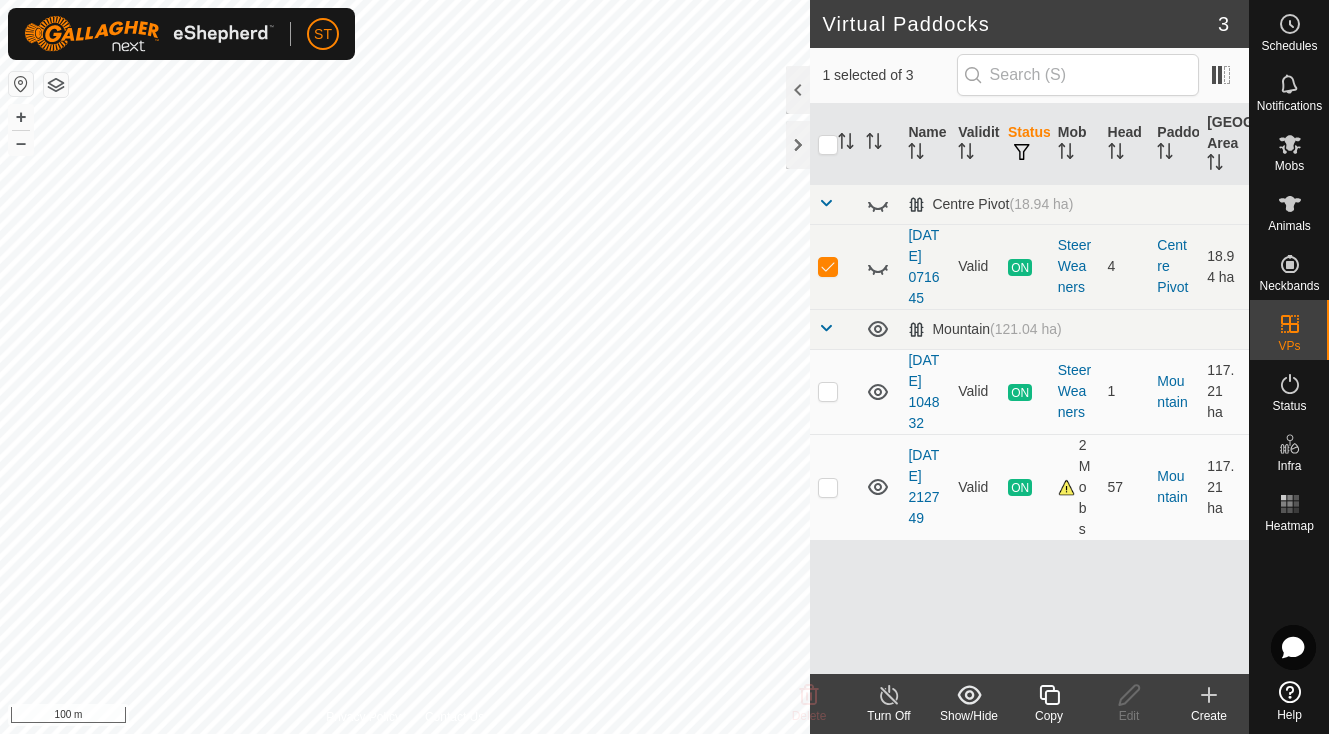 click 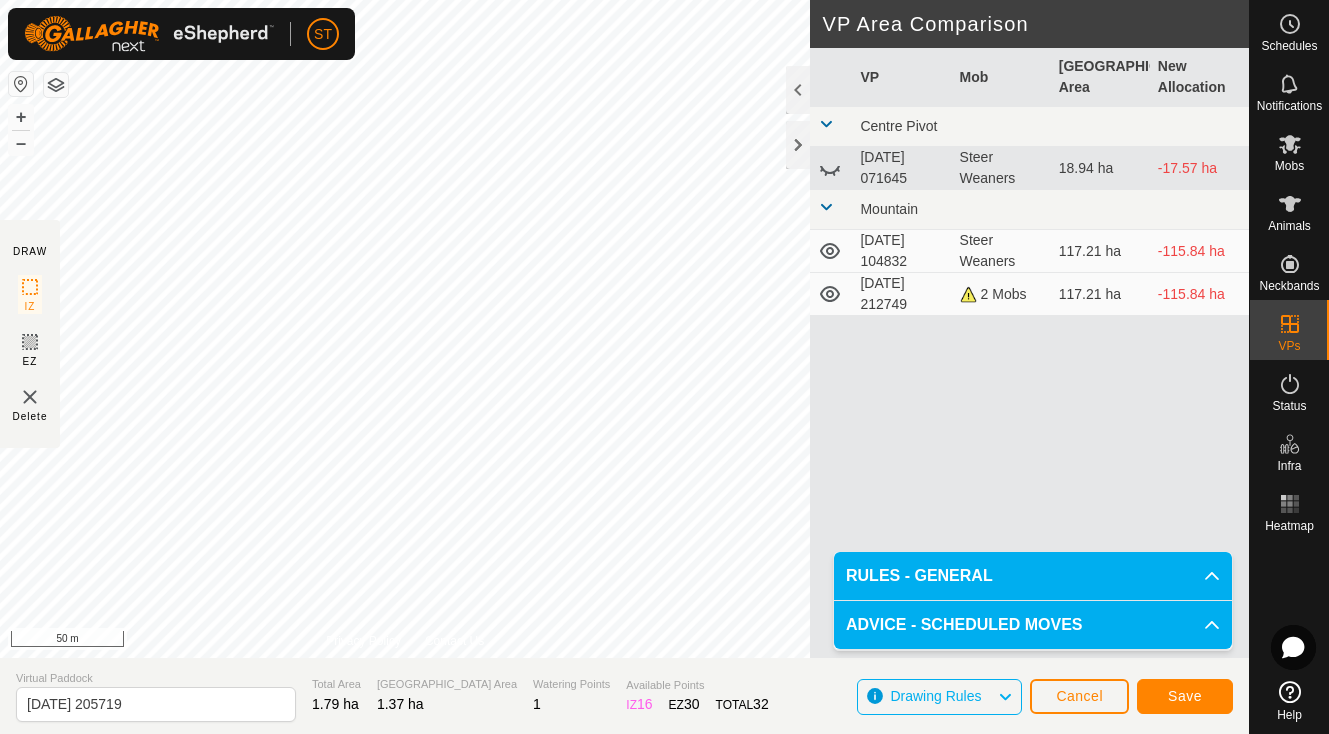 click on "Save" 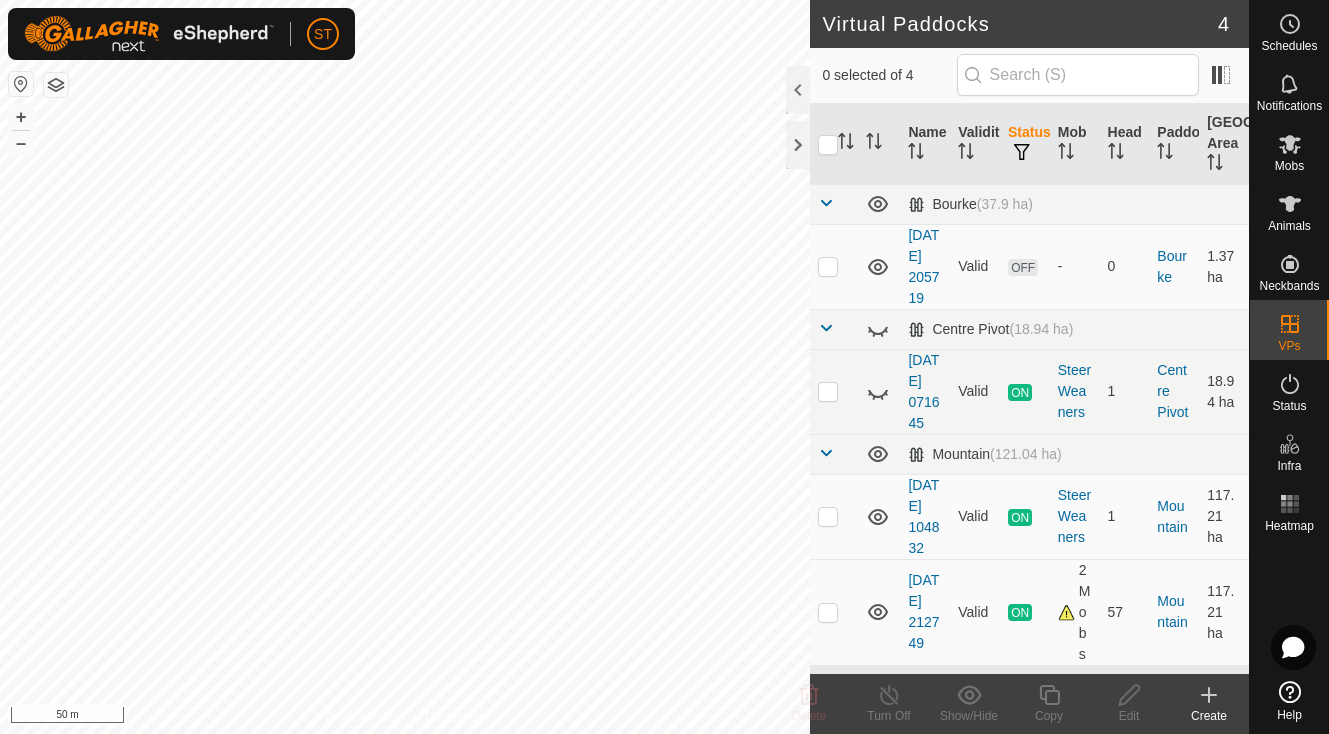 scroll, scrollTop: 0, scrollLeft: 0, axis: both 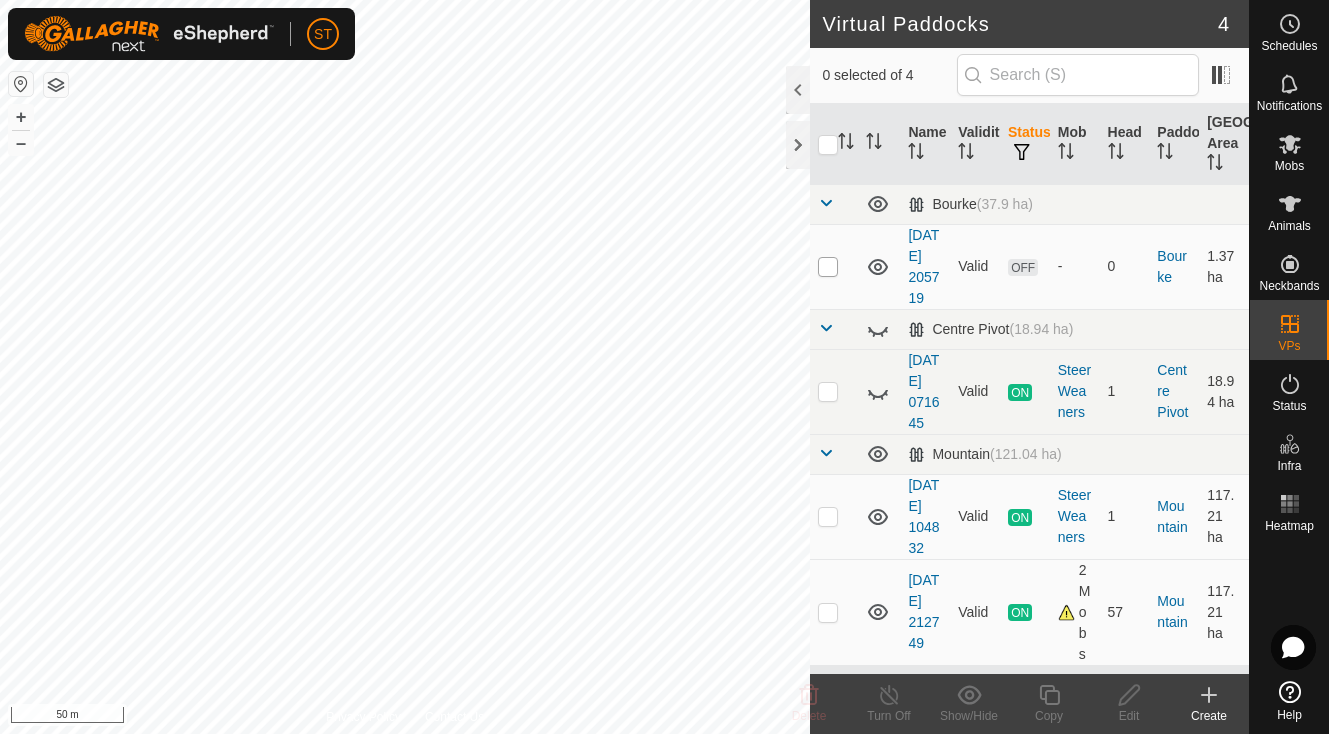 click at bounding box center (828, 267) 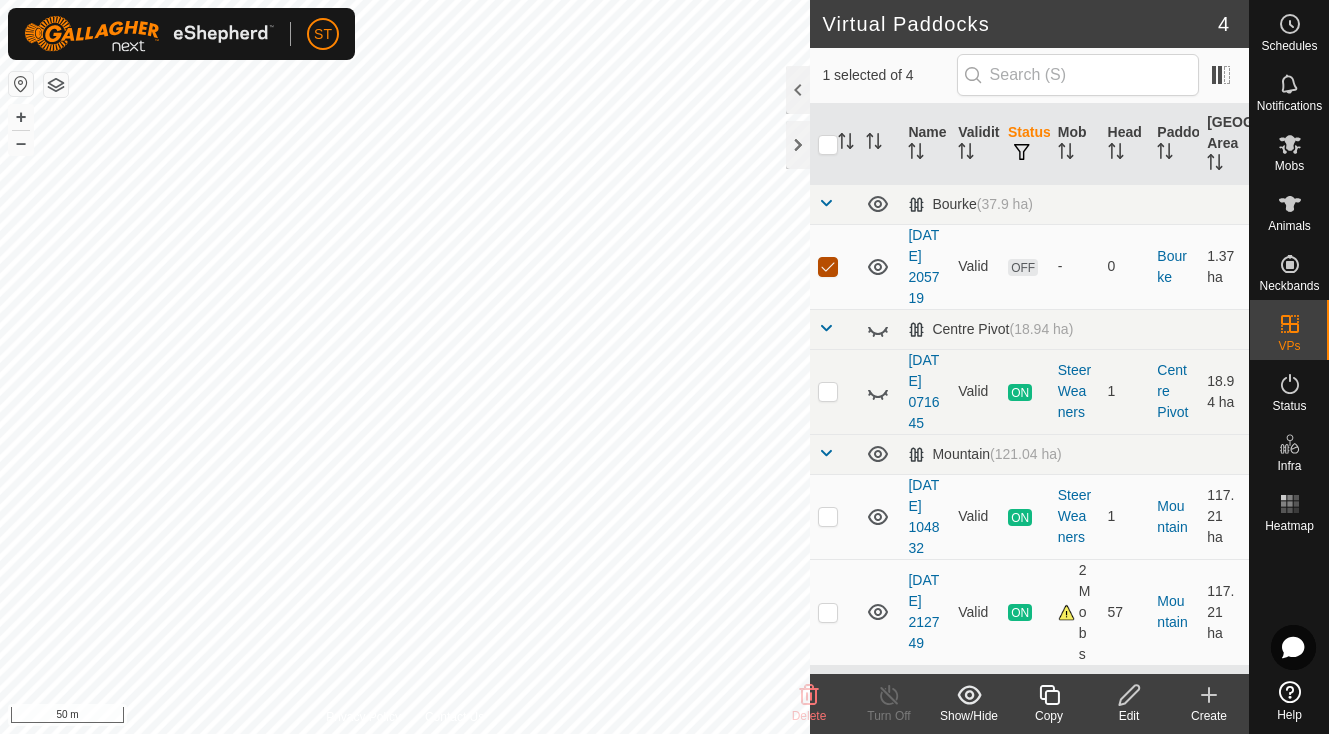 click at bounding box center (828, 267) 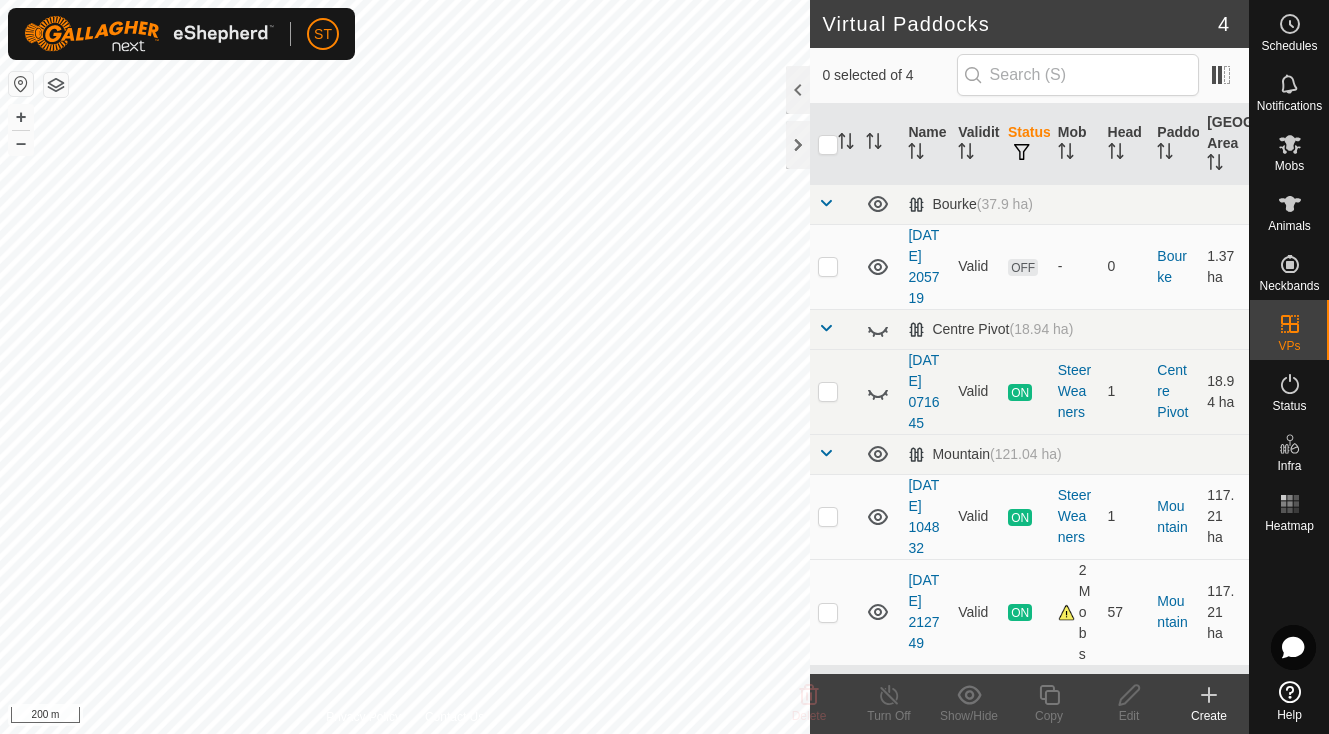 scroll, scrollTop: 55, scrollLeft: 0, axis: vertical 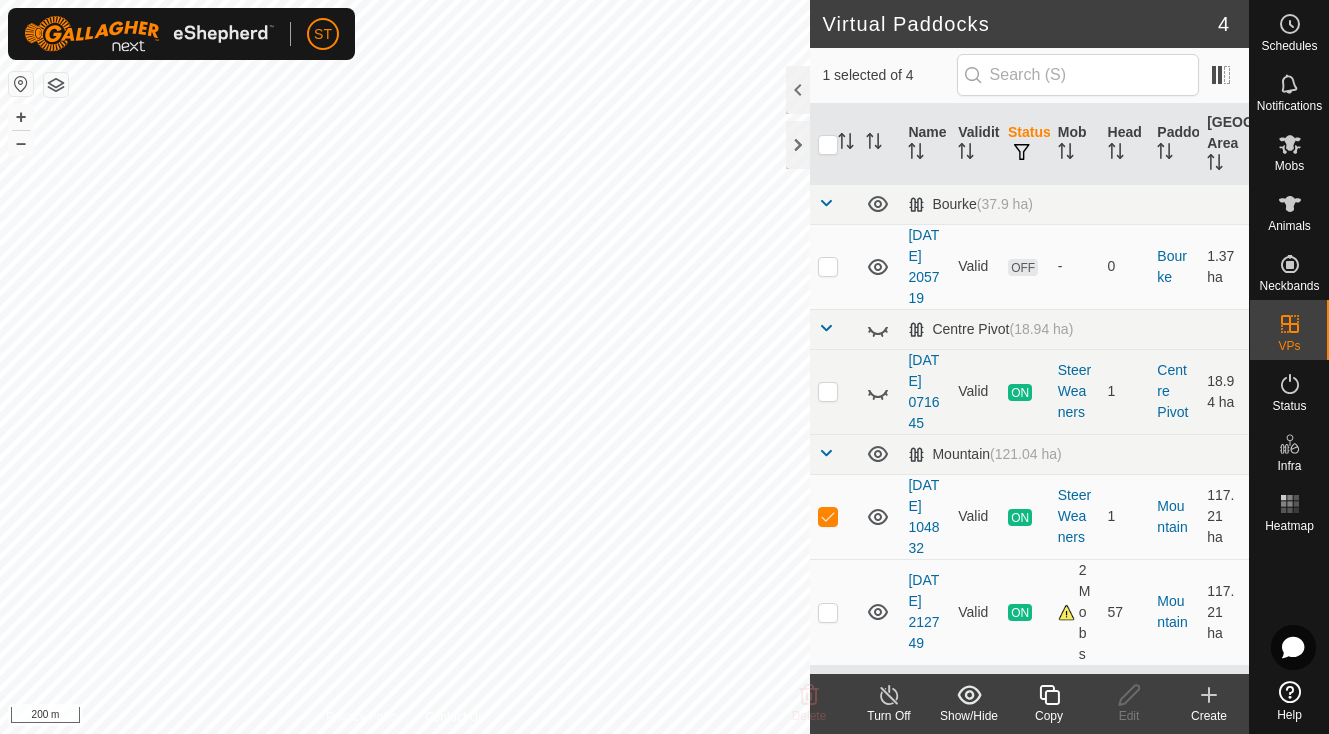 click 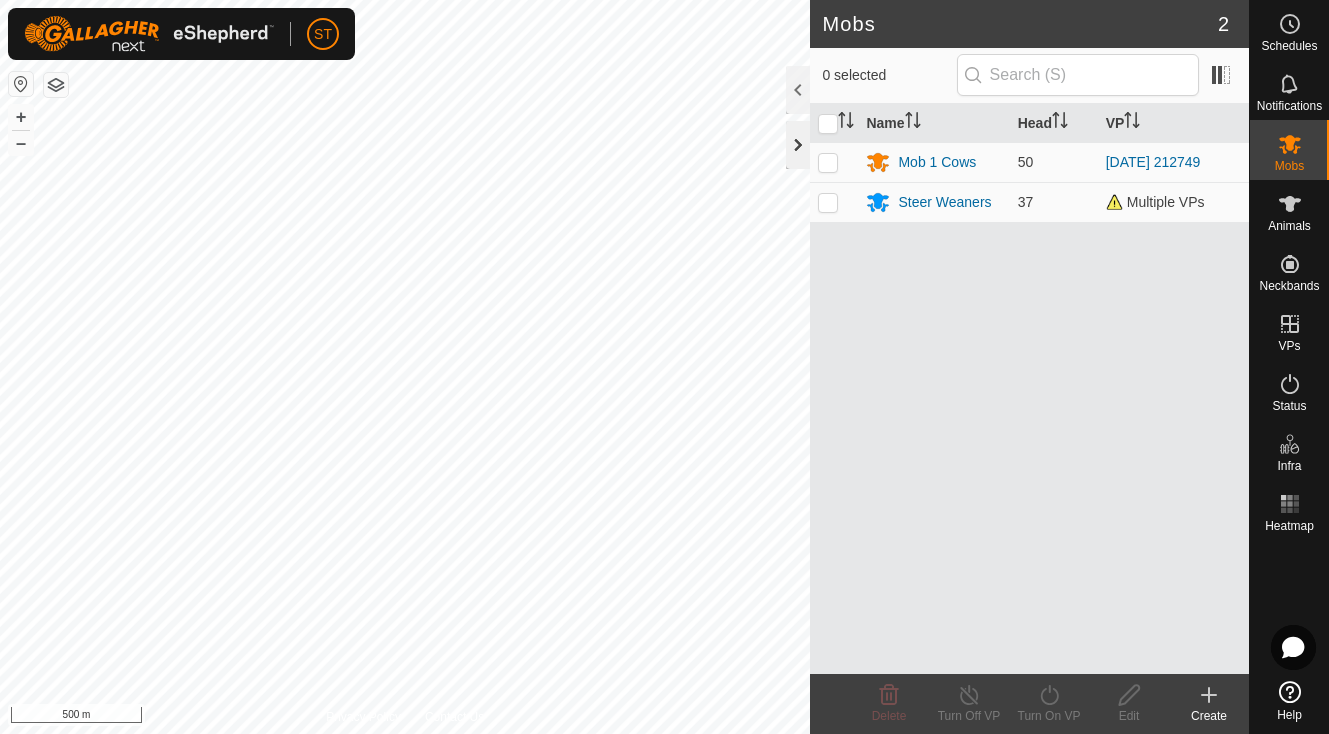 click 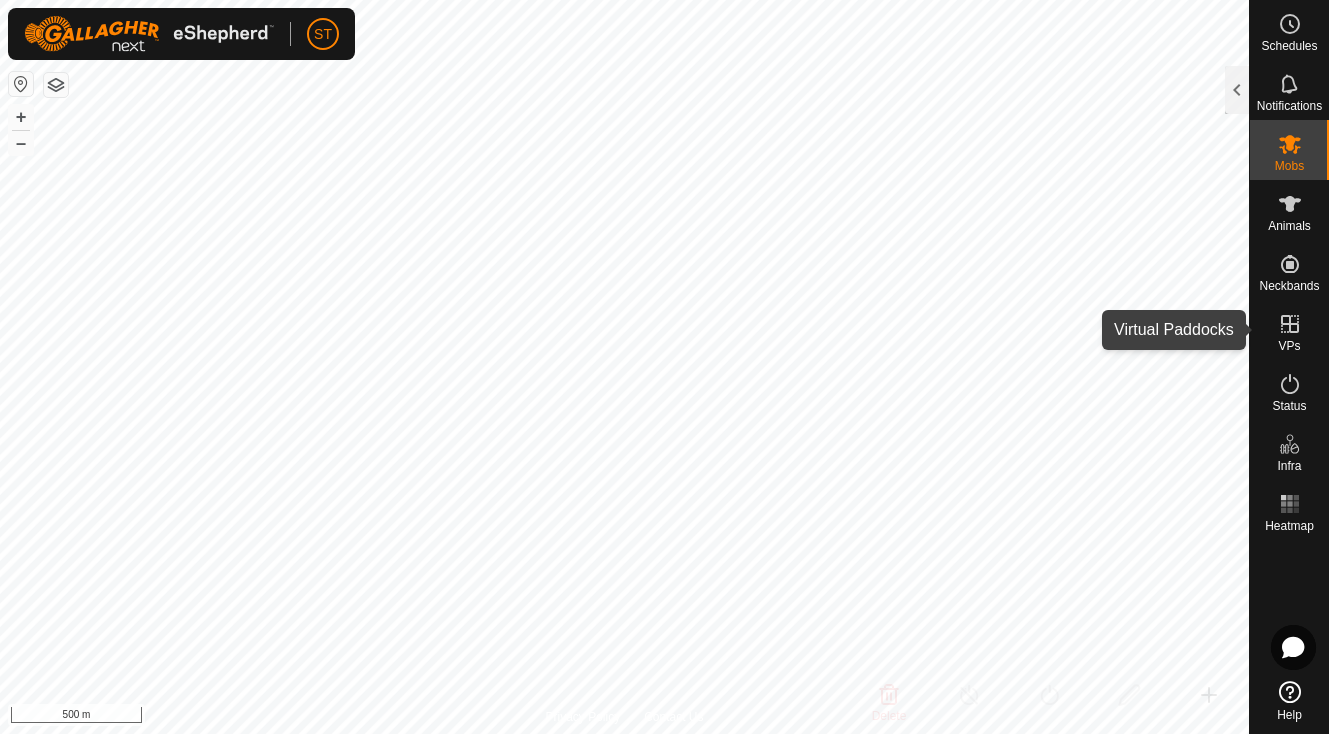 click 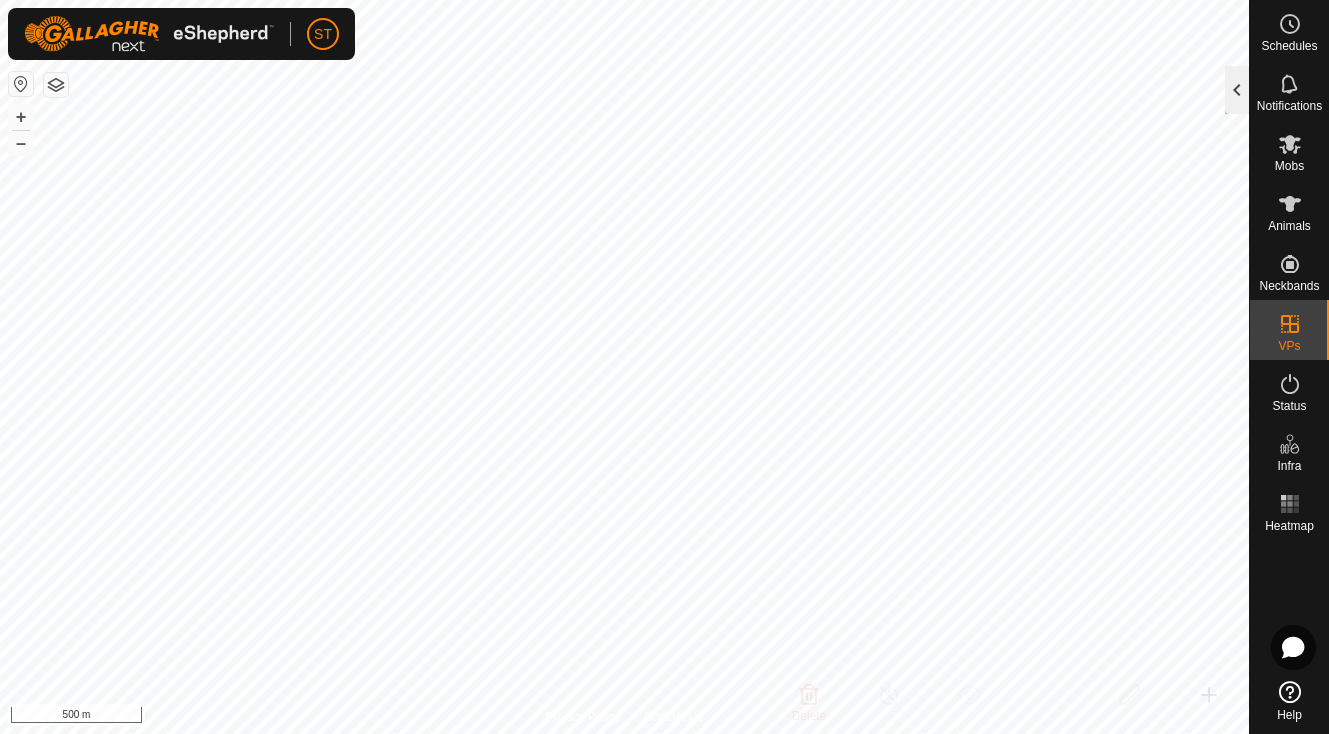 click 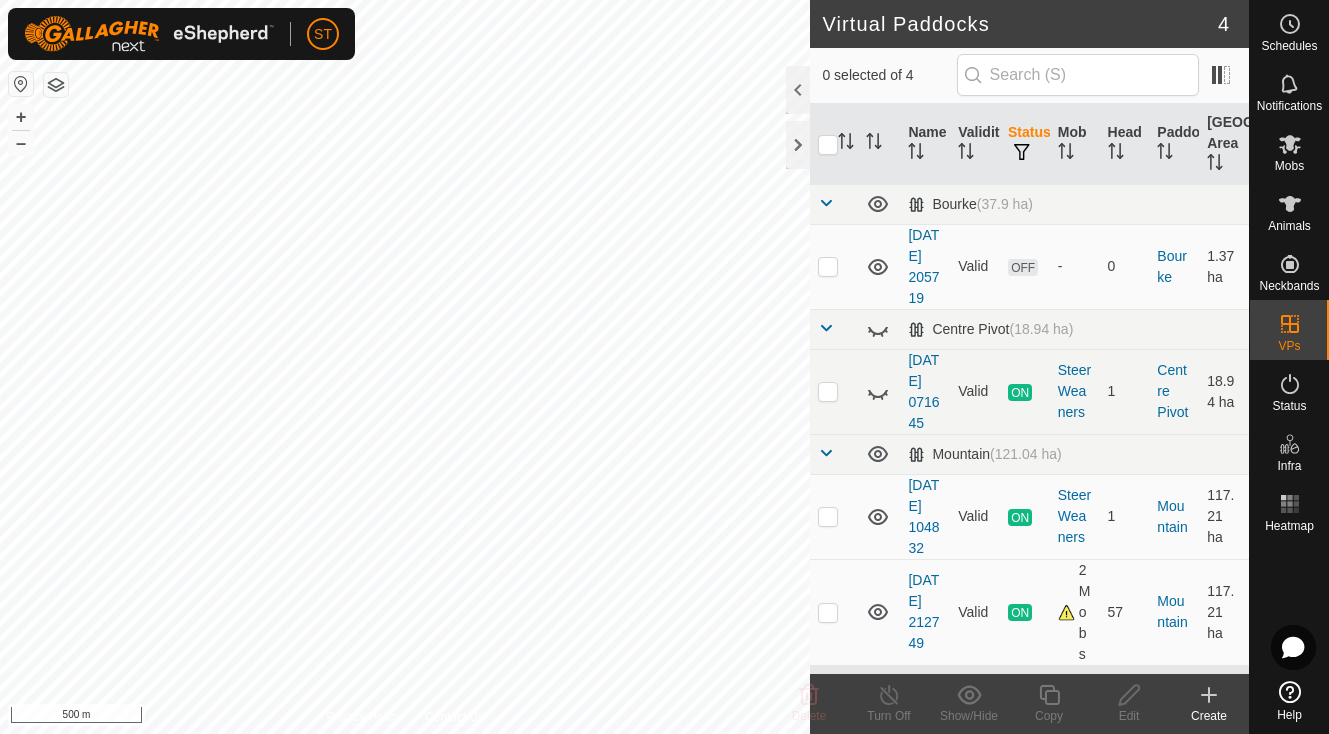 click 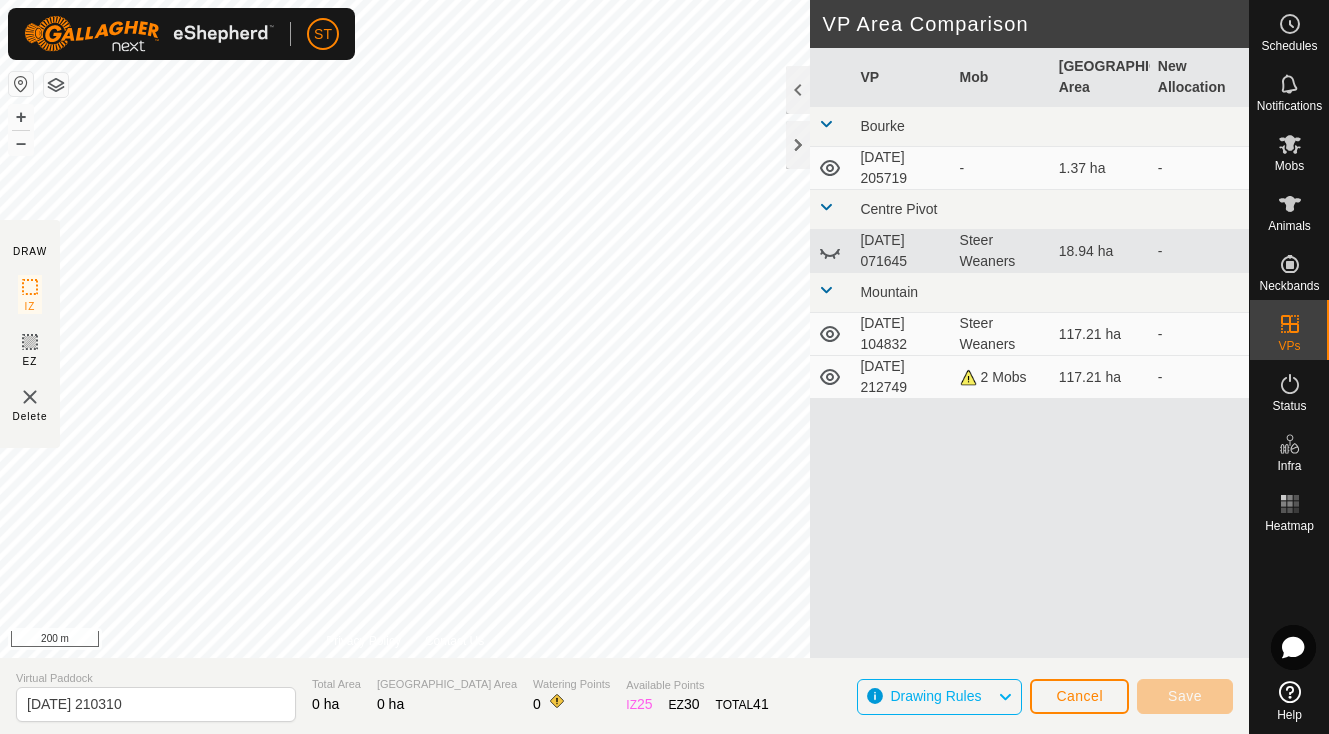 click on "Cancel" 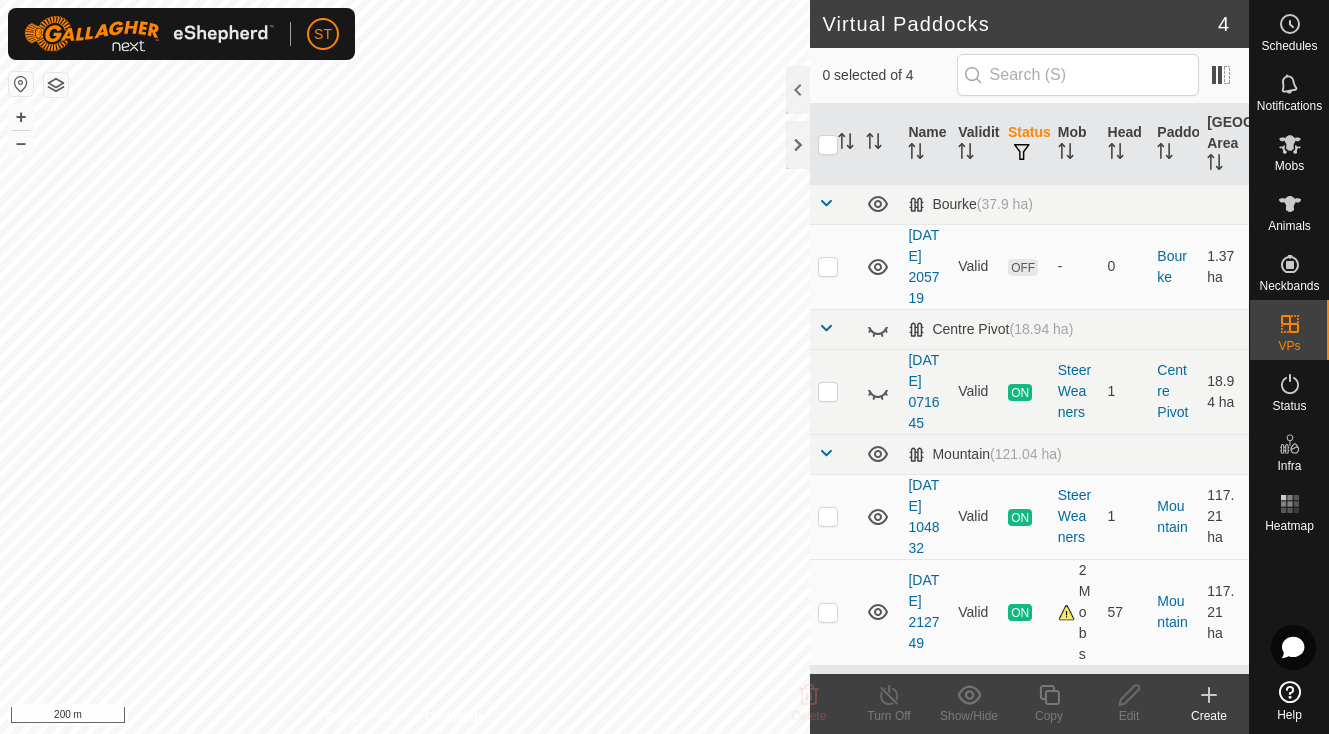click 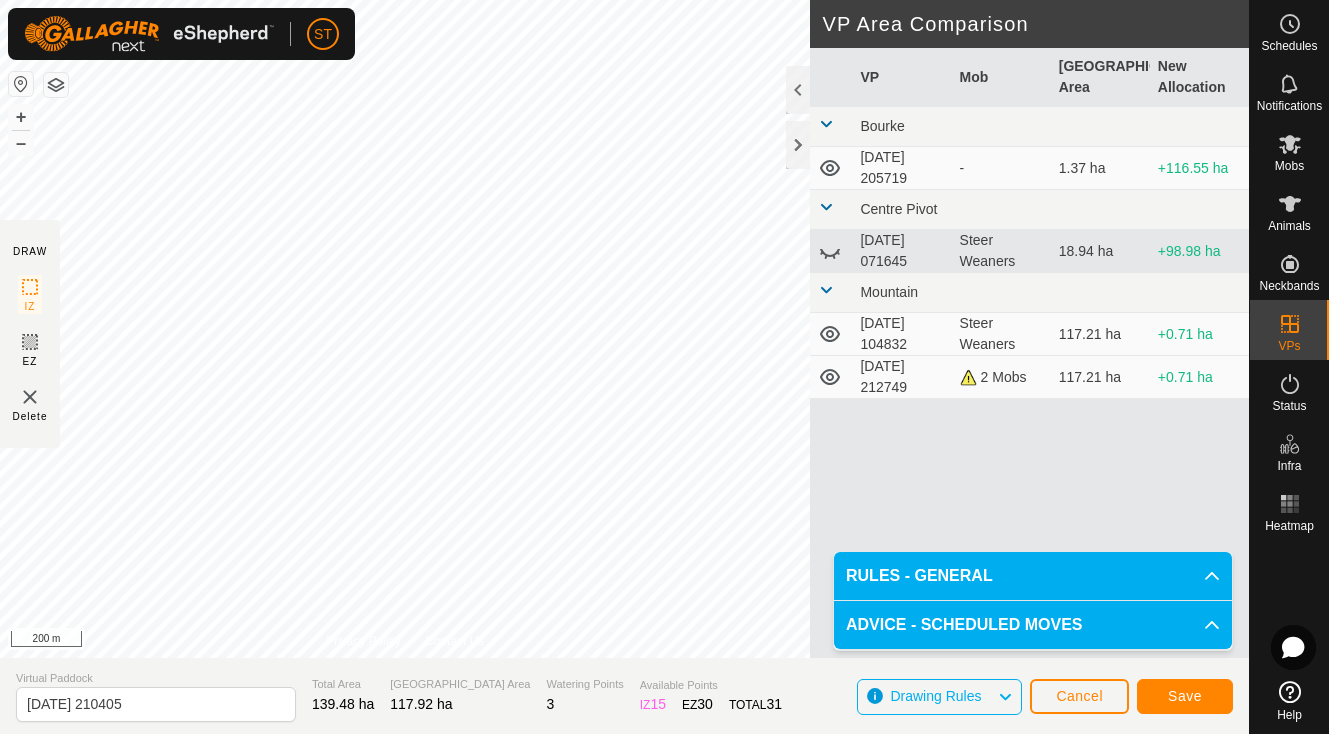click on "Save" 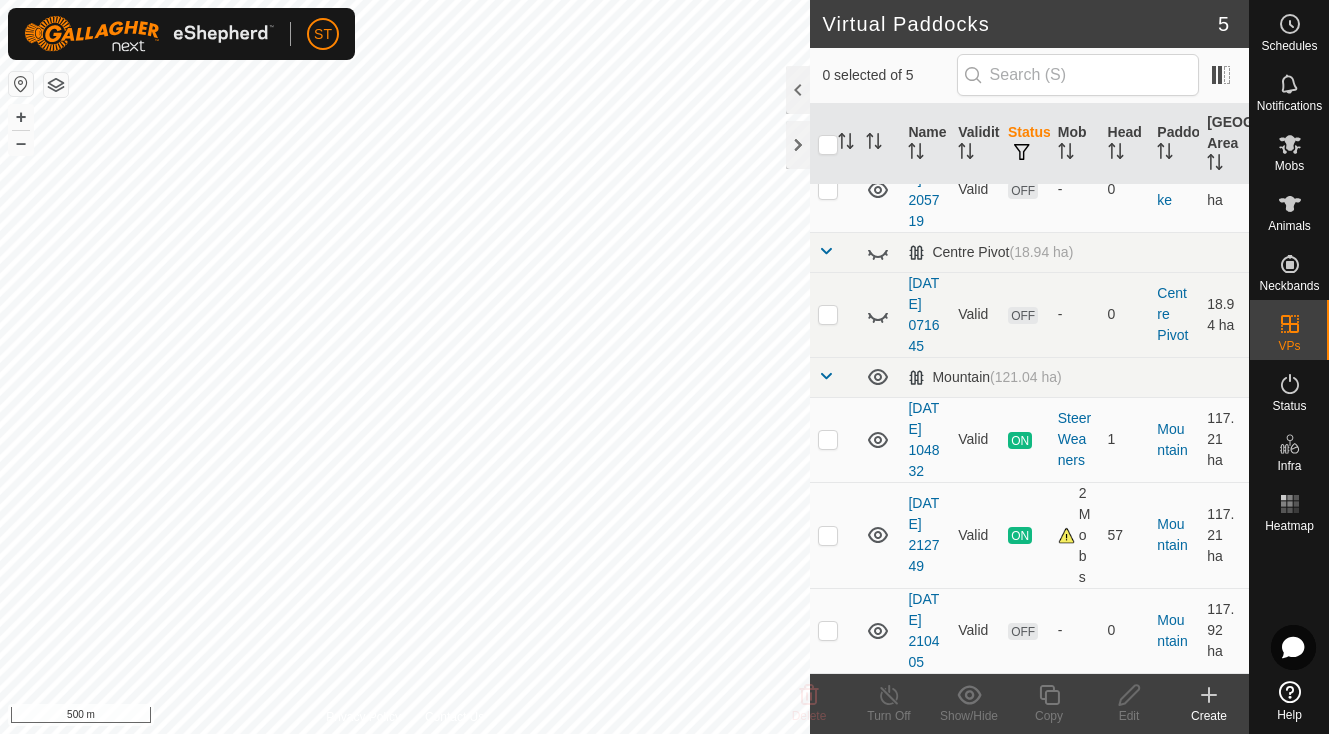 scroll, scrollTop: 161, scrollLeft: 0, axis: vertical 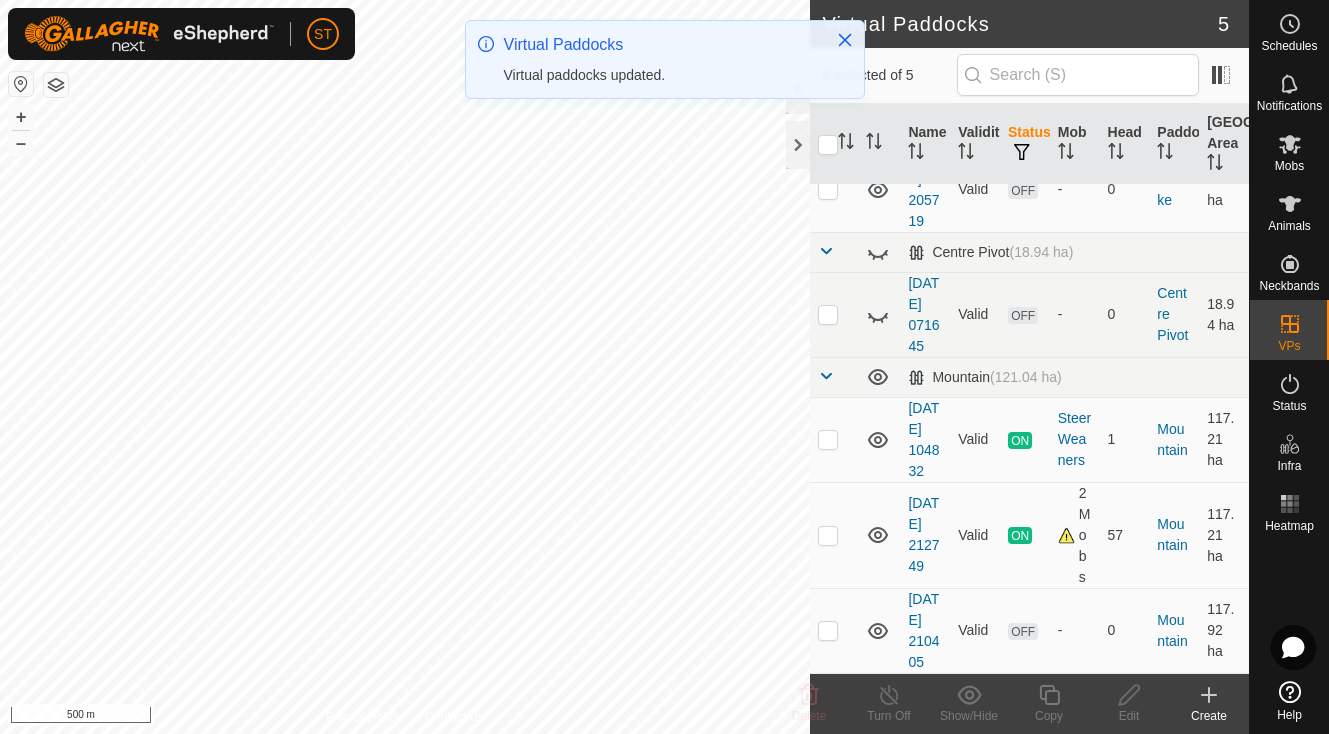 click at bounding box center [828, 631] 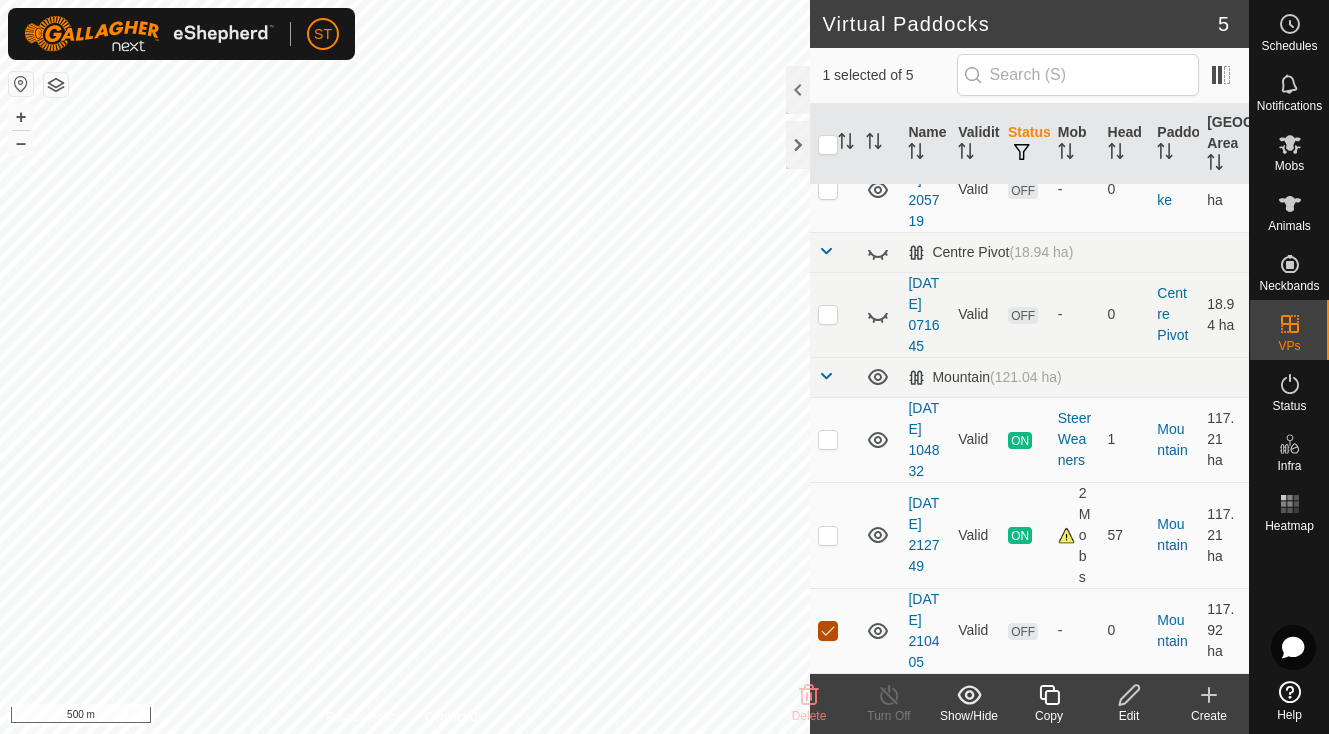 click at bounding box center [828, 631] 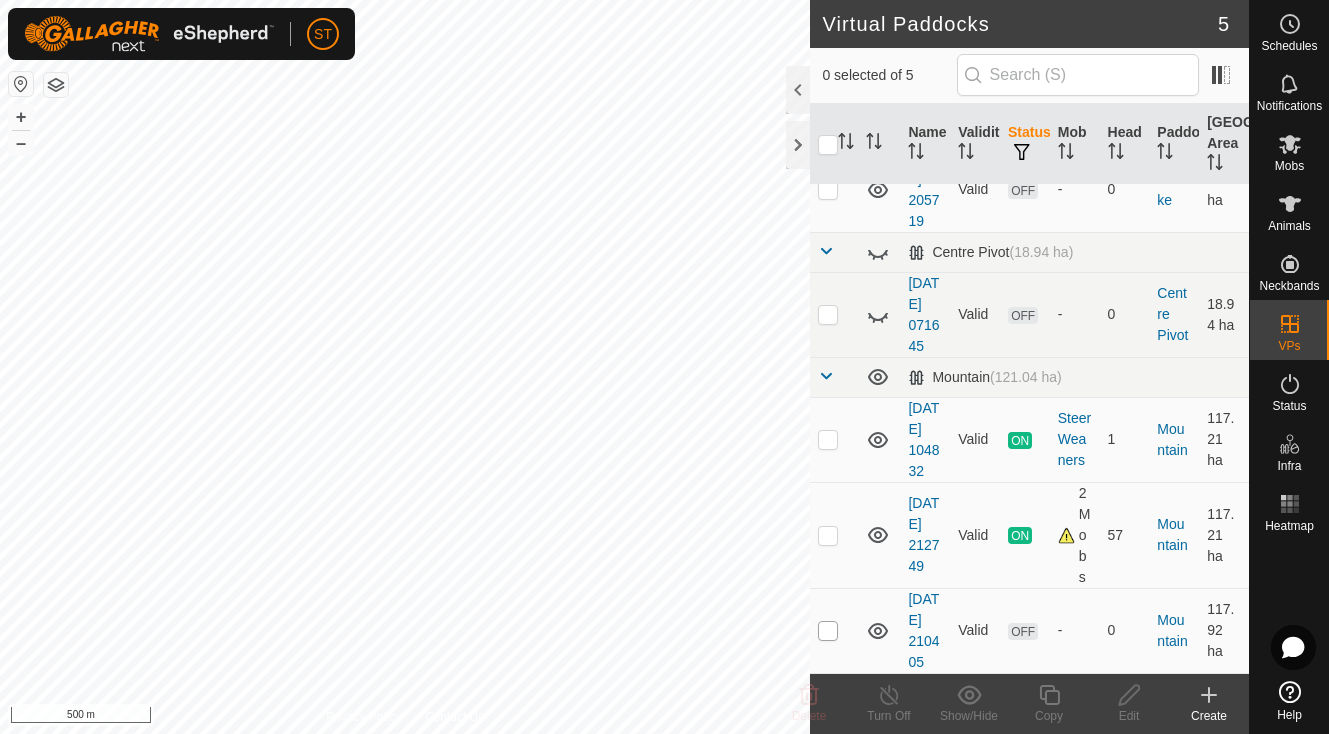 click at bounding box center [828, 631] 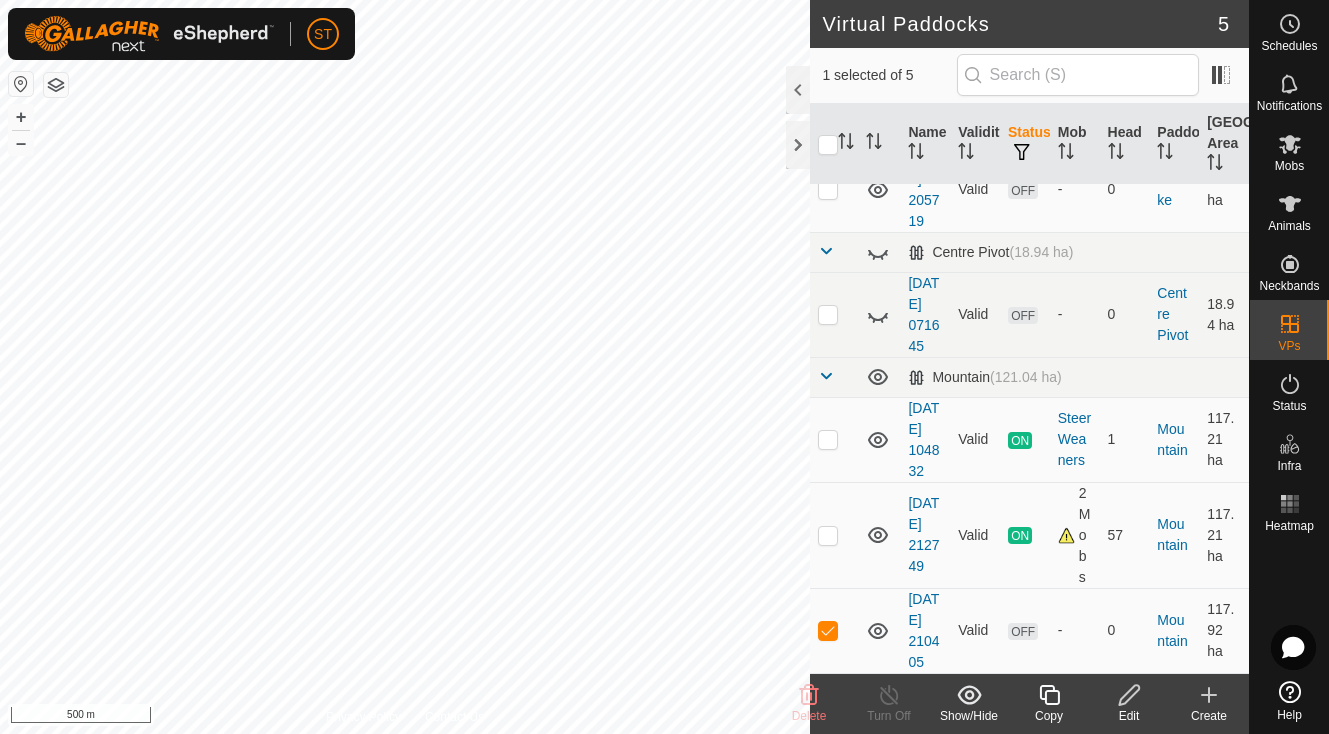 click 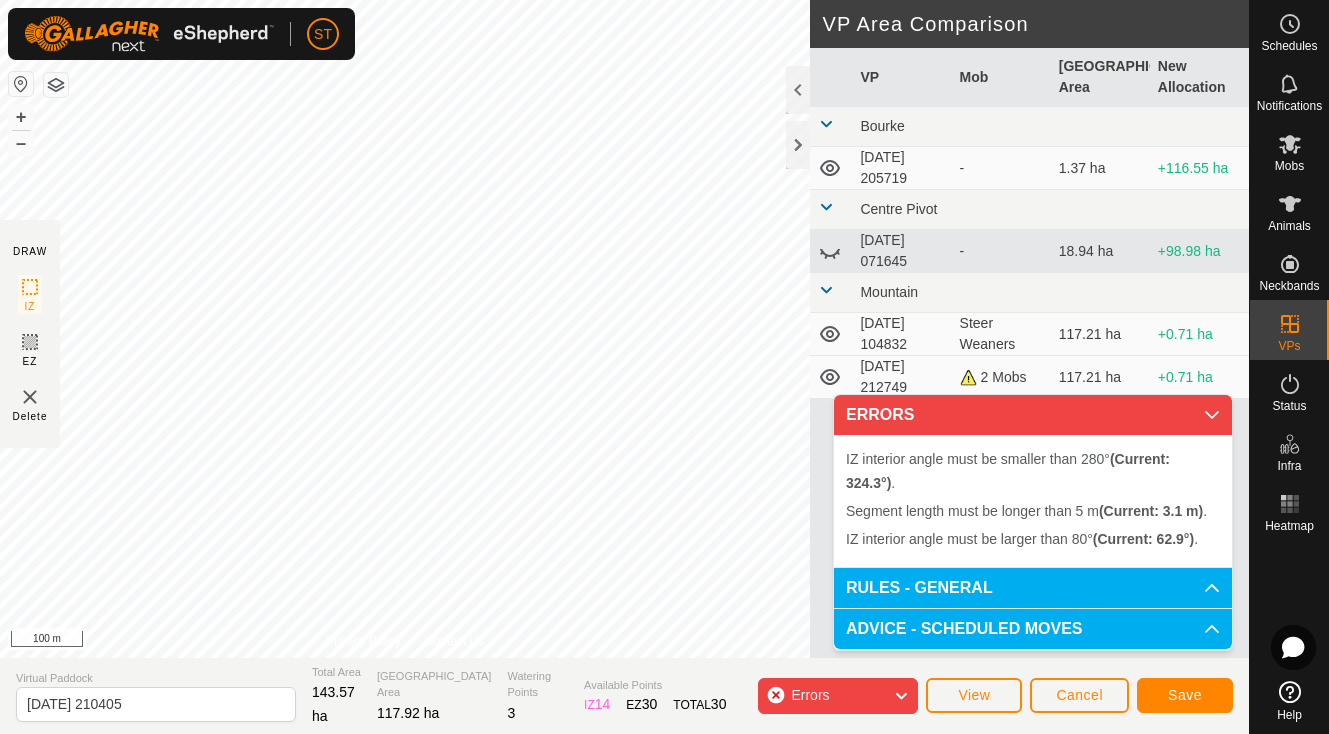 click on "Cancel" 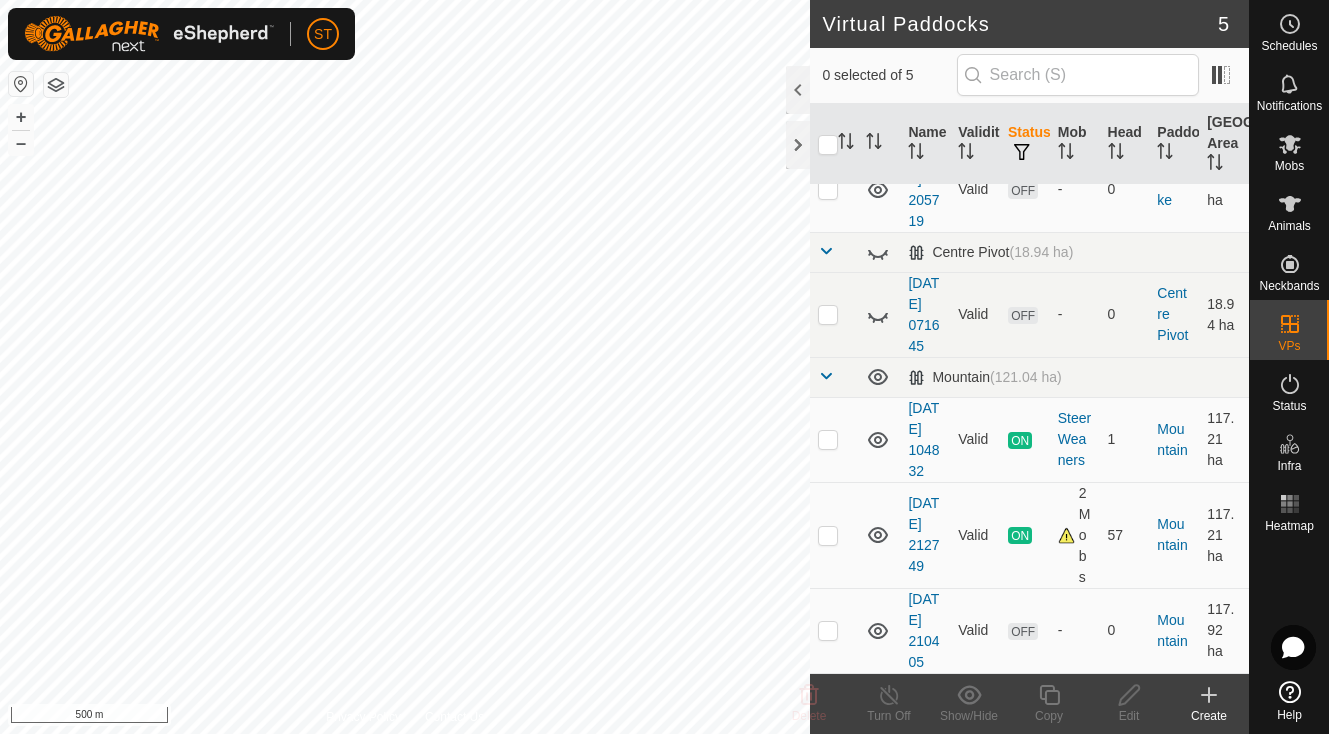 scroll, scrollTop: 161, scrollLeft: 0, axis: vertical 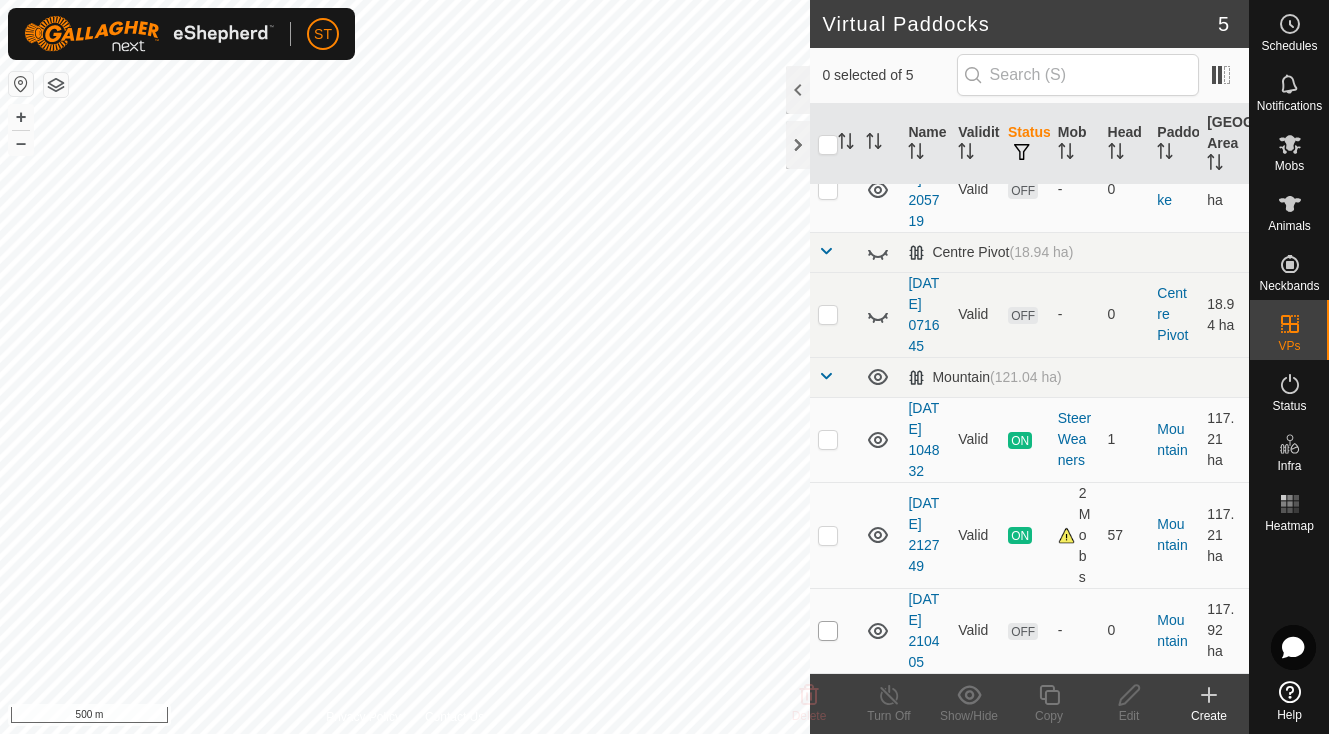 click at bounding box center (828, 631) 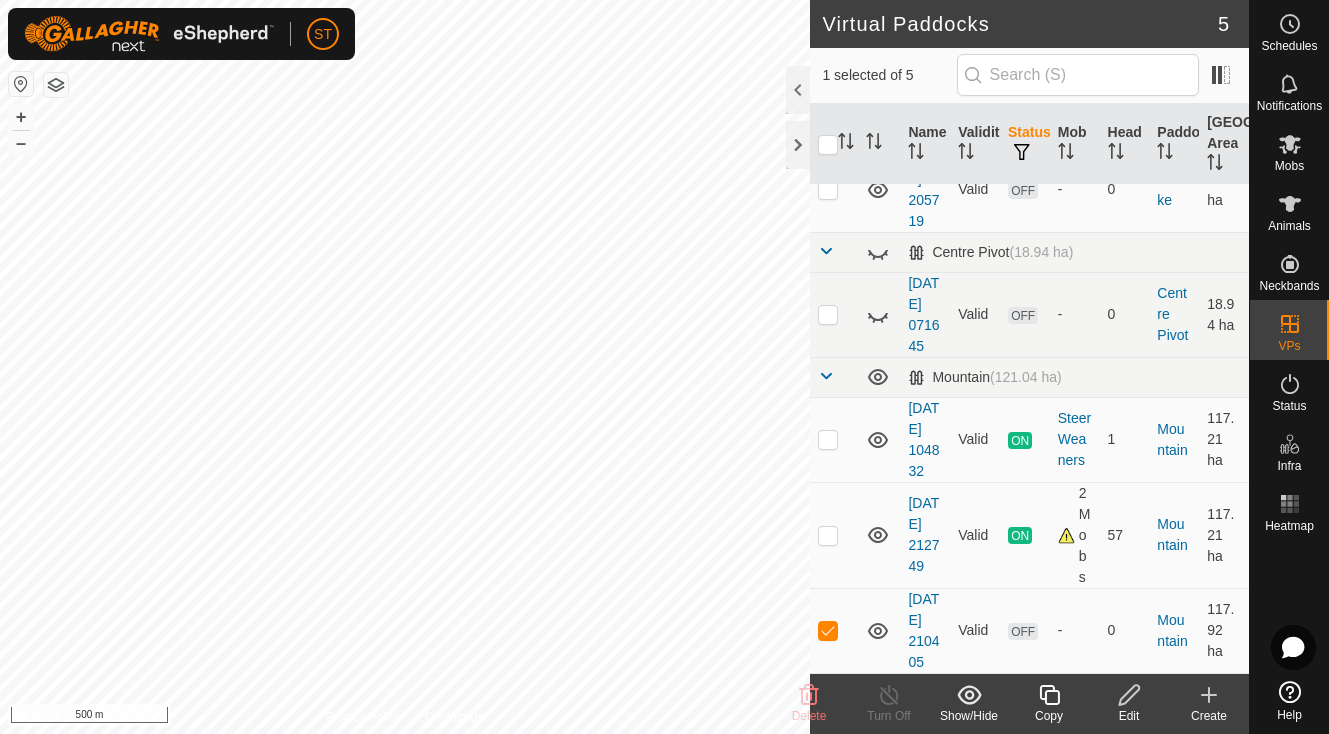 click 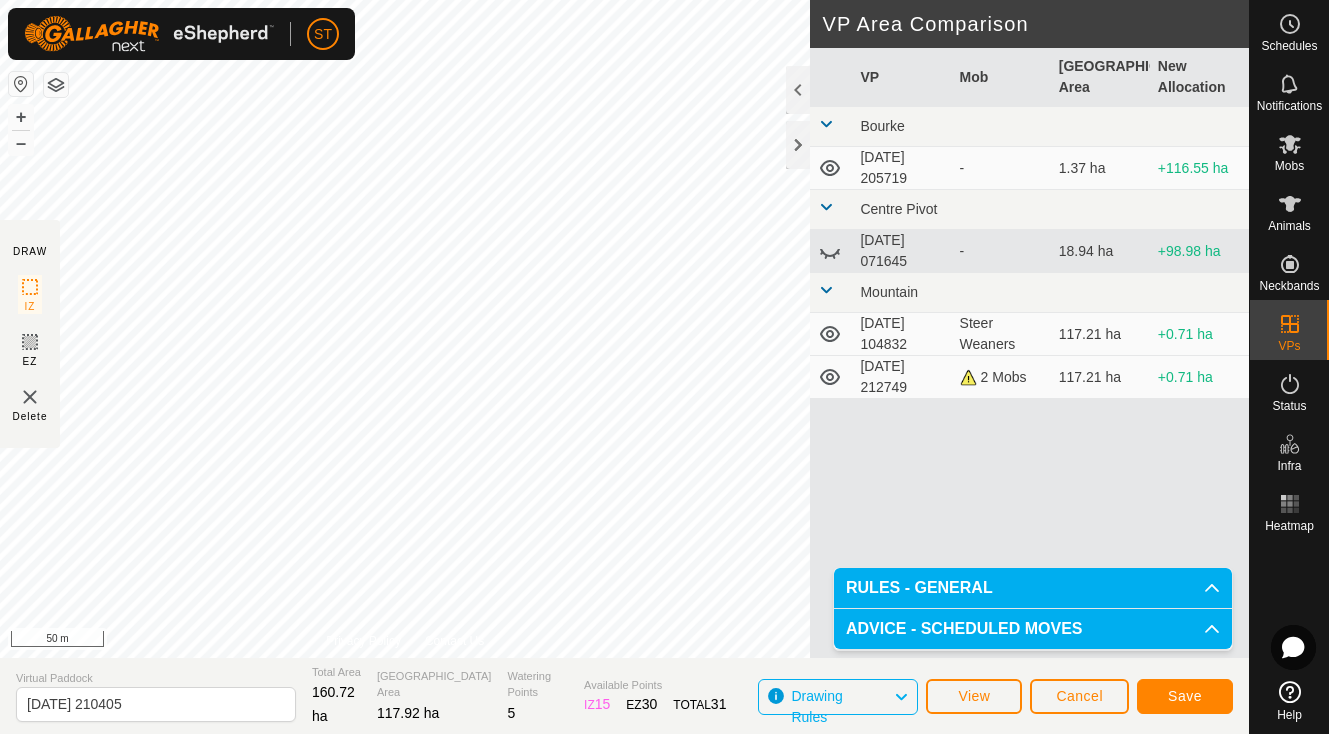 click on "Save" 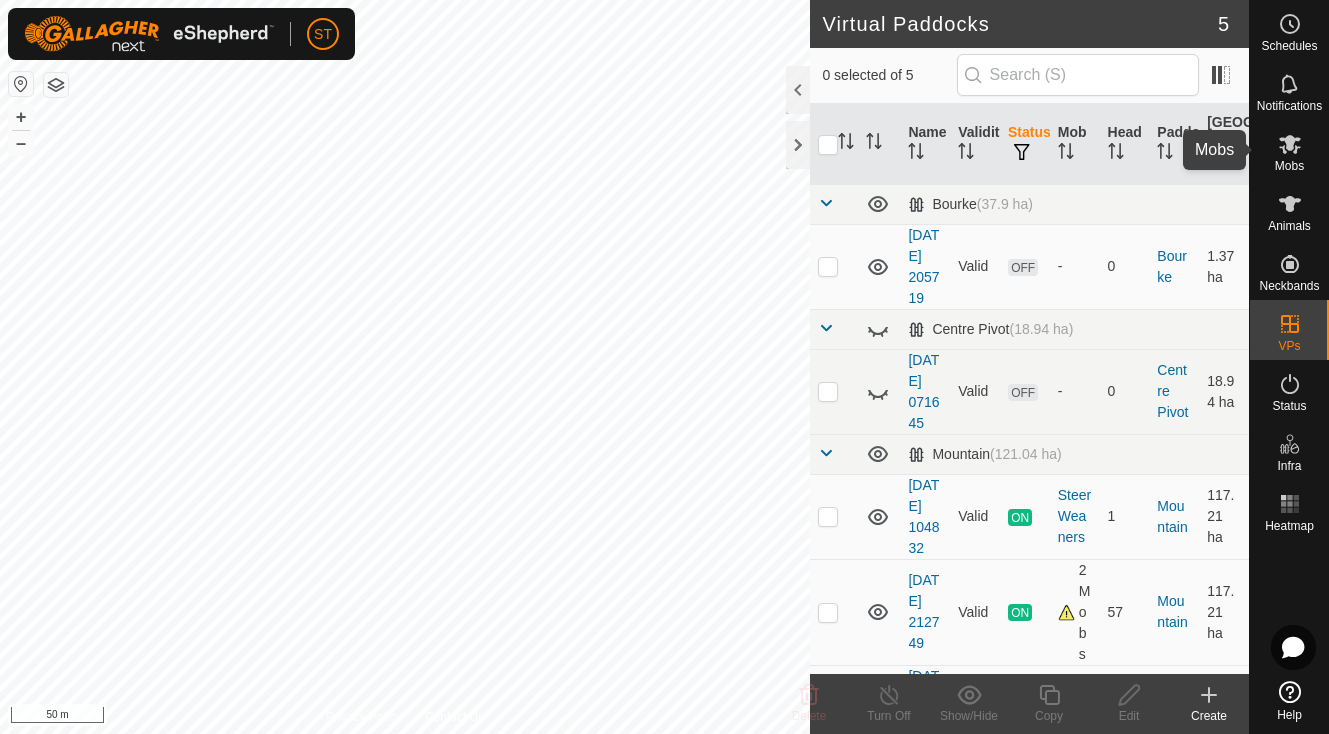 click 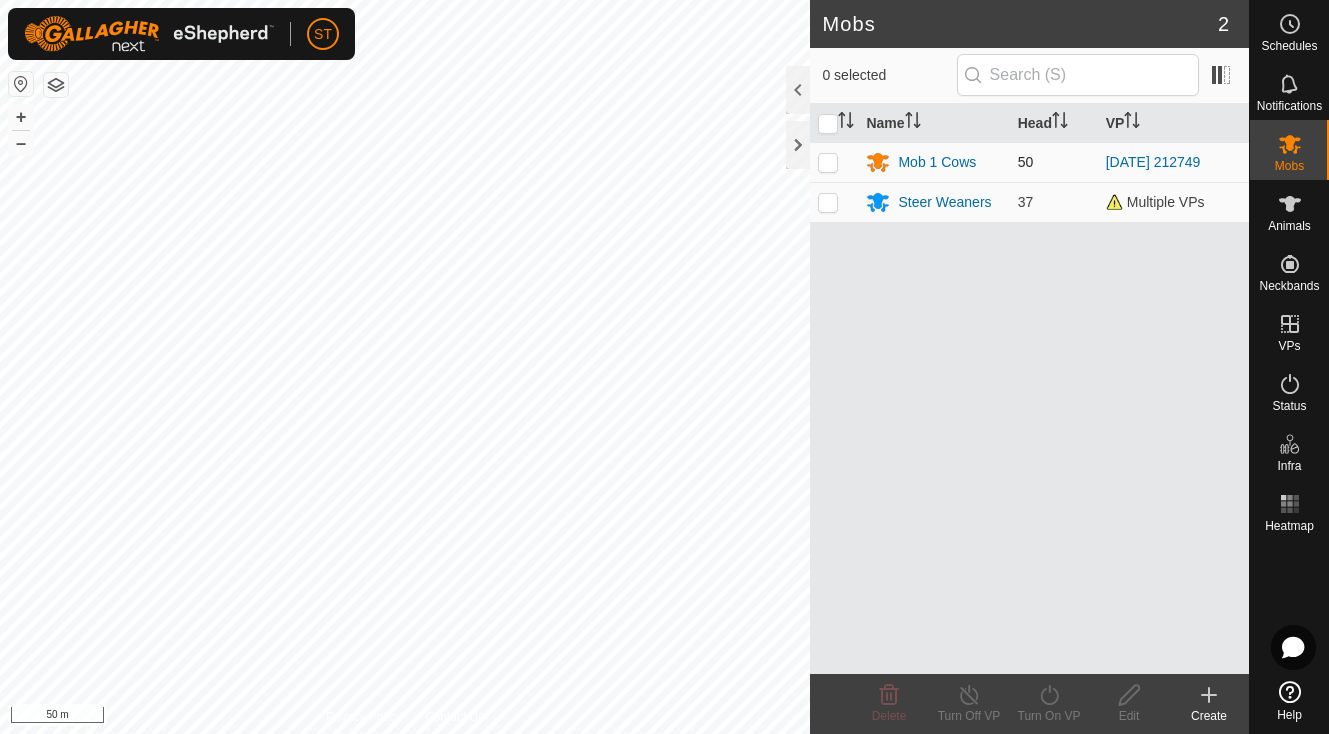 click at bounding box center [828, 162] 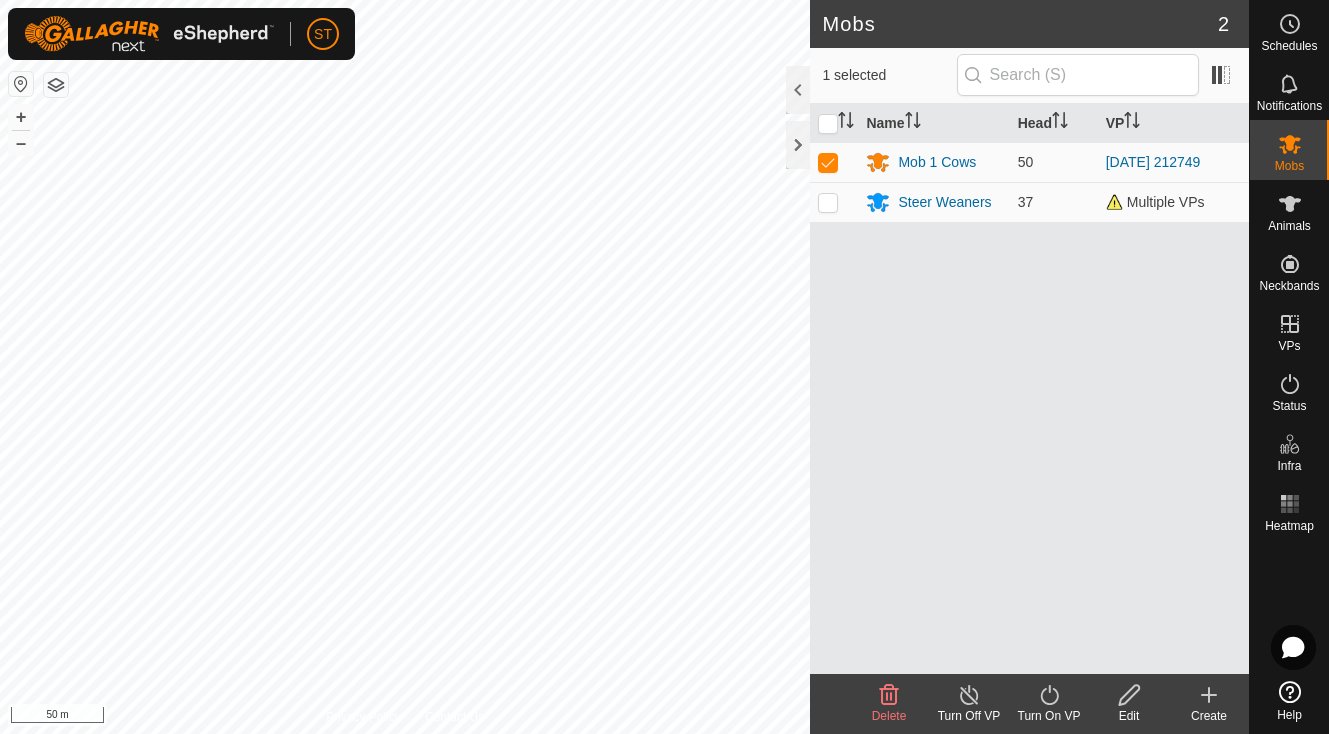 click 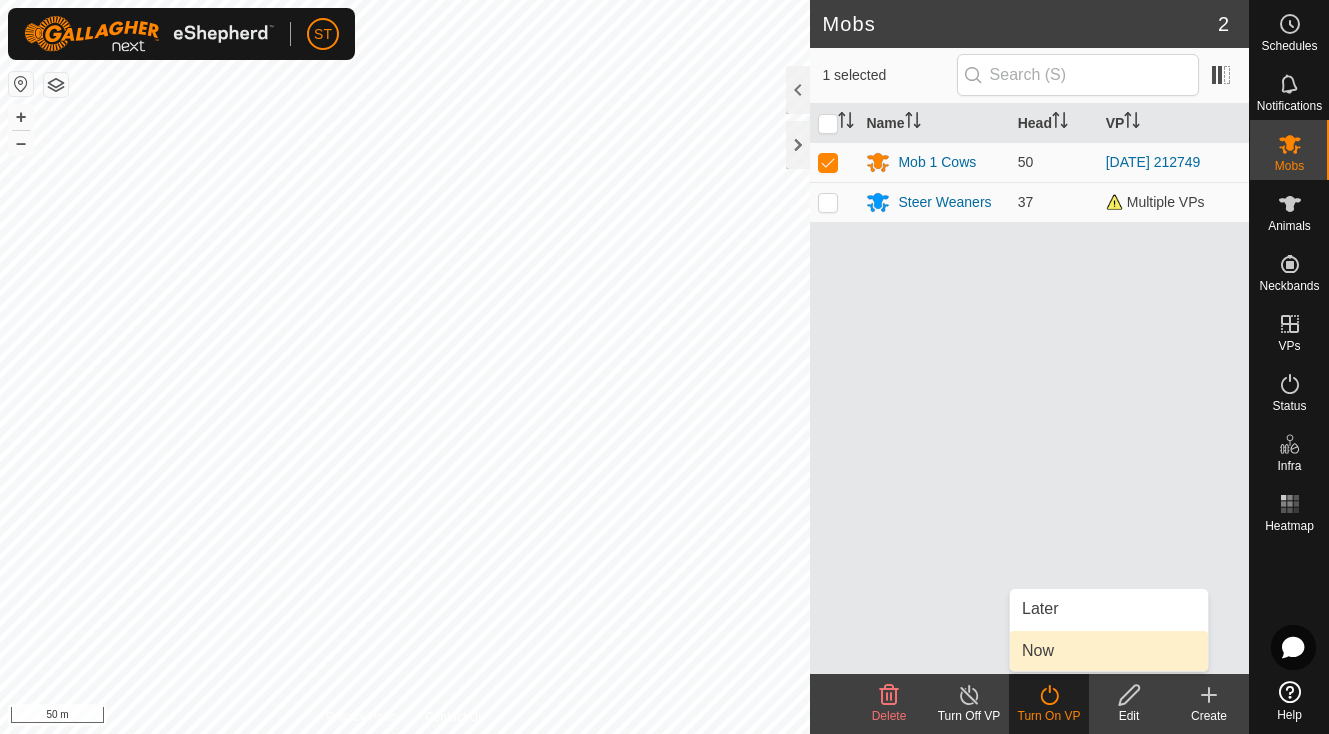 click on "Now" at bounding box center [1109, 651] 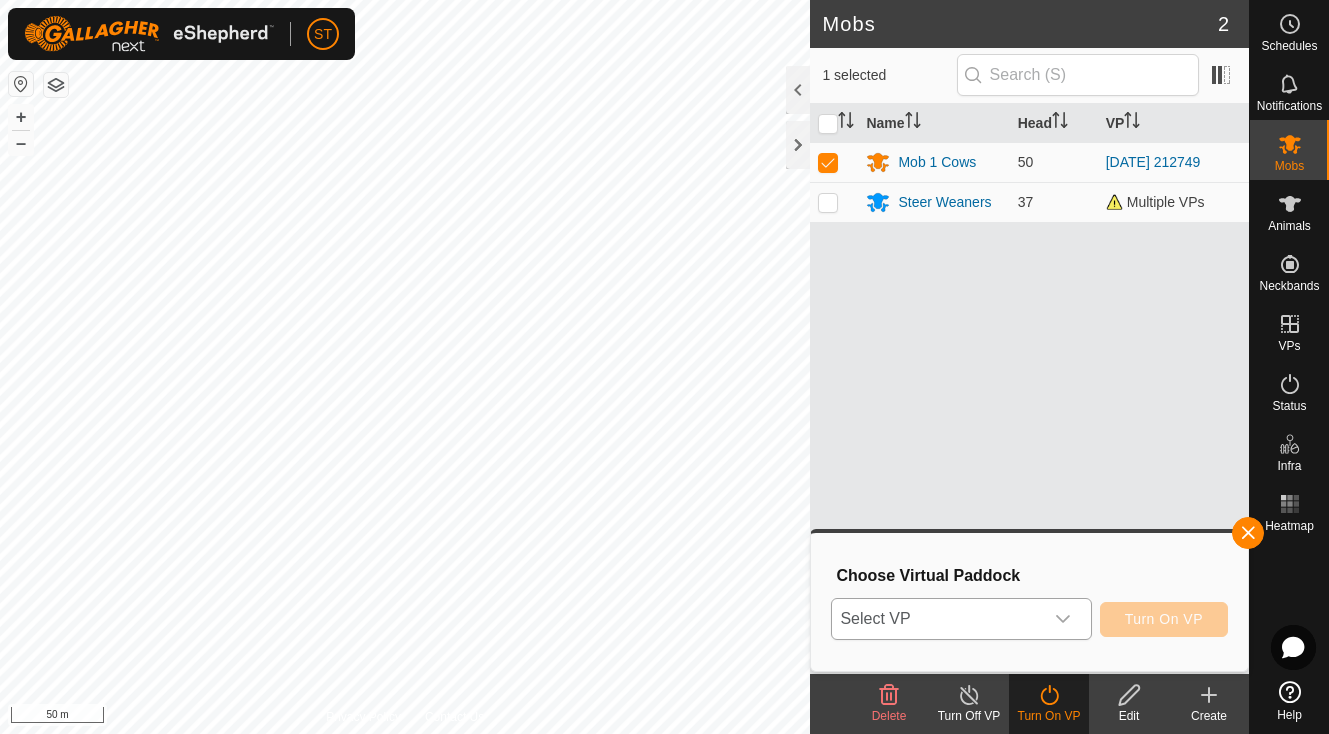 click 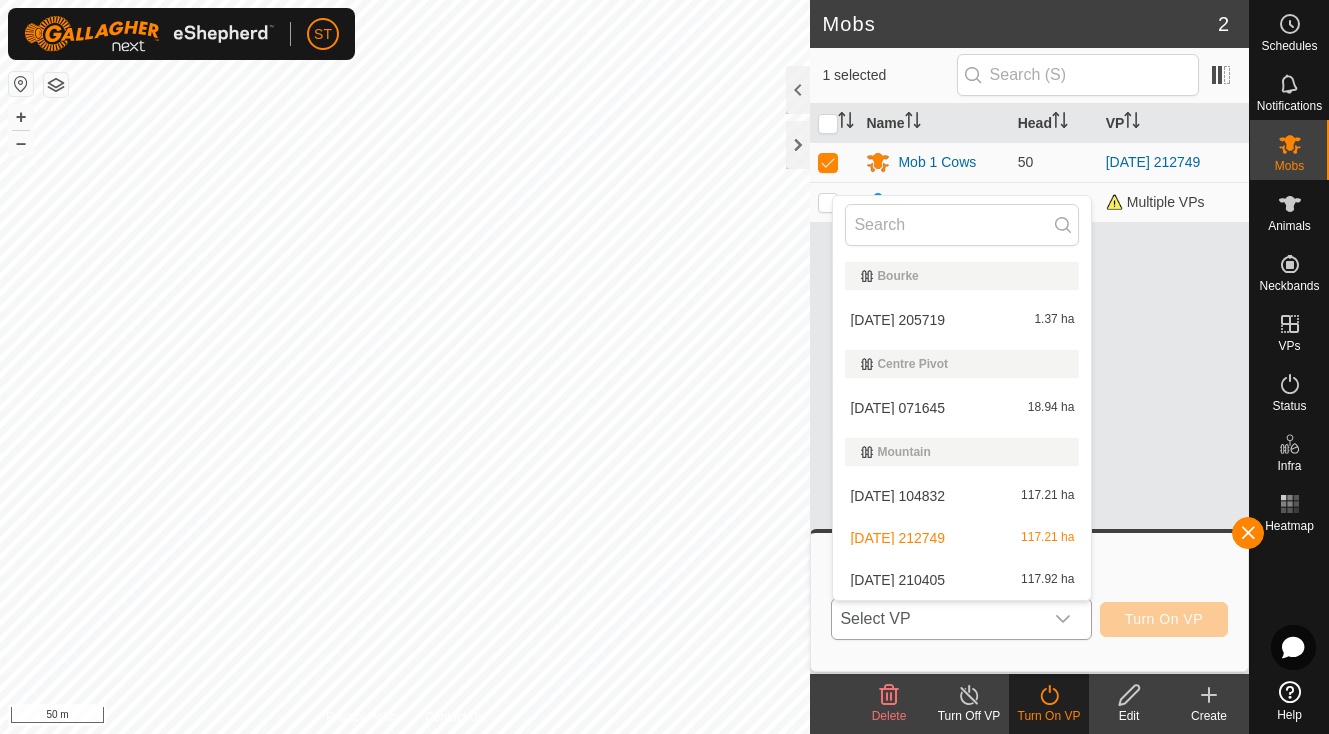 click on "[DATE] 210405  117.92 ha" at bounding box center [962, 580] 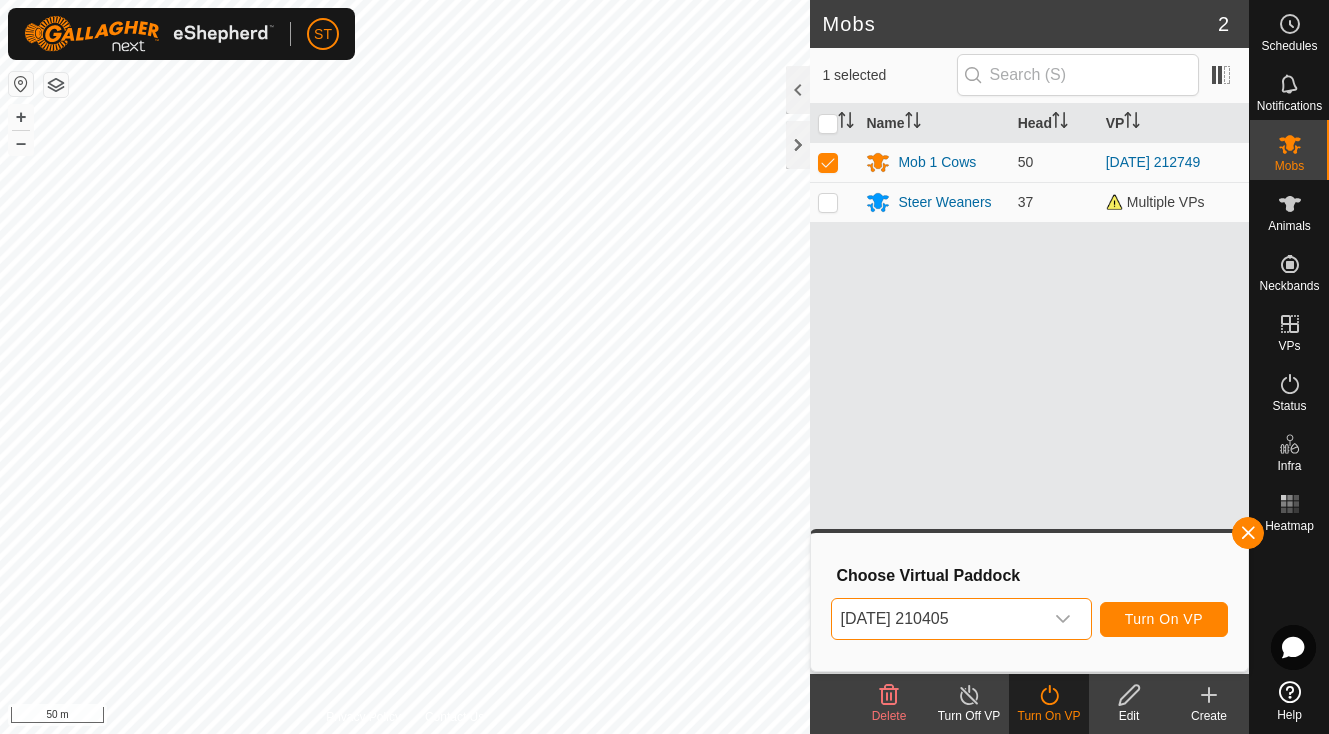 click on "Turn On VP" at bounding box center (1164, 619) 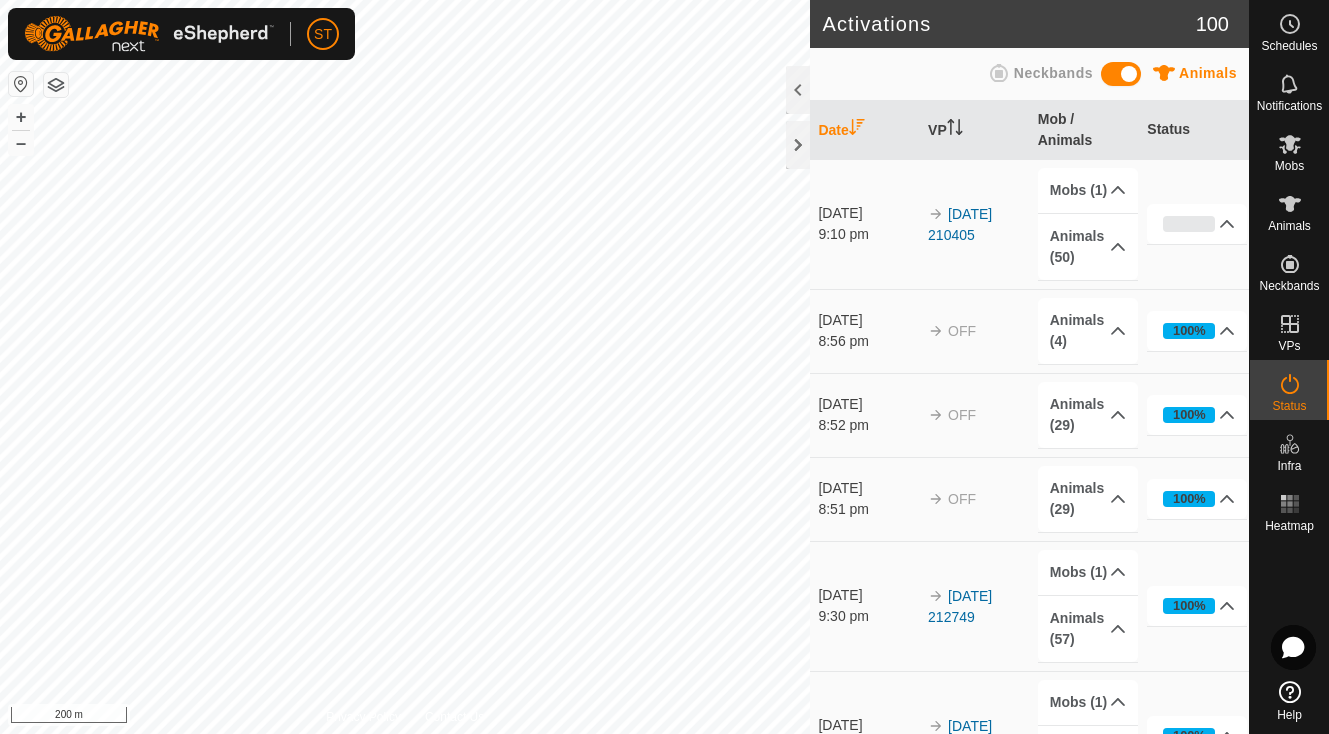 scroll, scrollTop: 0, scrollLeft: 0, axis: both 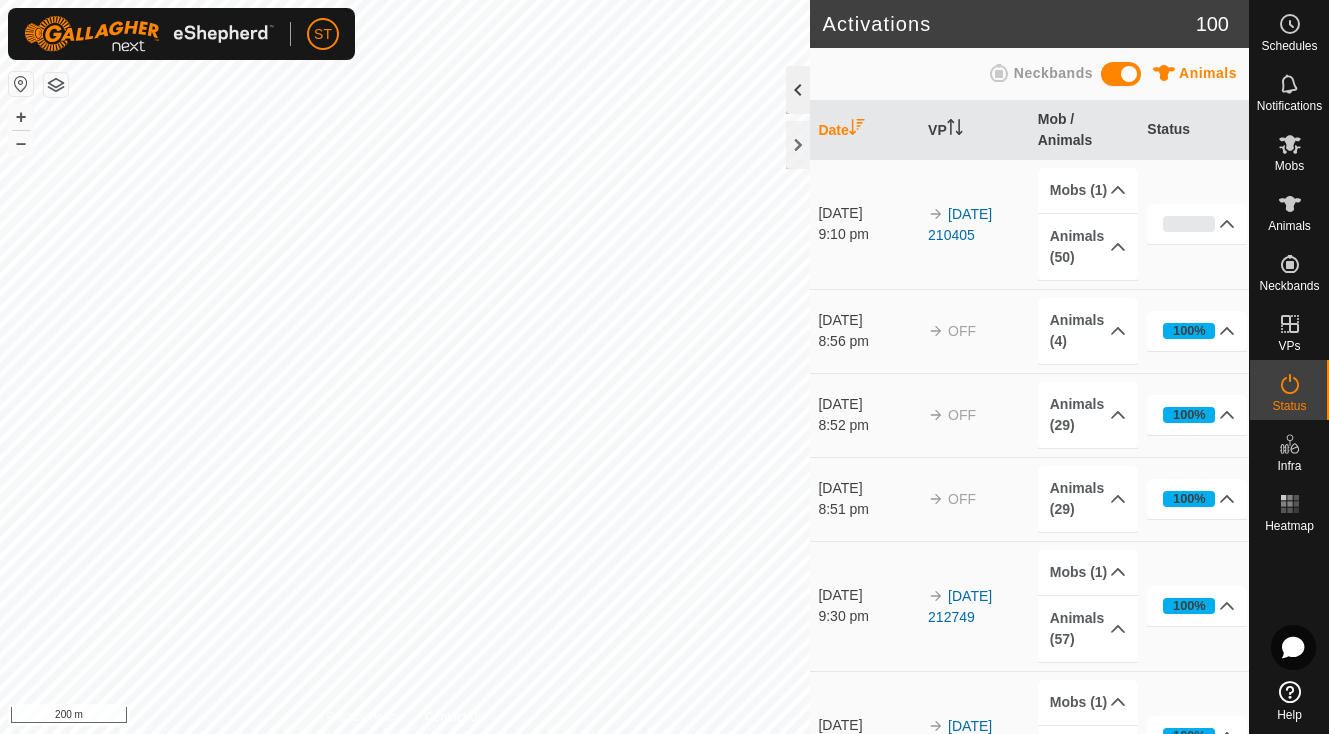click 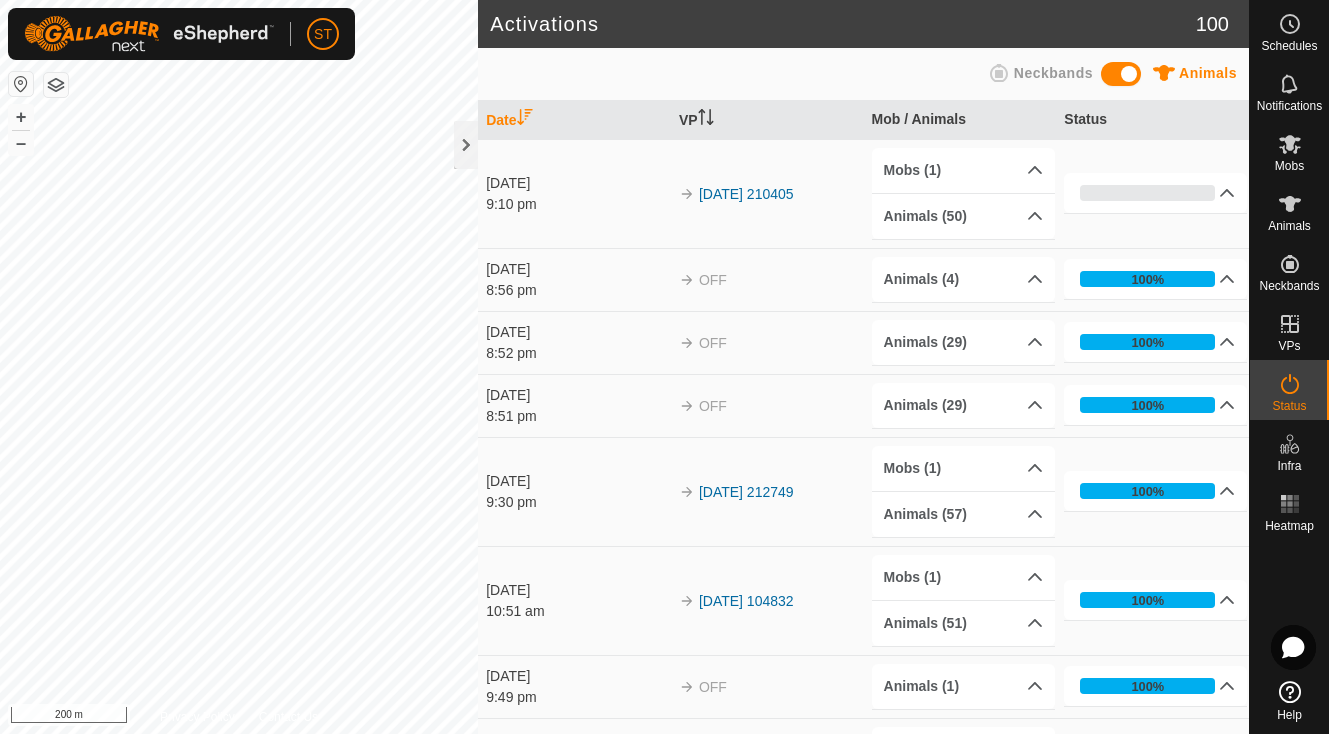 click on "8:56 pm" at bounding box center (577, 290) 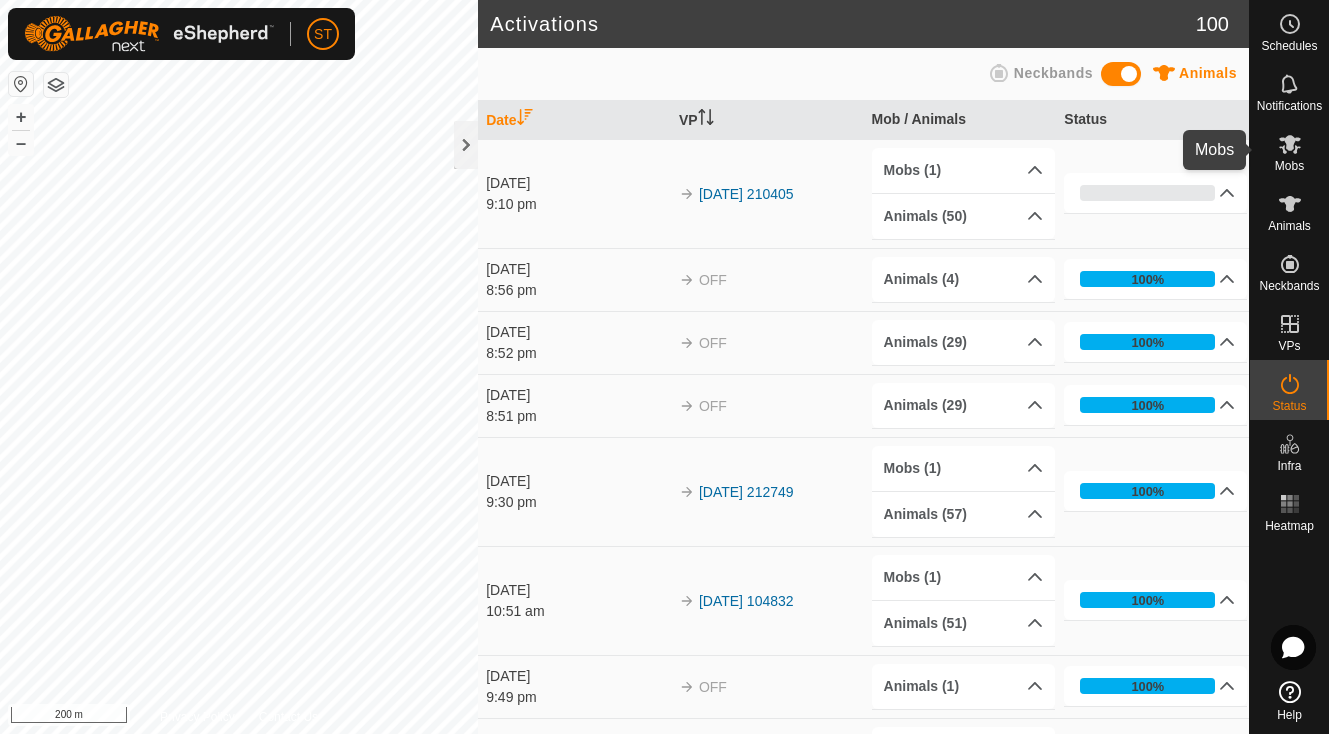 click 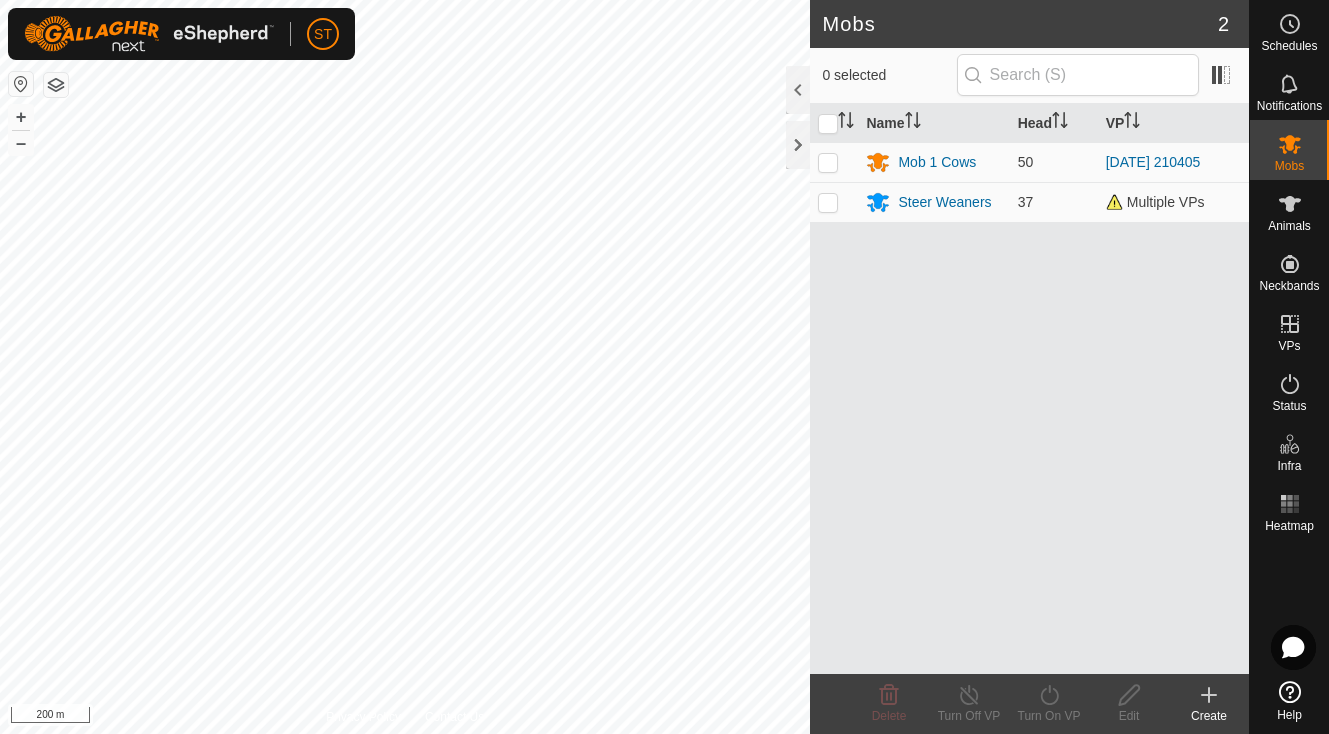 click on "ST Schedules Notifications Mobs Animals Neckbands VPs Status Infra Heatmap Help Mobs 2  0 selected   Name   Head   VP  Mob 1 Cows 50 [DATE] 210405 Steer Weaners 37 Multiple VPs Delete  Turn Off VP   Turn On VP   Edit   Create  Privacy Policy Contact Us + – ⇧ i 200 m" at bounding box center (664, 367) 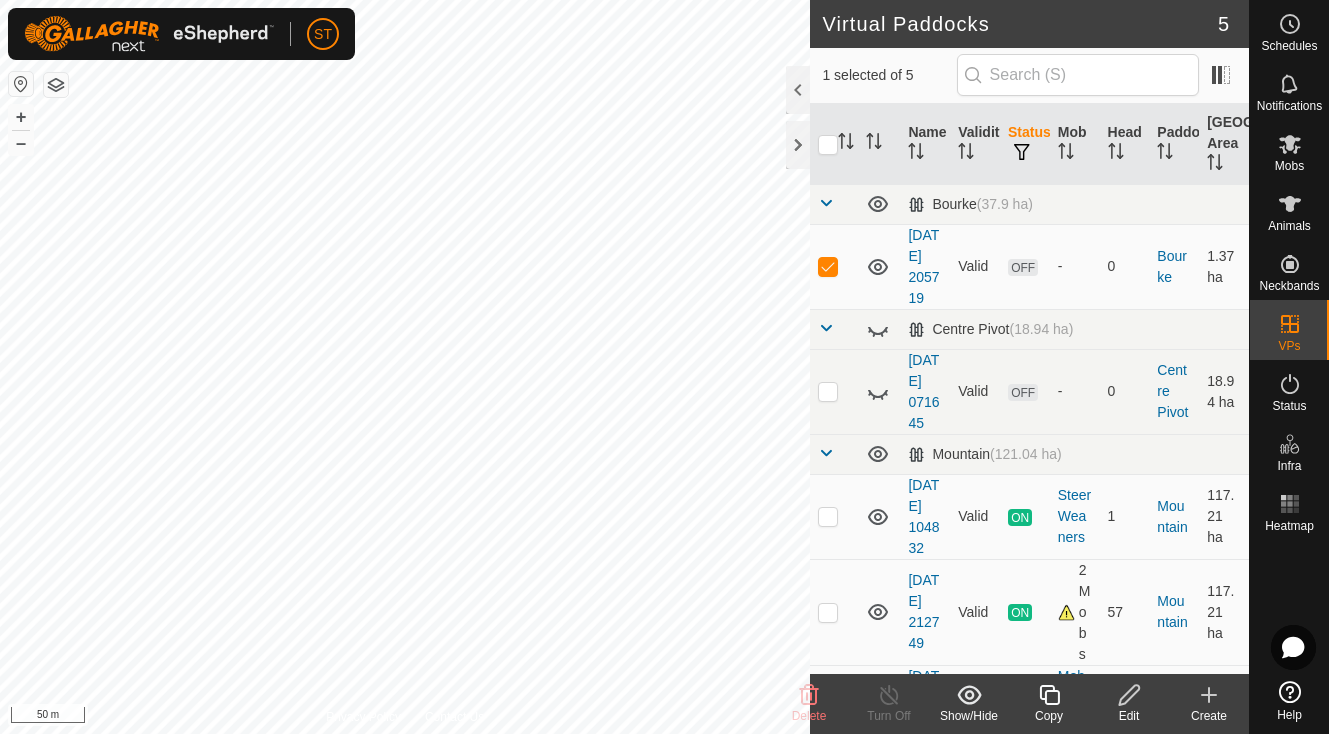 click 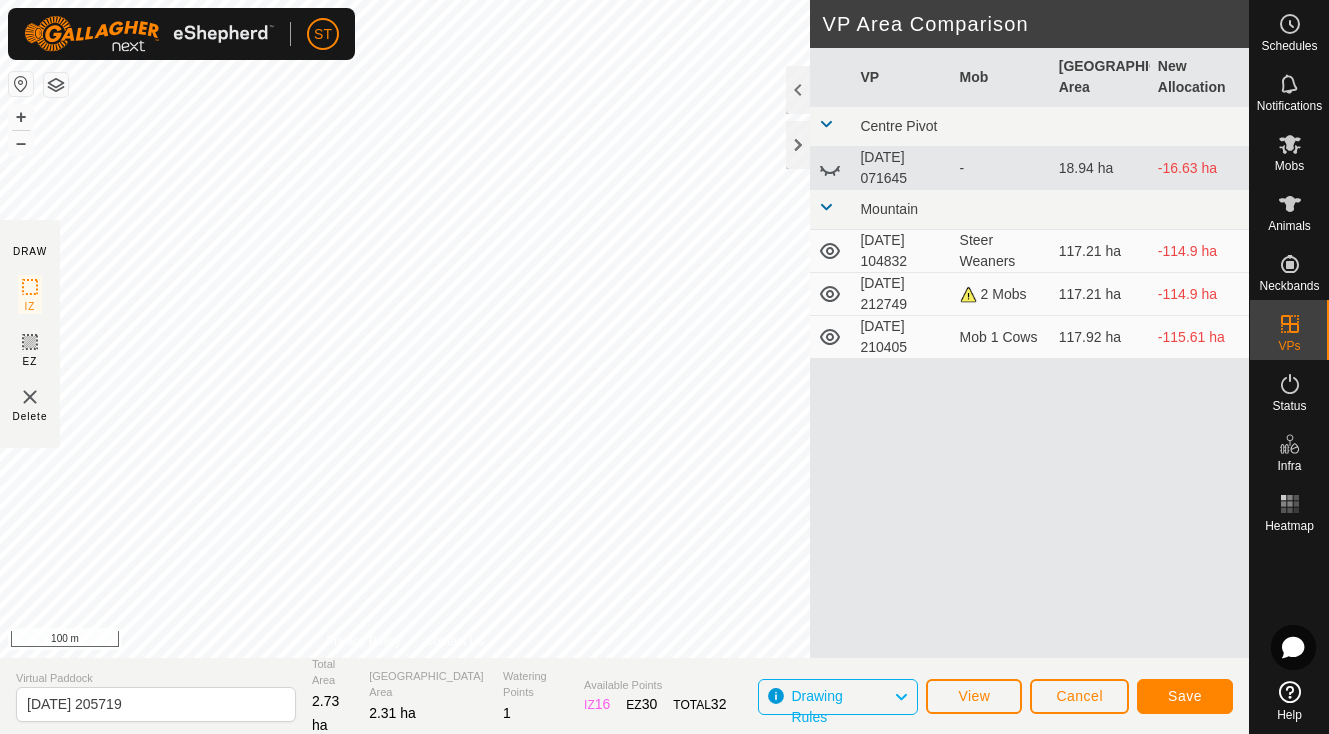click on "Save" 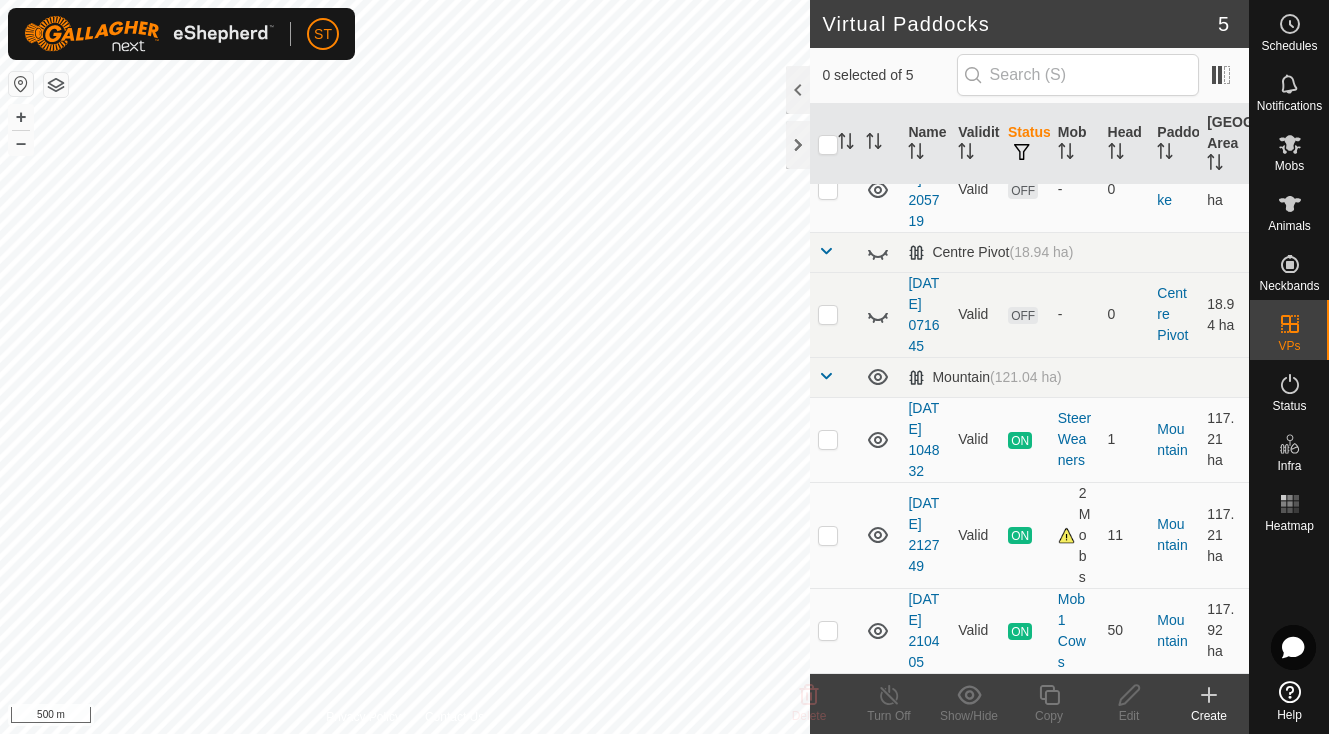 scroll, scrollTop: 100, scrollLeft: 0, axis: vertical 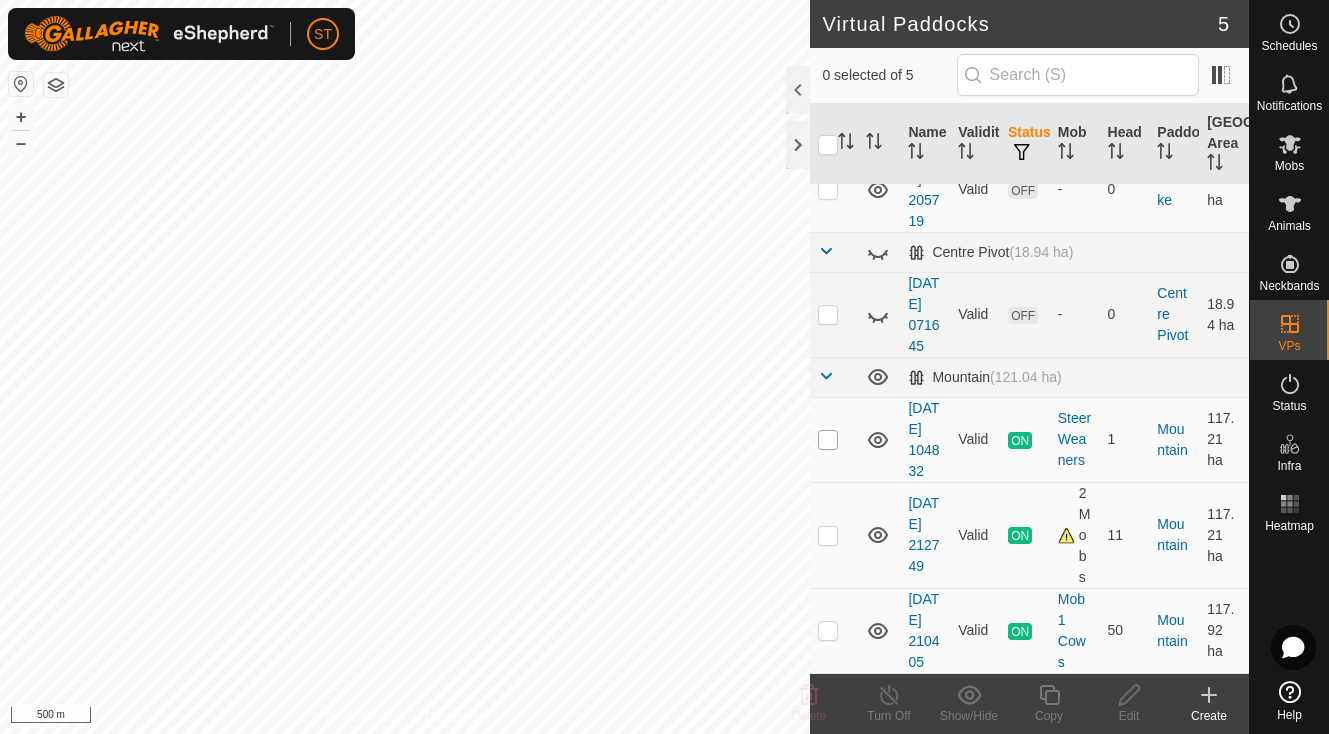 click at bounding box center [828, 440] 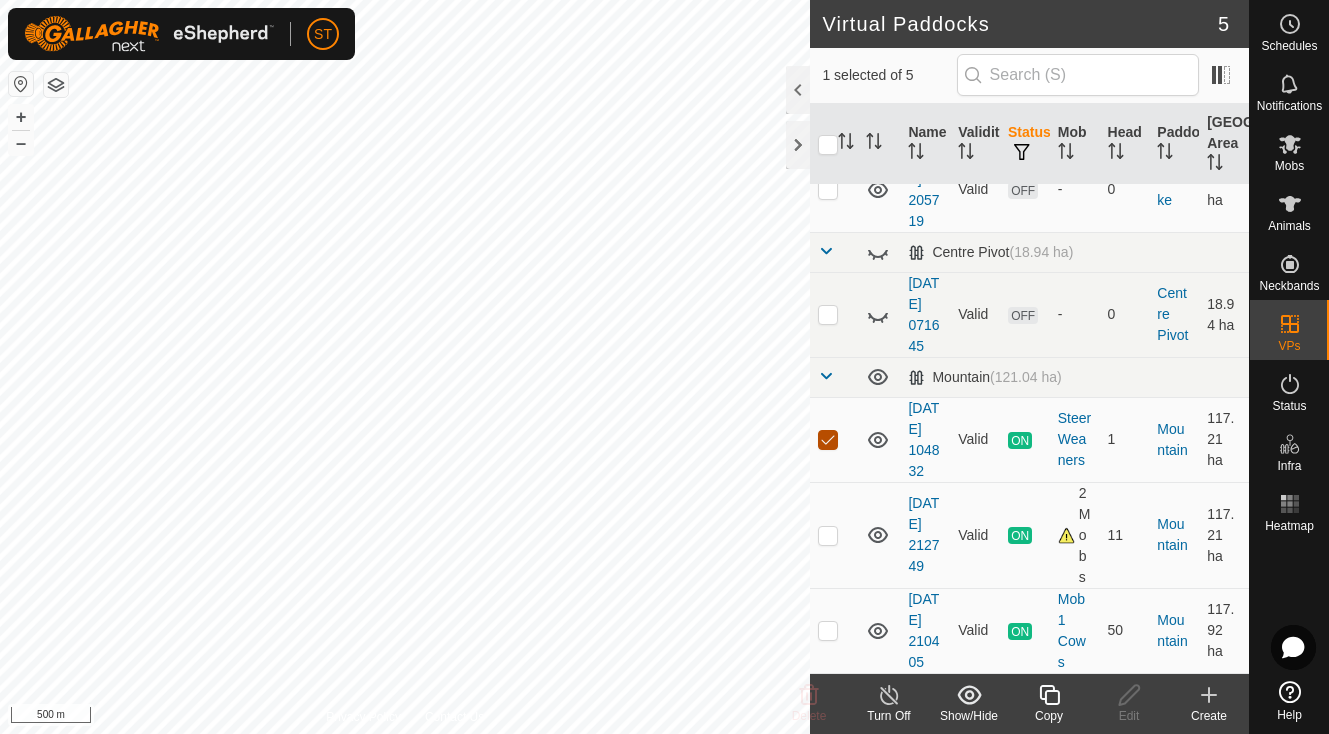 click at bounding box center [828, 440] 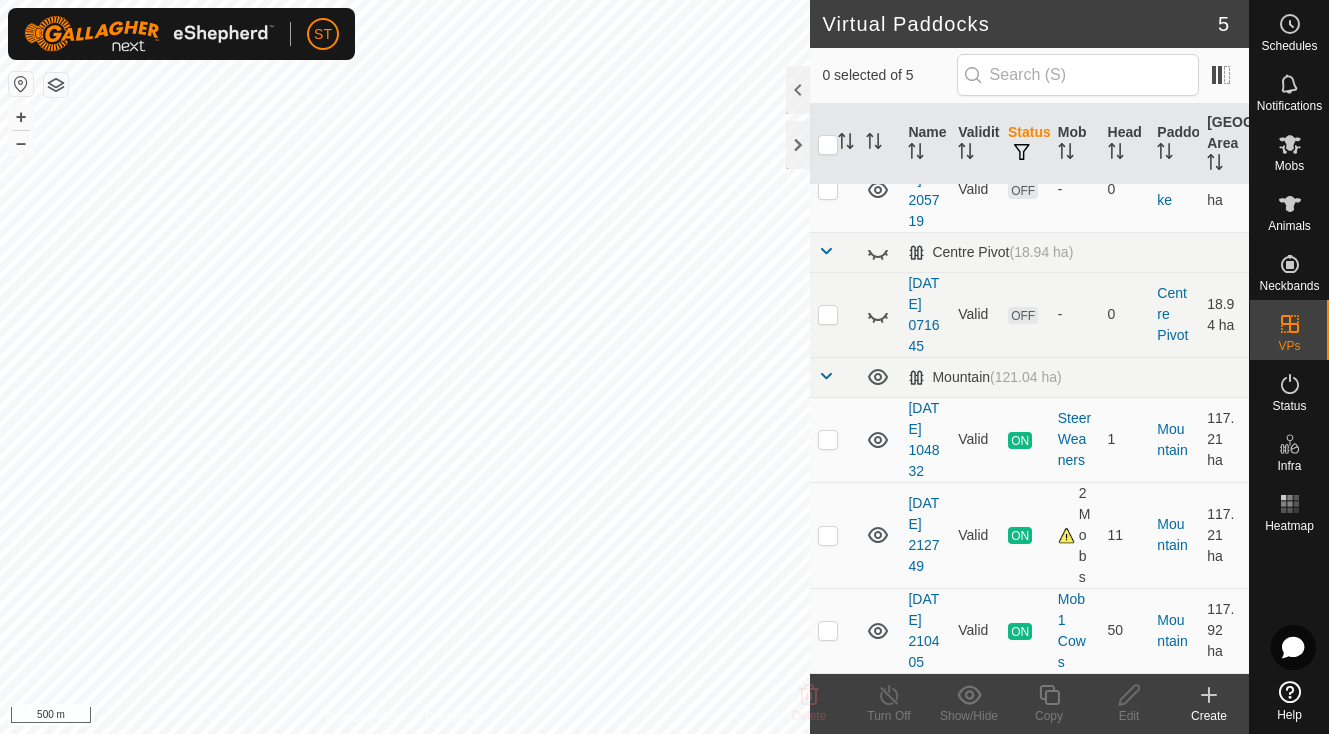 scroll, scrollTop: 161, scrollLeft: 0, axis: vertical 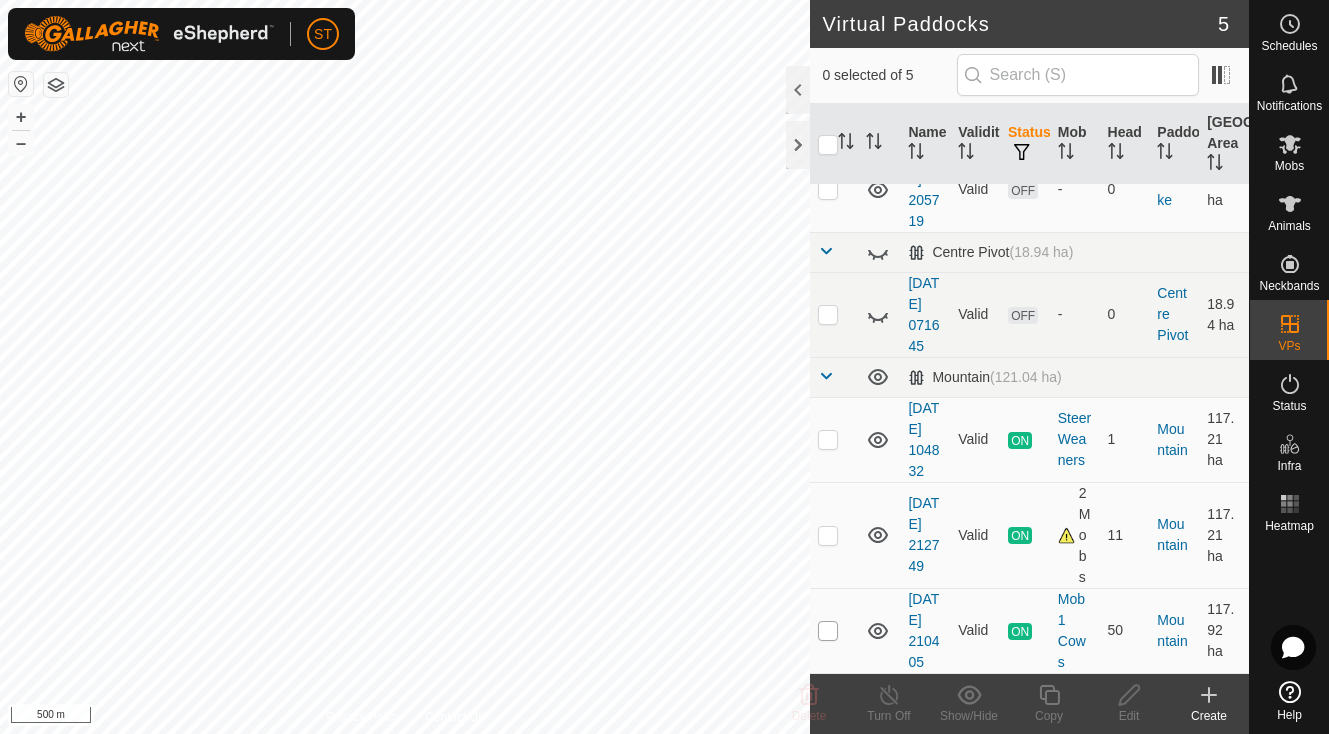 click at bounding box center (828, 631) 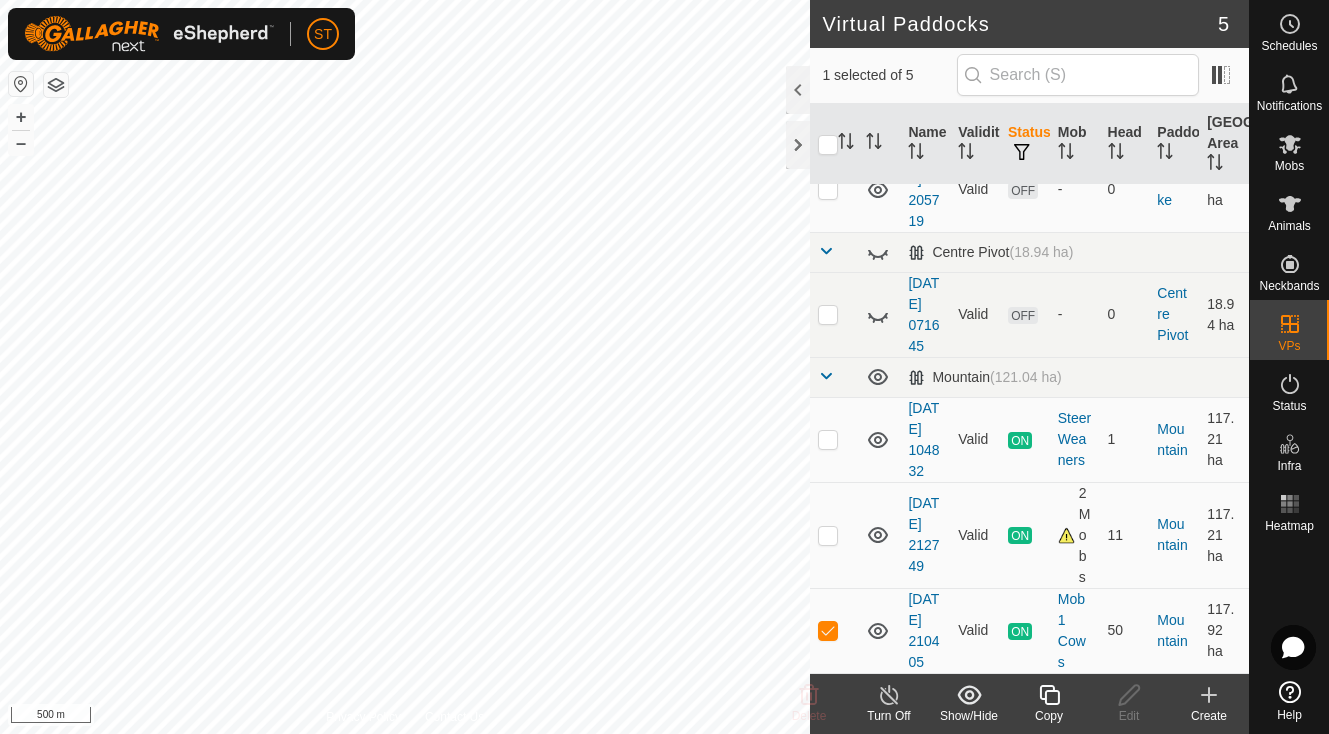 scroll, scrollTop: 152, scrollLeft: 0, axis: vertical 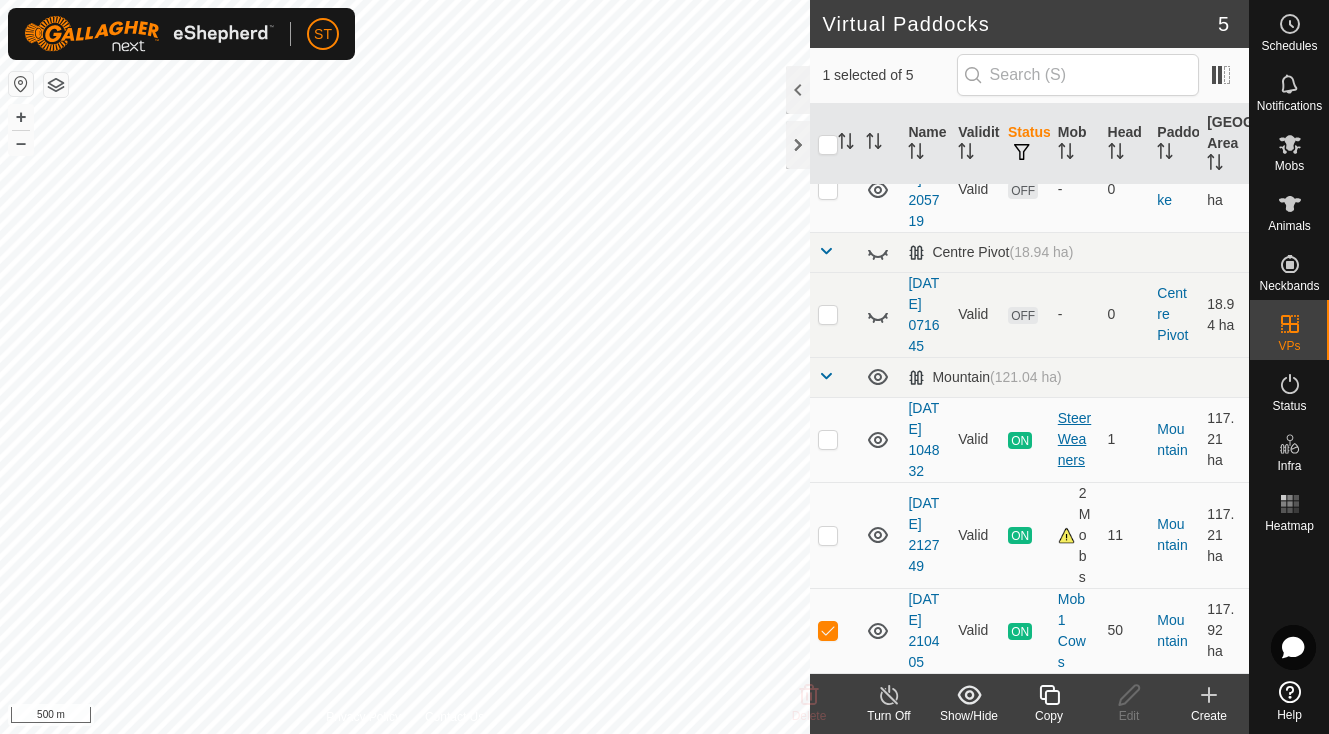 click on "Steer Weaners" at bounding box center [1075, 439] 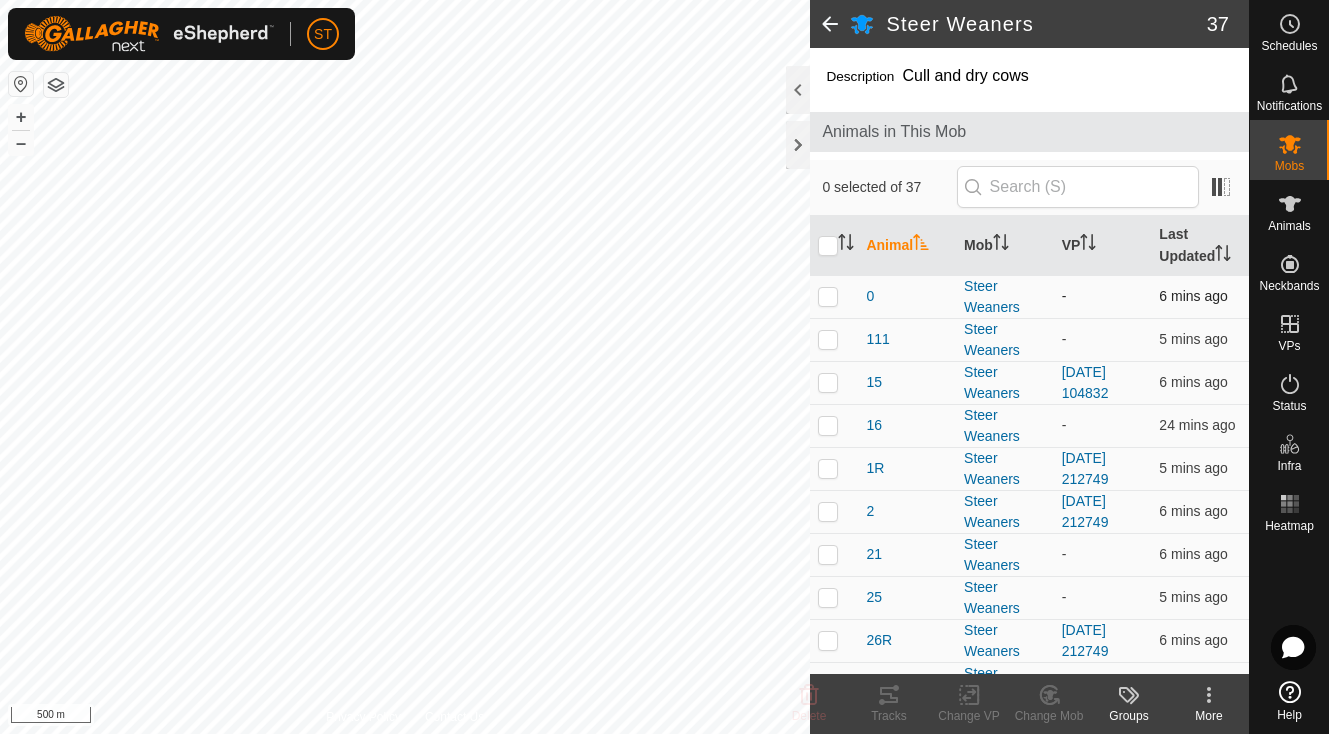 click at bounding box center [828, 296] 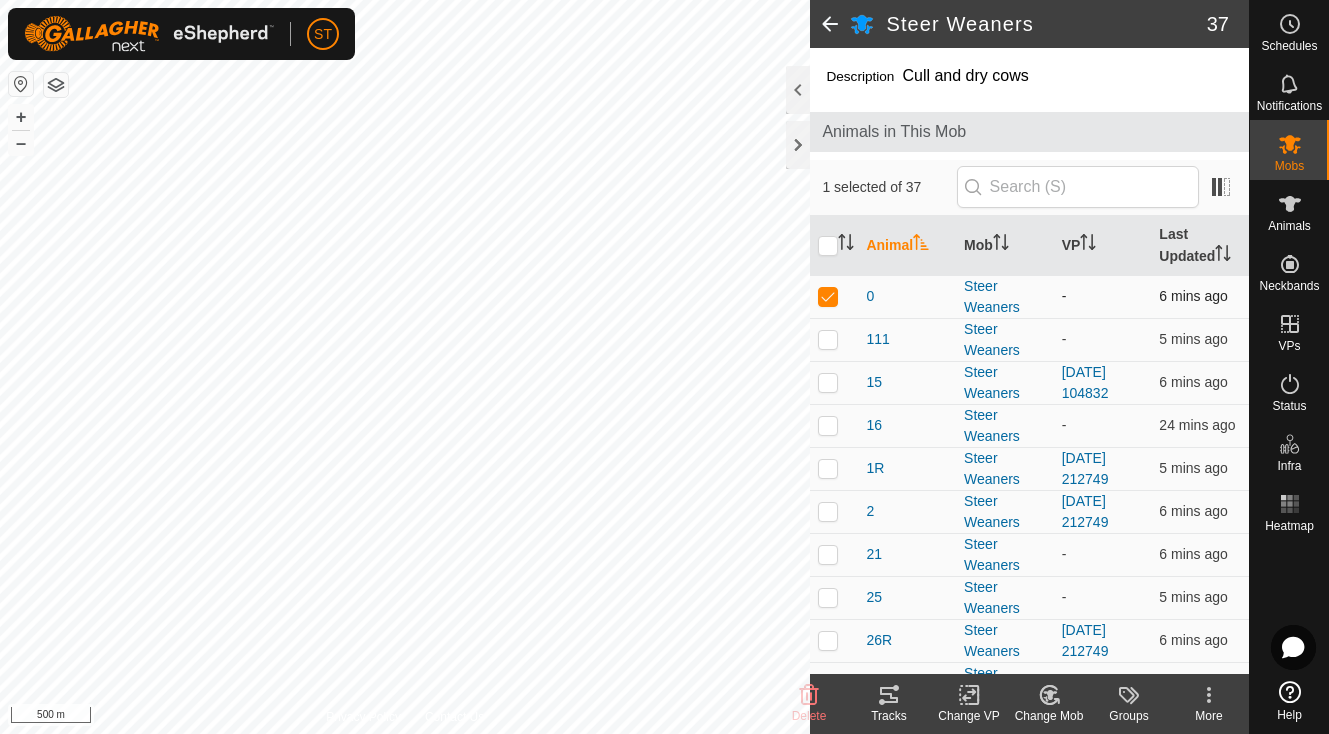 click at bounding box center [828, 296] 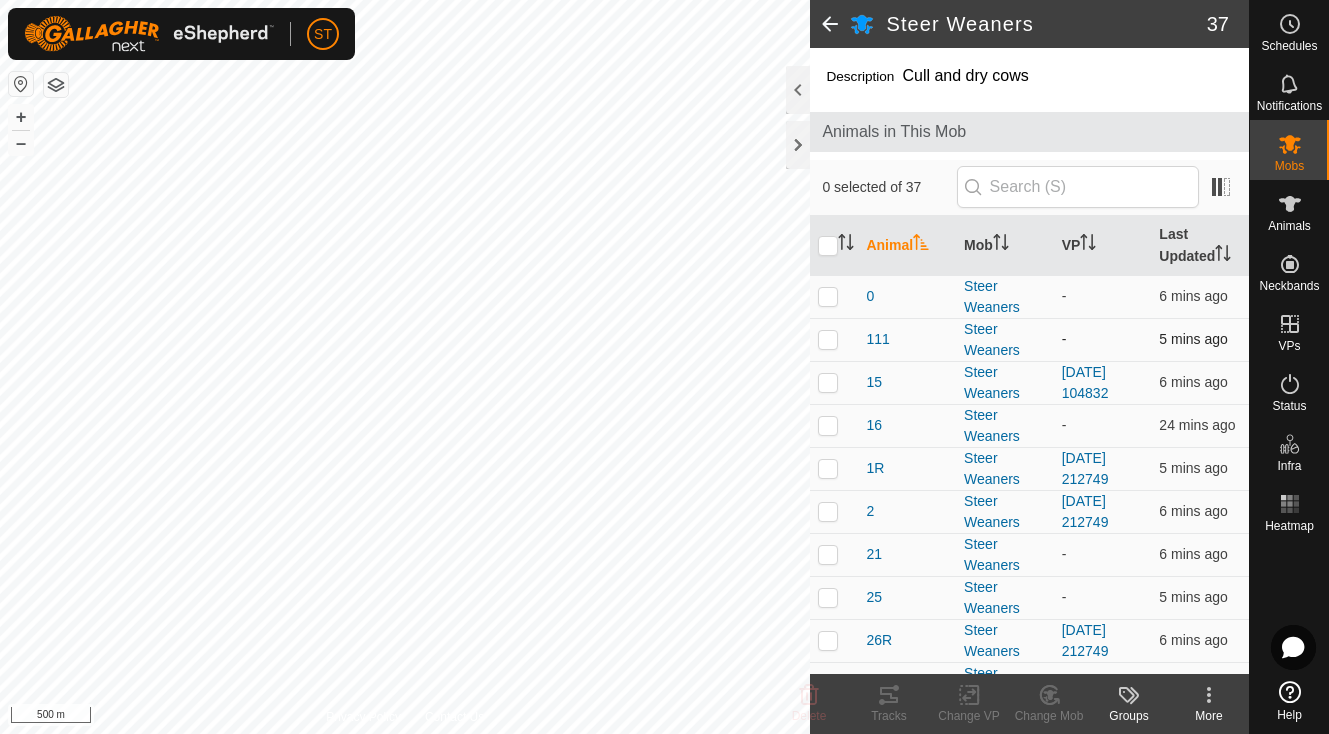 click at bounding box center (828, 339) 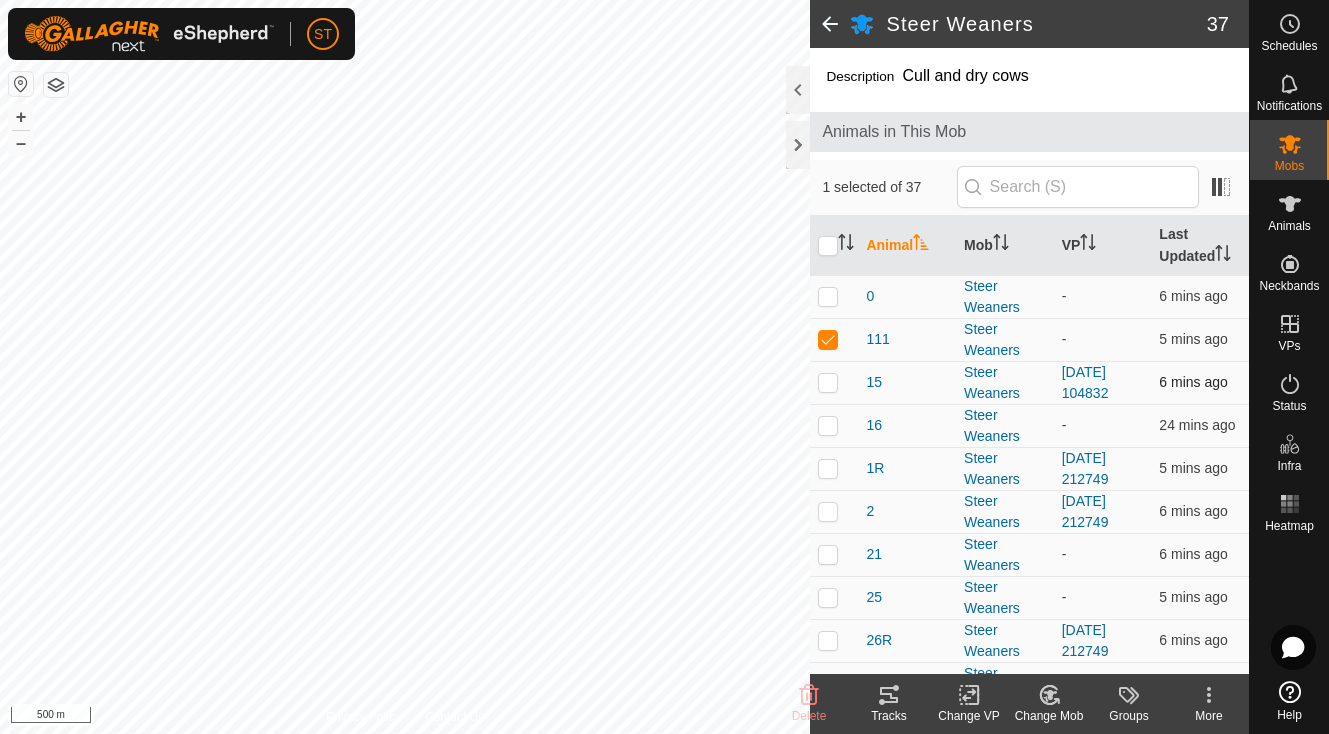 click at bounding box center (828, 382) 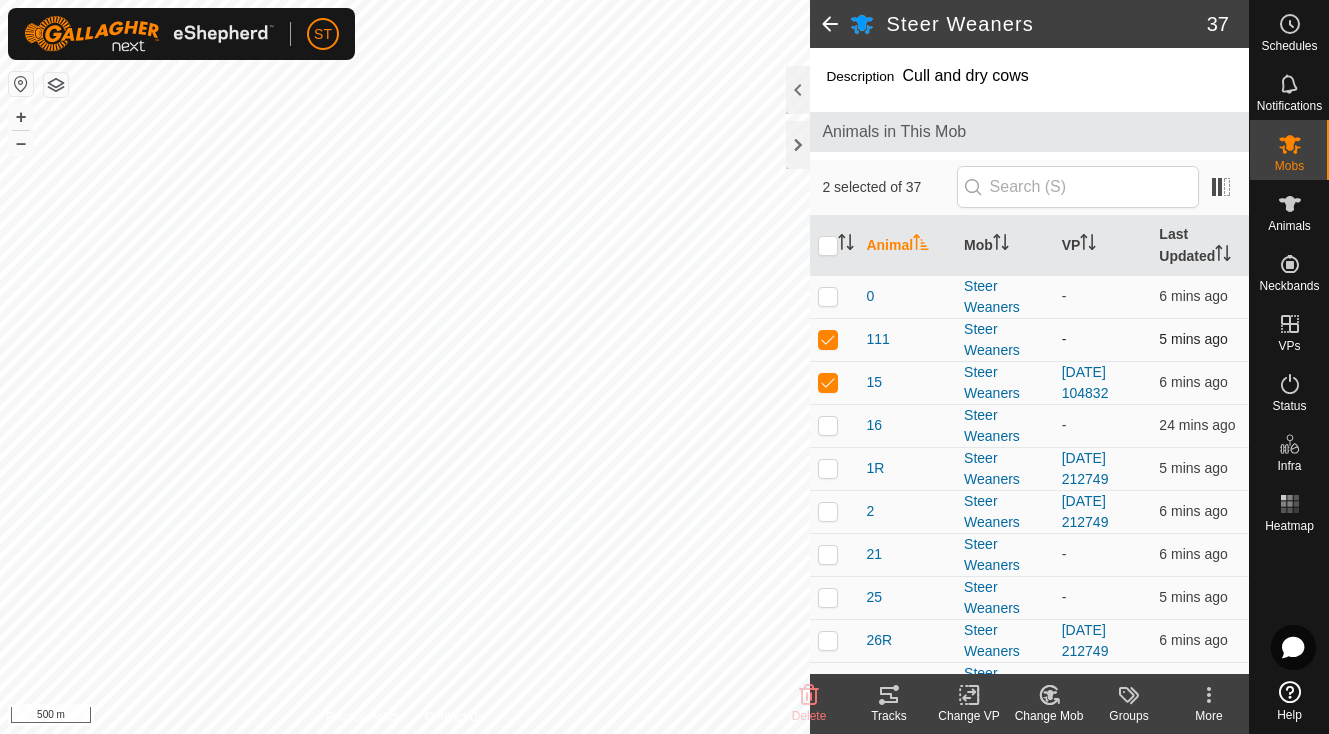 click at bounding box center (828, 339) 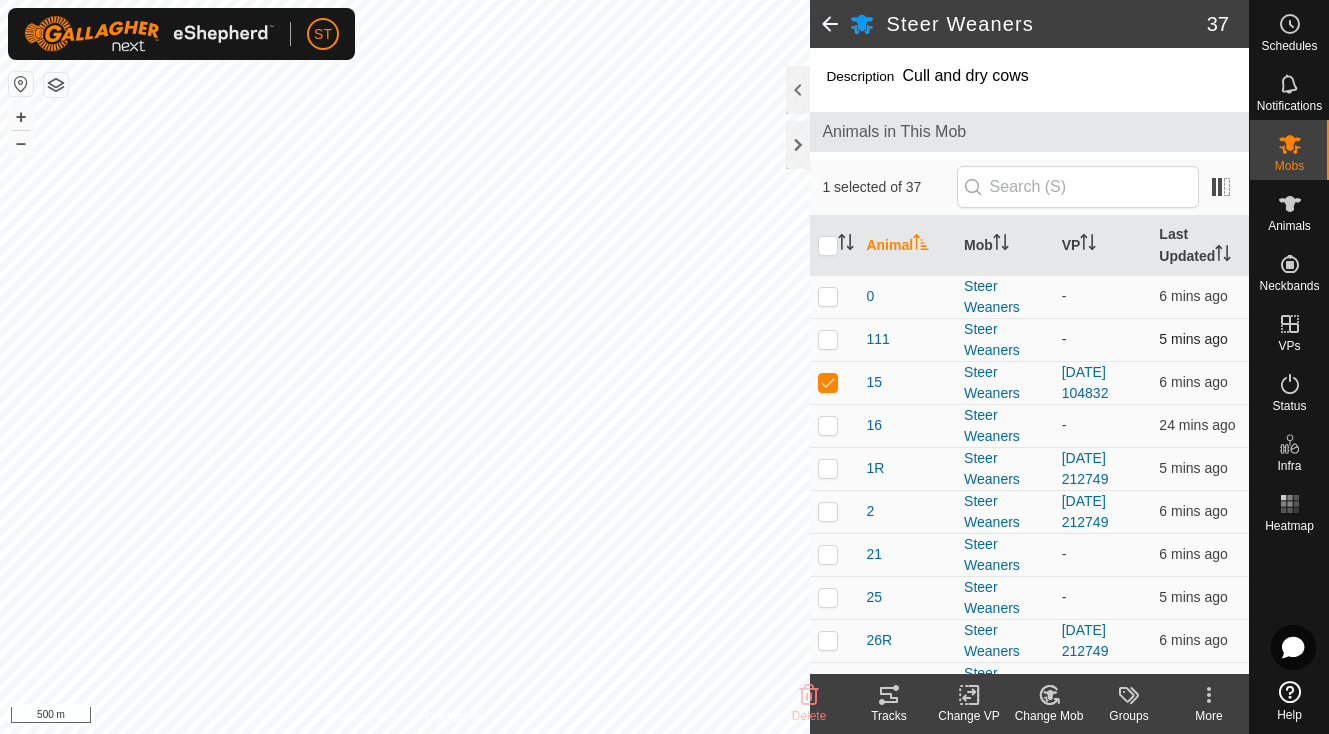 checkbox on "false" 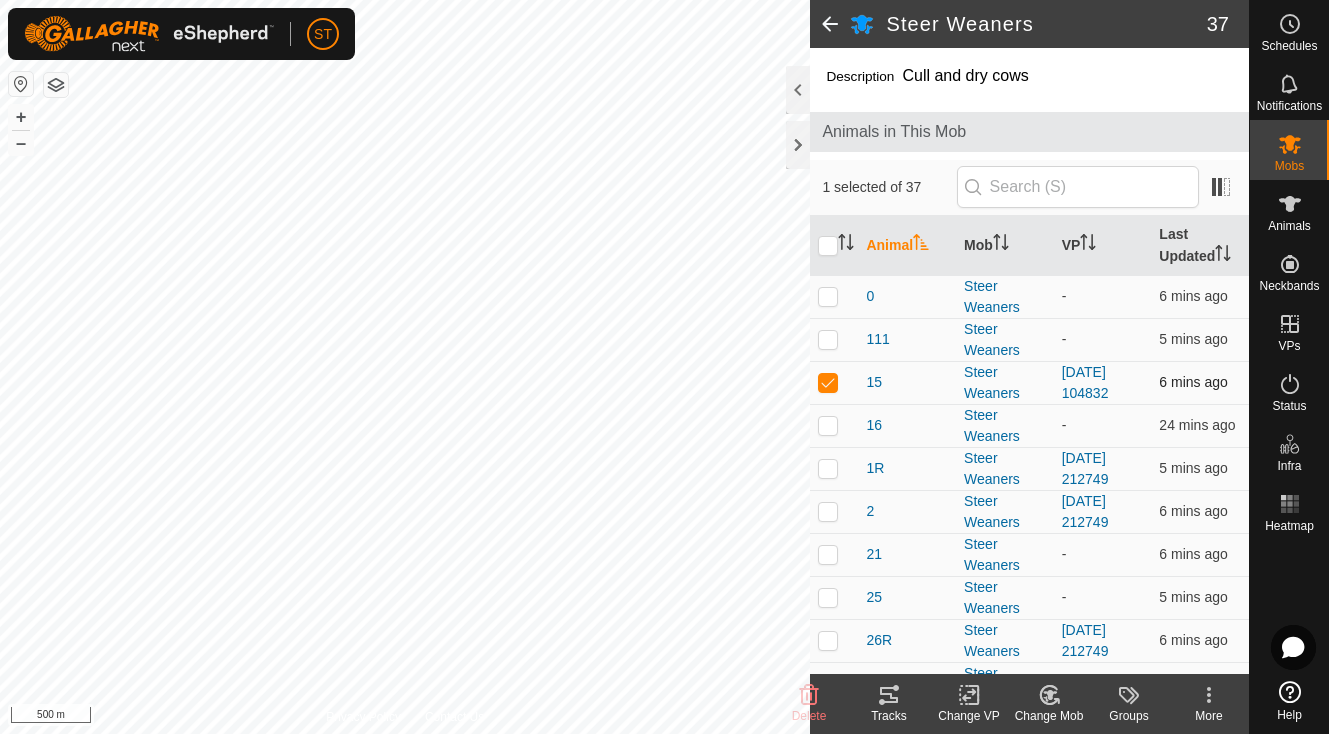 click at bounding box center (828, 382) 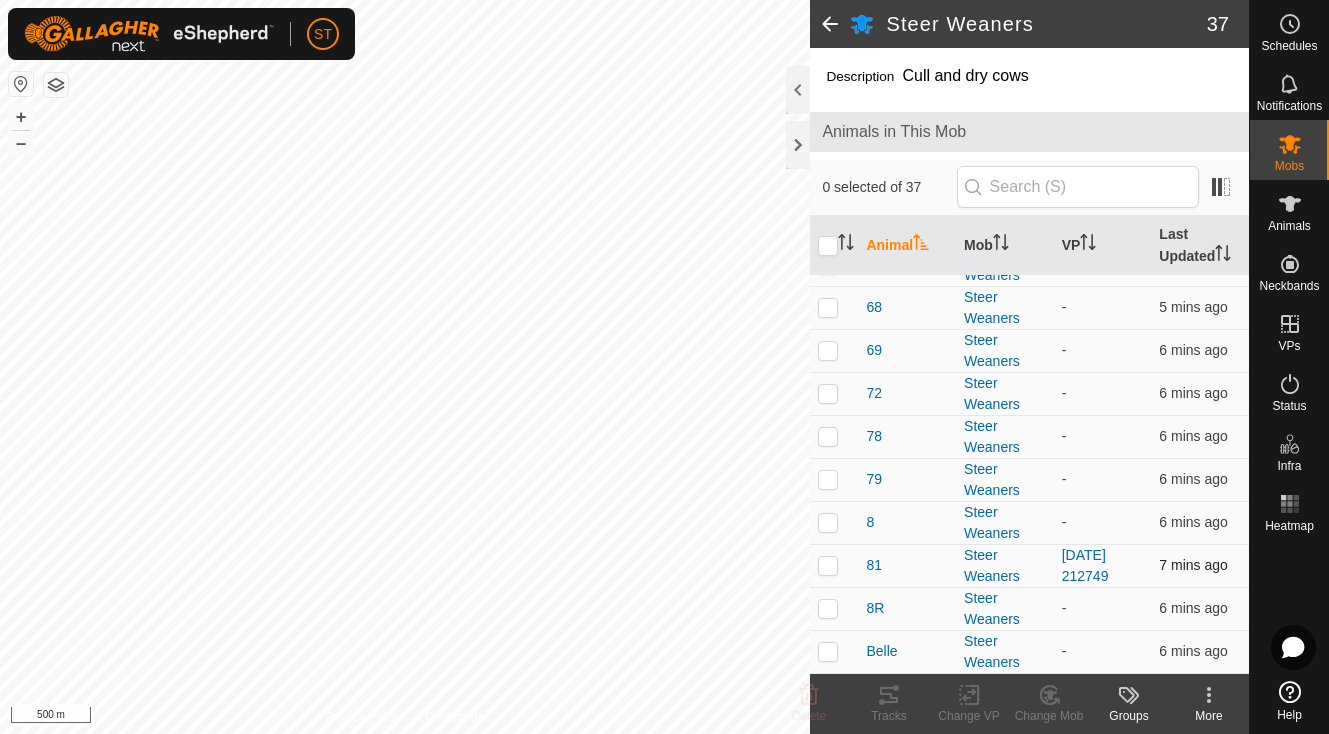 scroll, scrollTop: 1193, scrollLeft: 0, axis: vertical 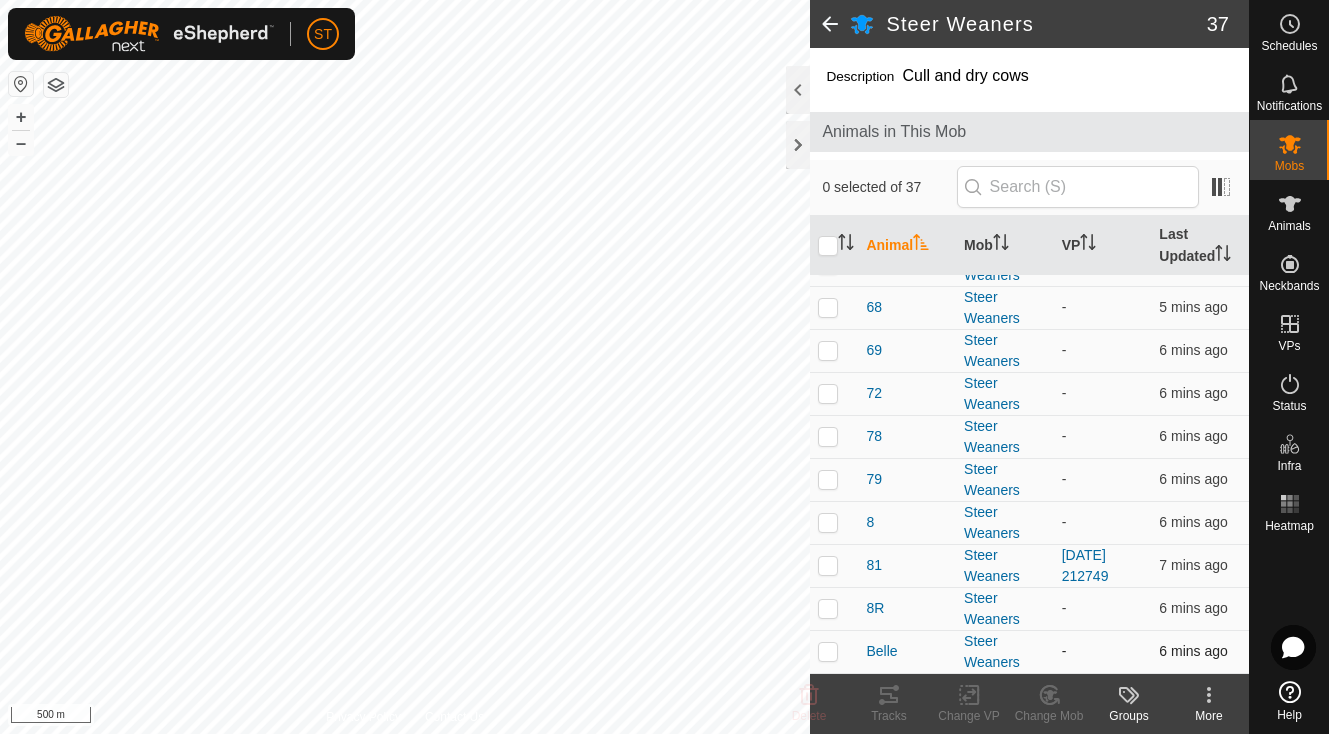 click at bounding box center [828, 651] 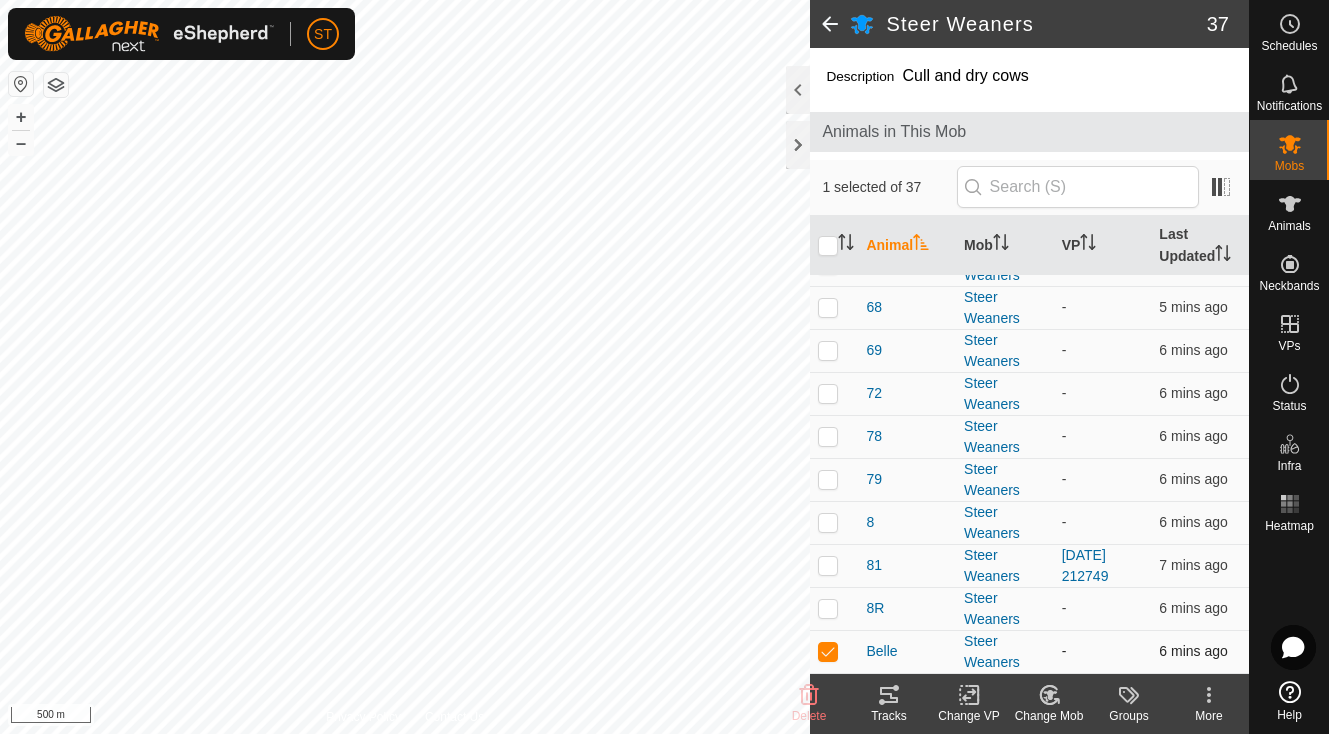 click at bounding box center [828, 651] 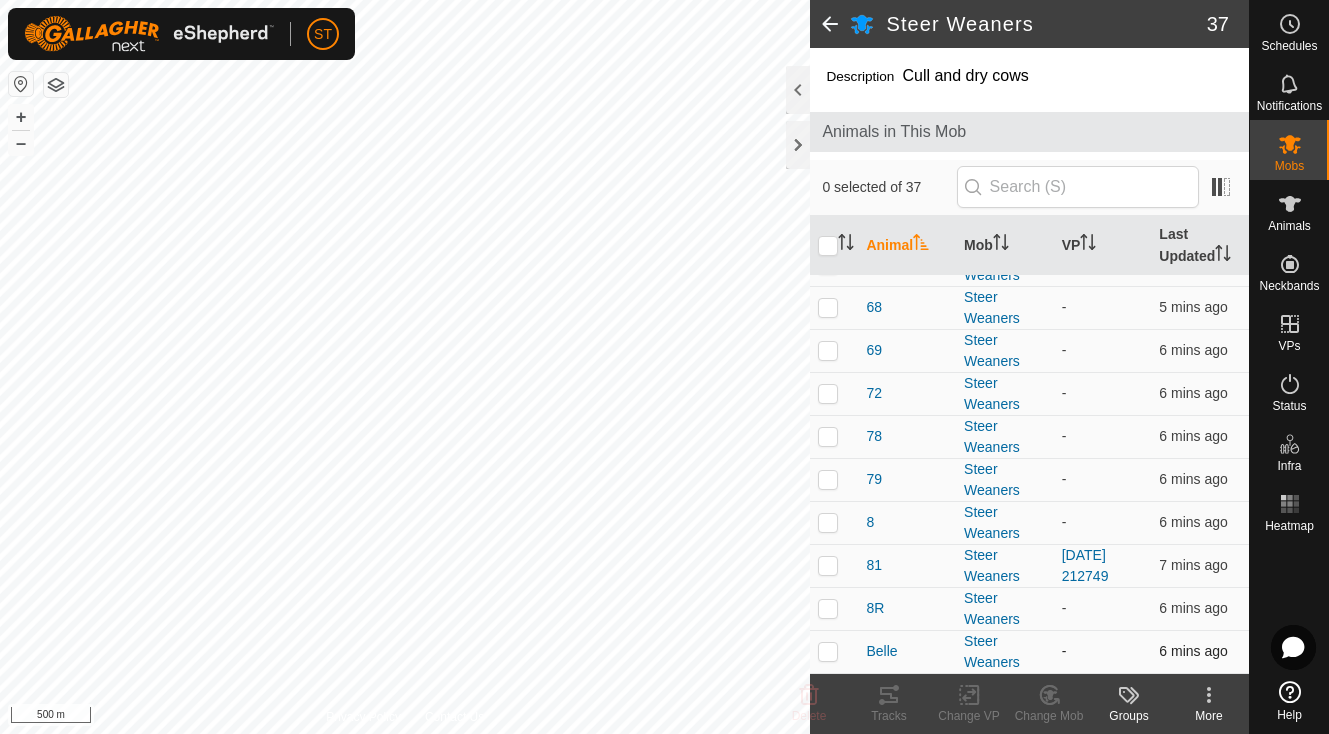 checkbox on "false" 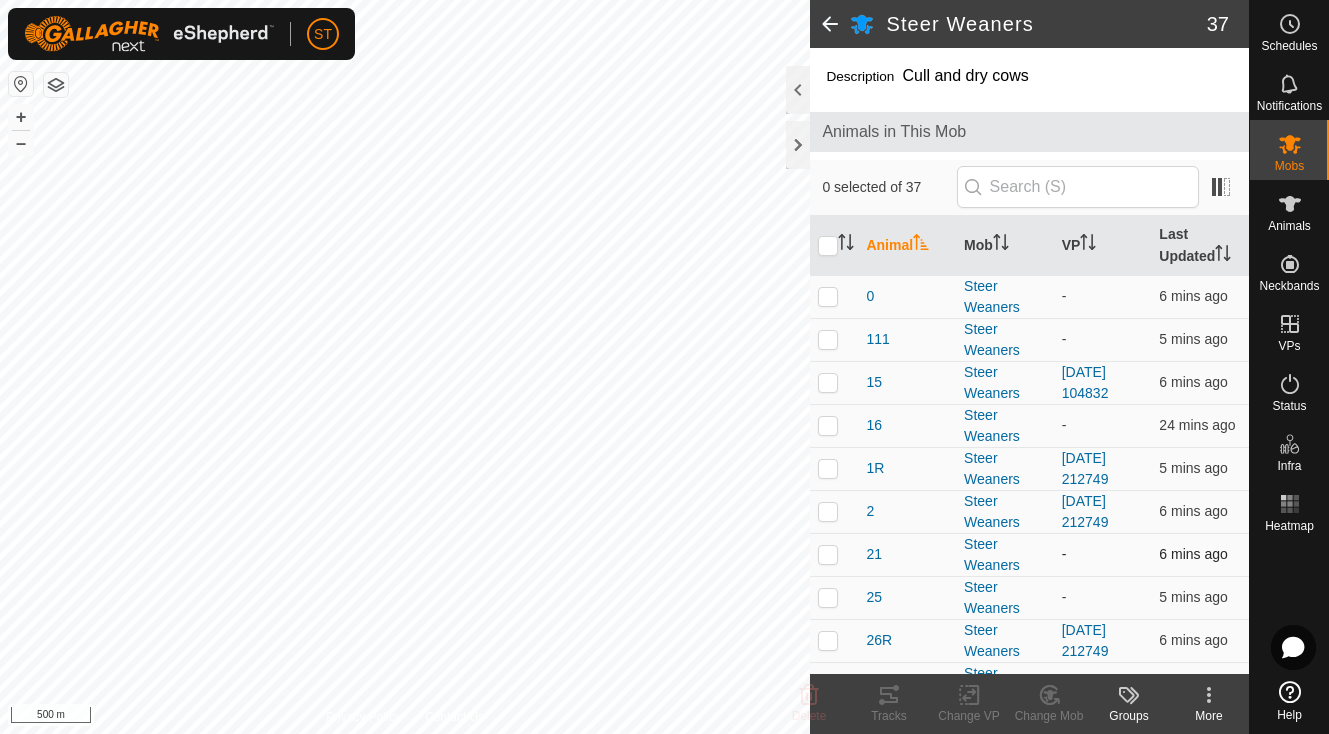scroll, scrollTop: 0, scrollLeft: 0, axis: both 